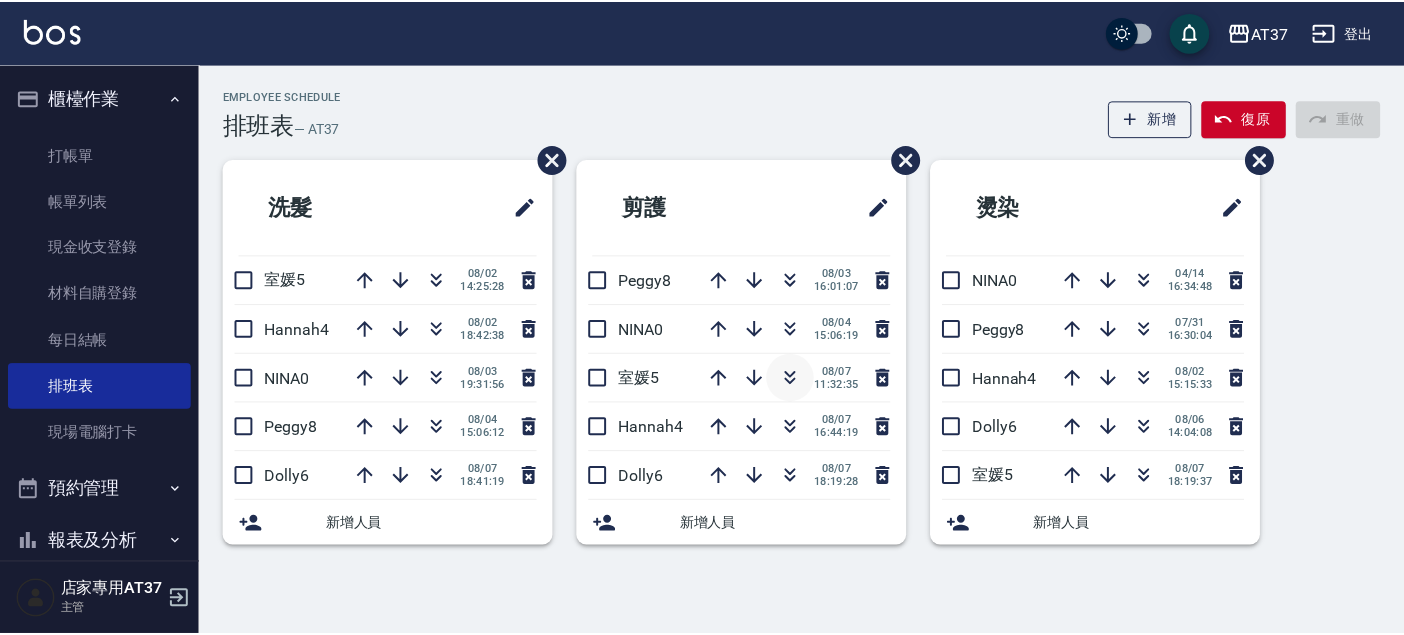 scroll, scrollTop: 0, scrollLeft: 0, axis: both 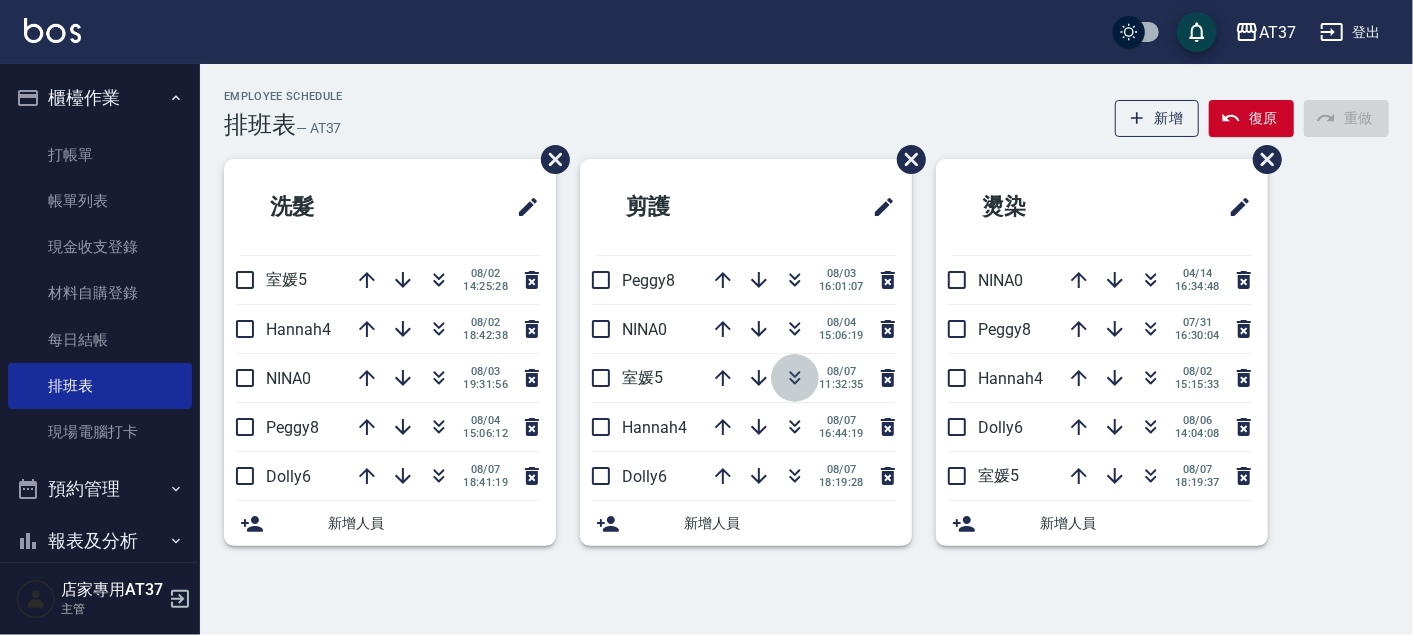 click 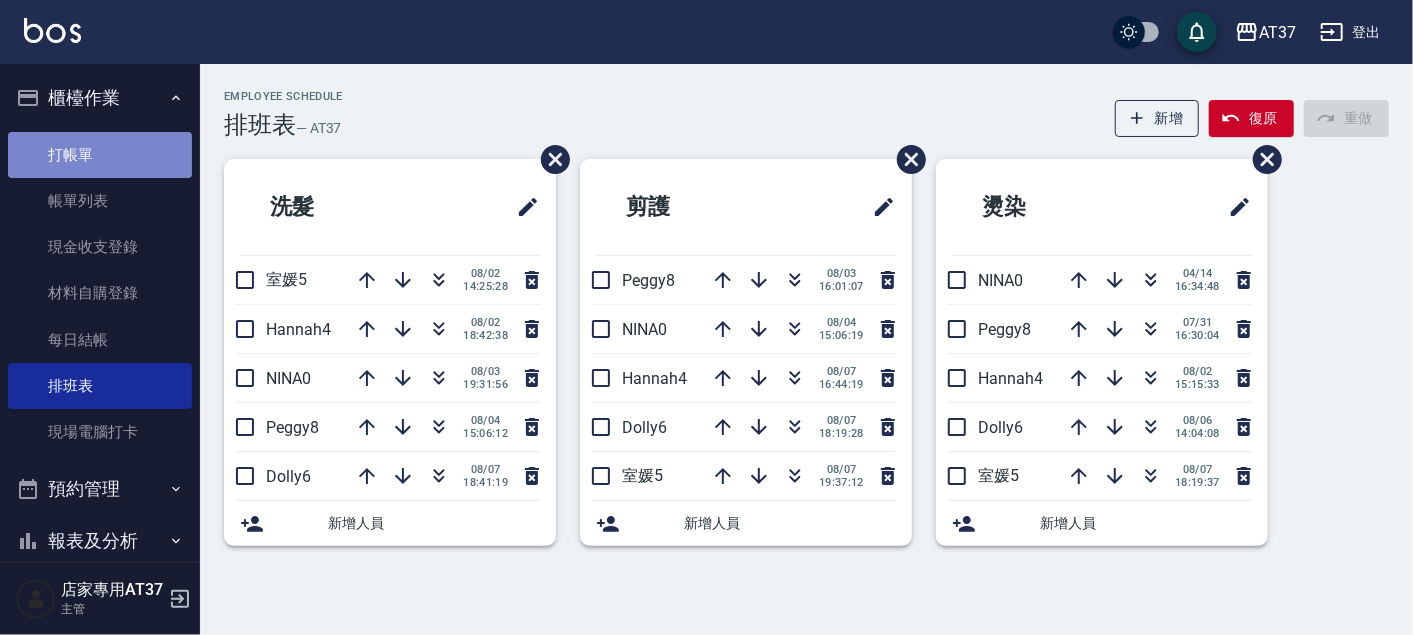 click on "打帳單" at bounding box center (100, 155) 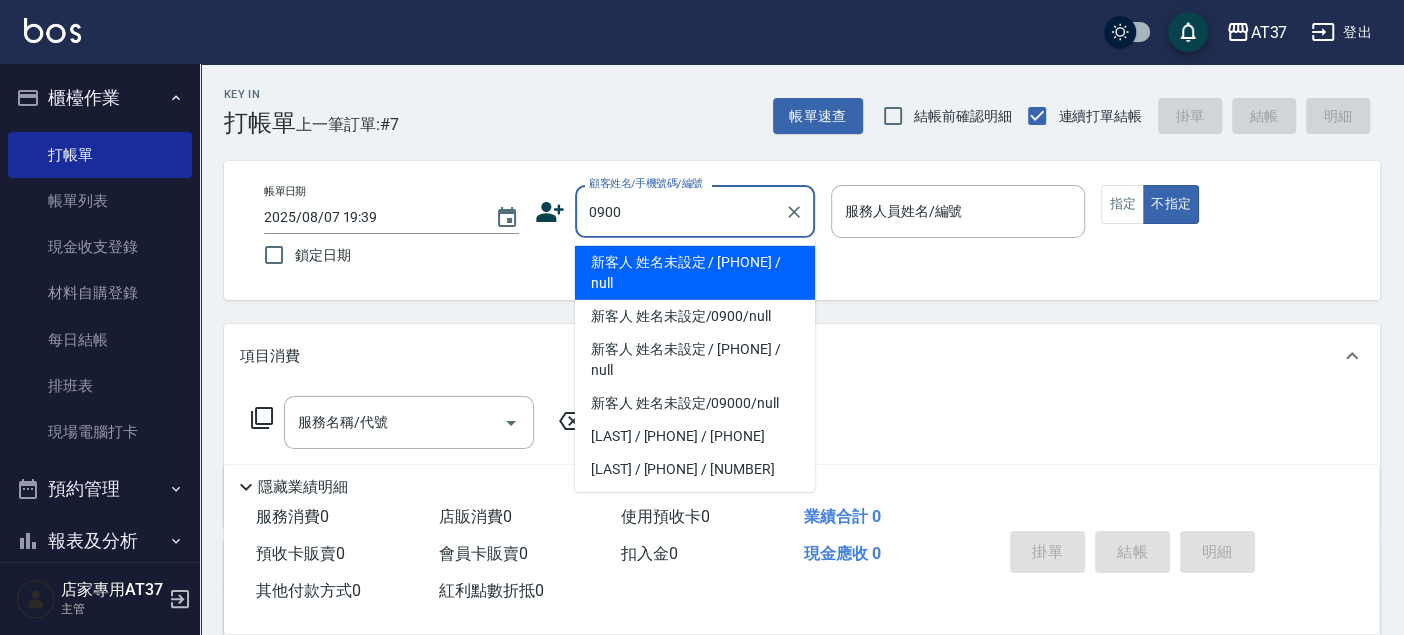 click on "新客人 姓名未設定 / [PHONE] / null" at bounding box center (695, 273) 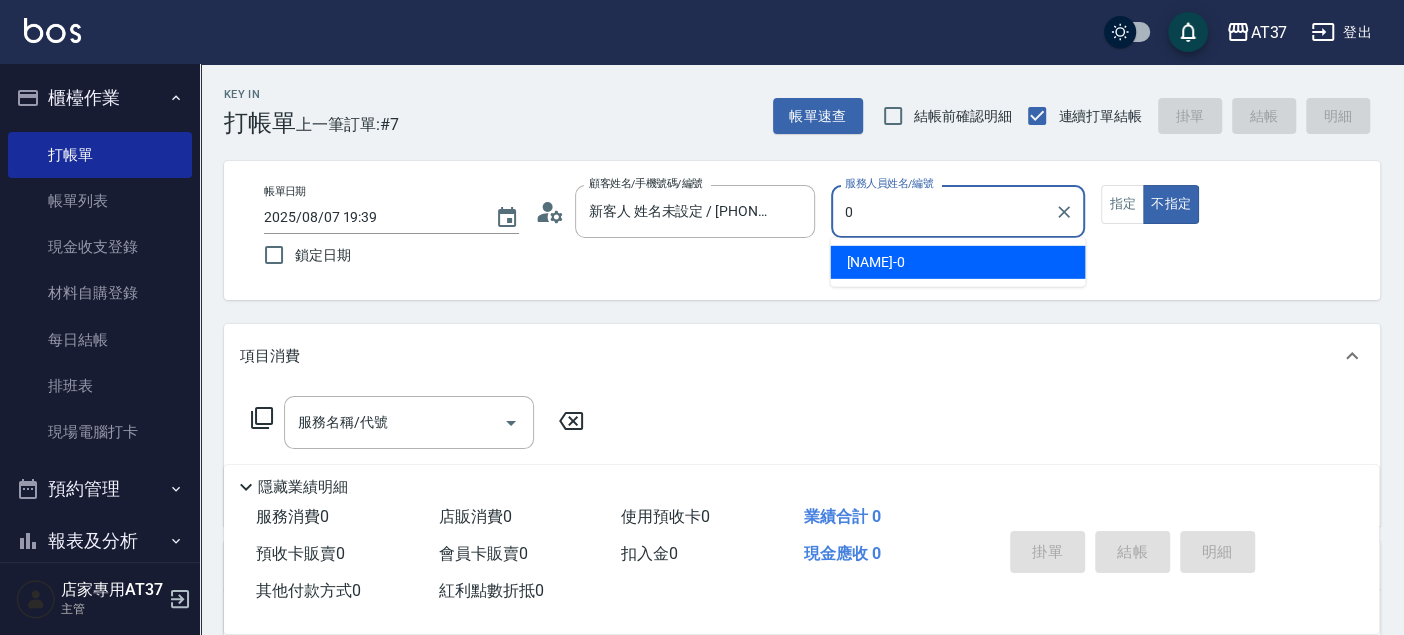 click on "NINA -0" at bounding box center [957, 262] 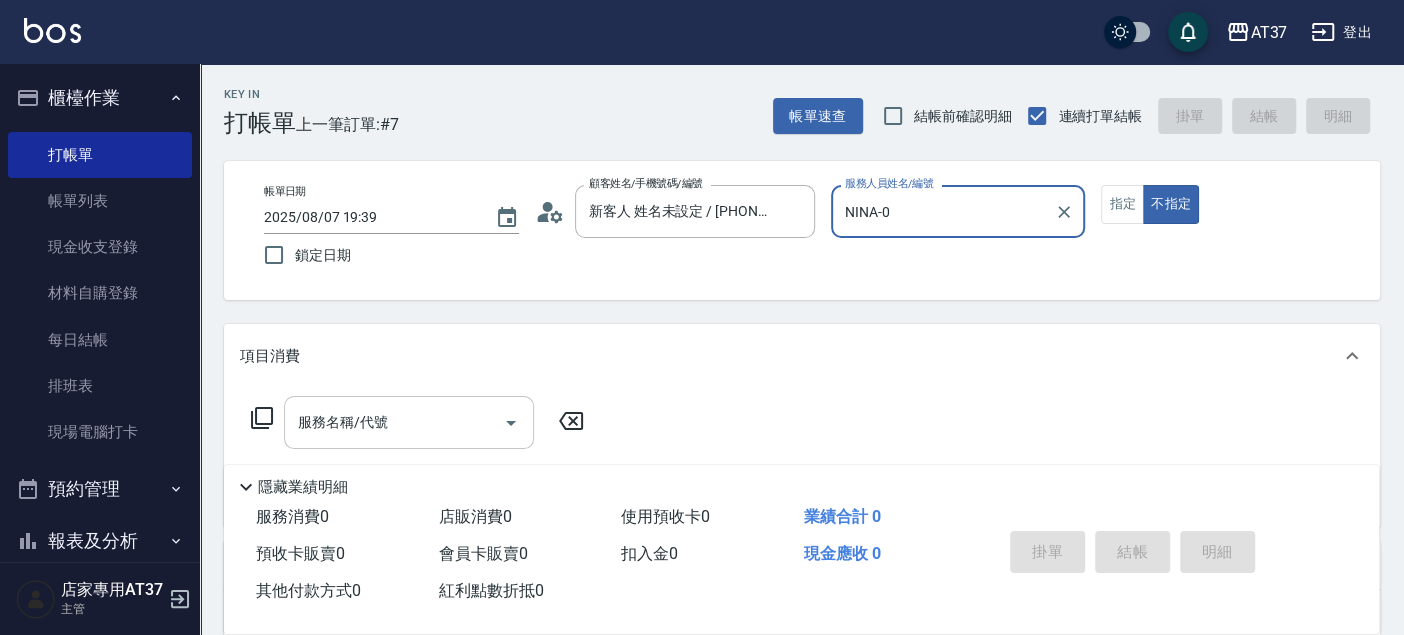 type on "NINA-0" 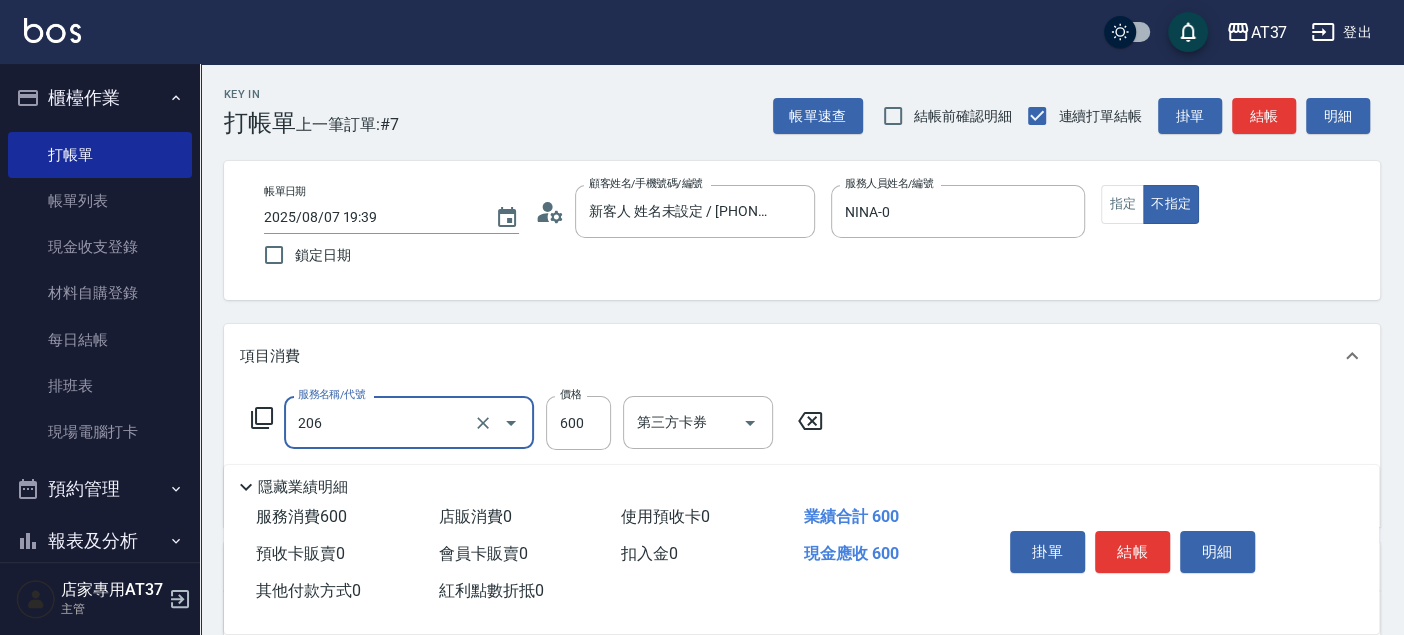 type on "A精油洗+剪(206)" 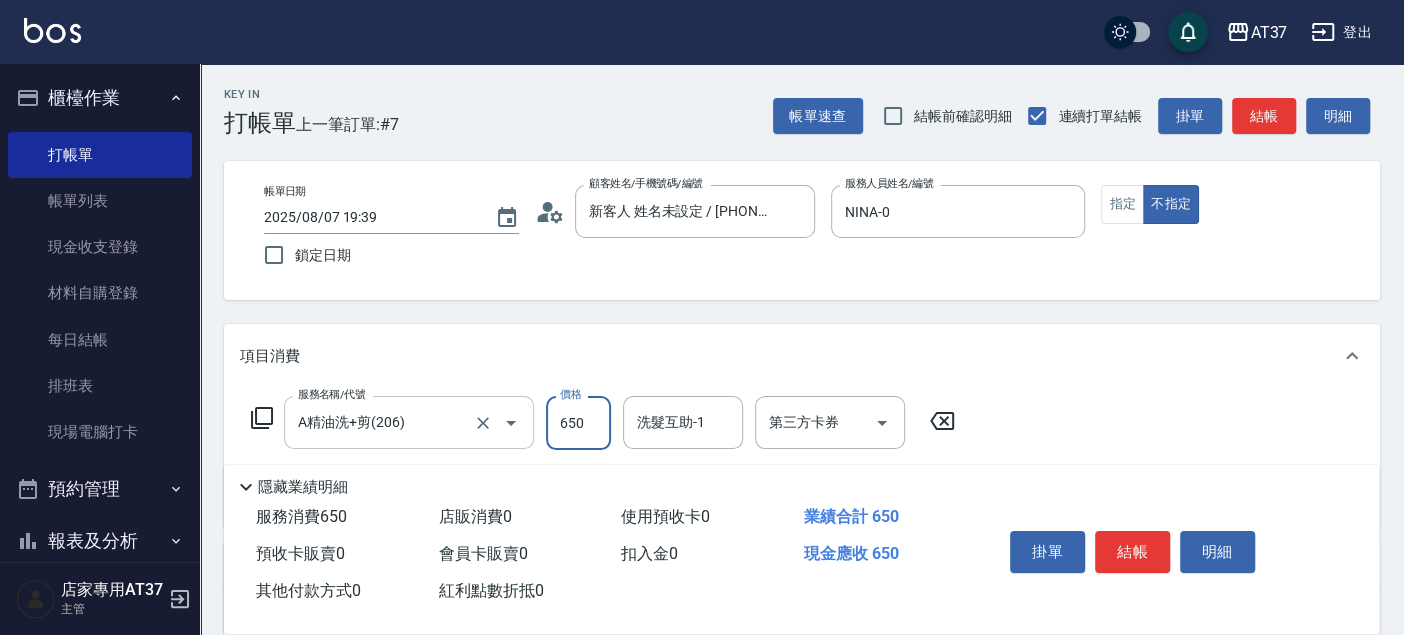 type on "650" 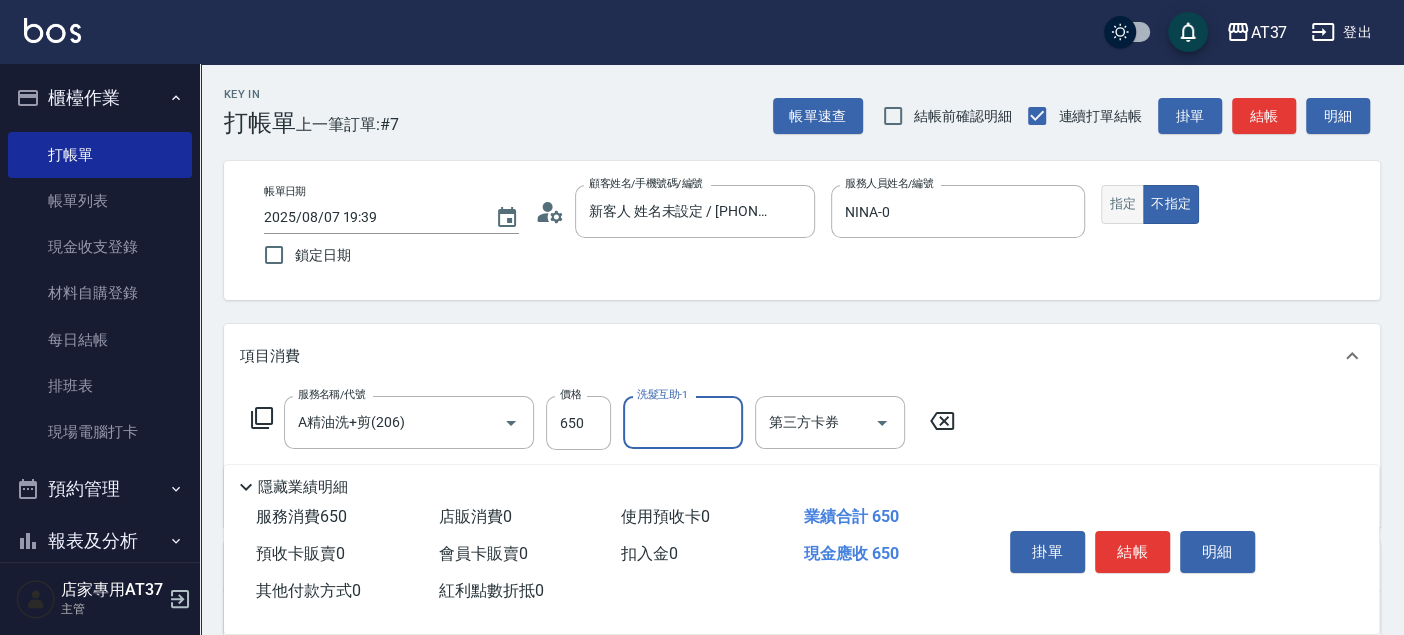 click on "指定" at bounding box center [1122, 204] 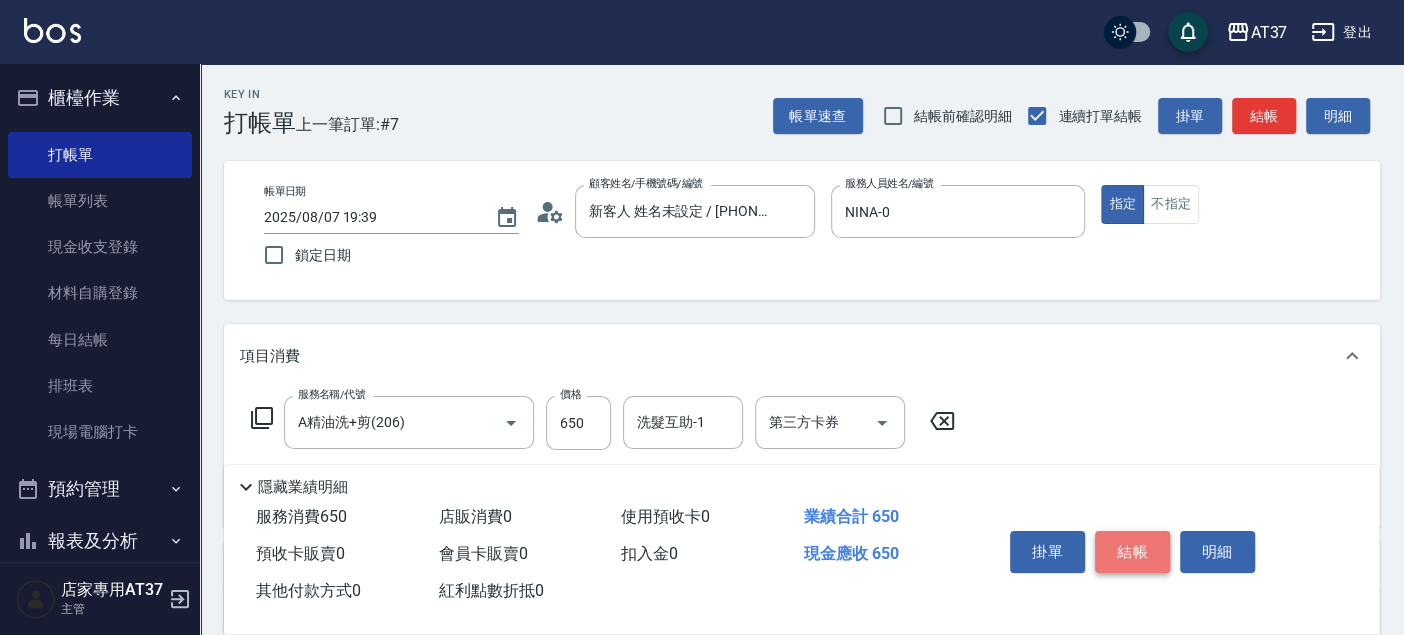 click on "結帳" at bounding box center [1132, 552] 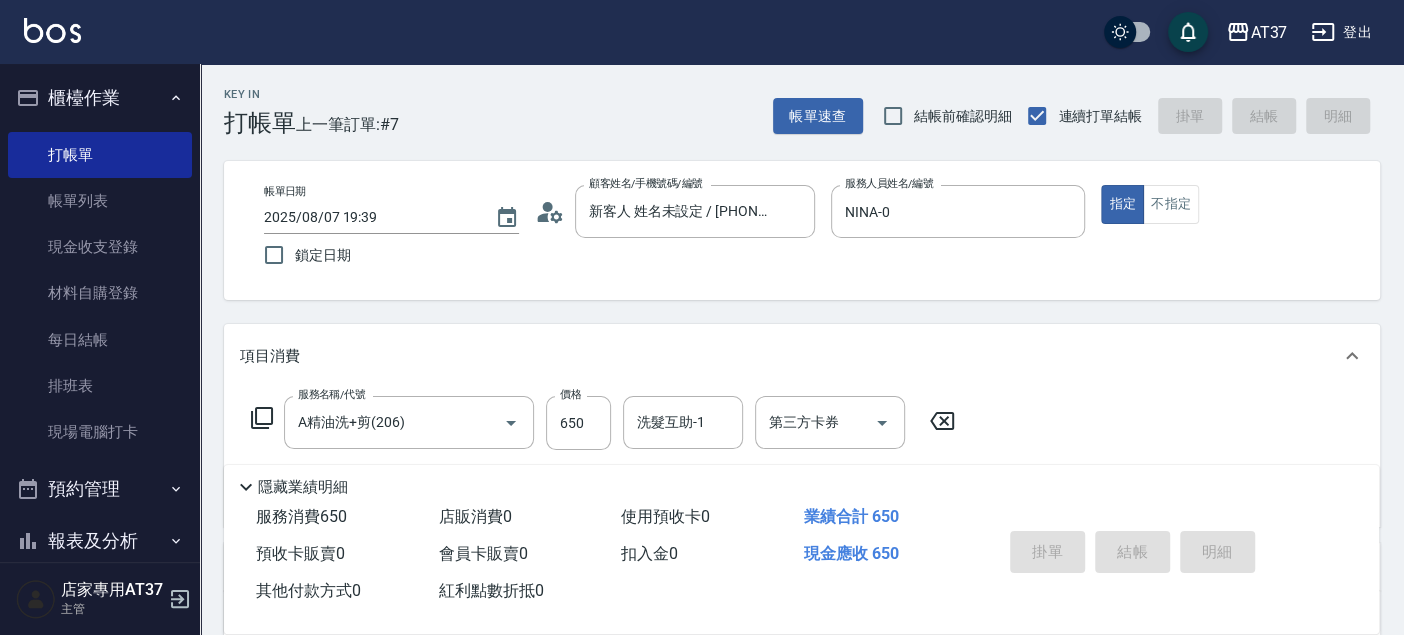 type 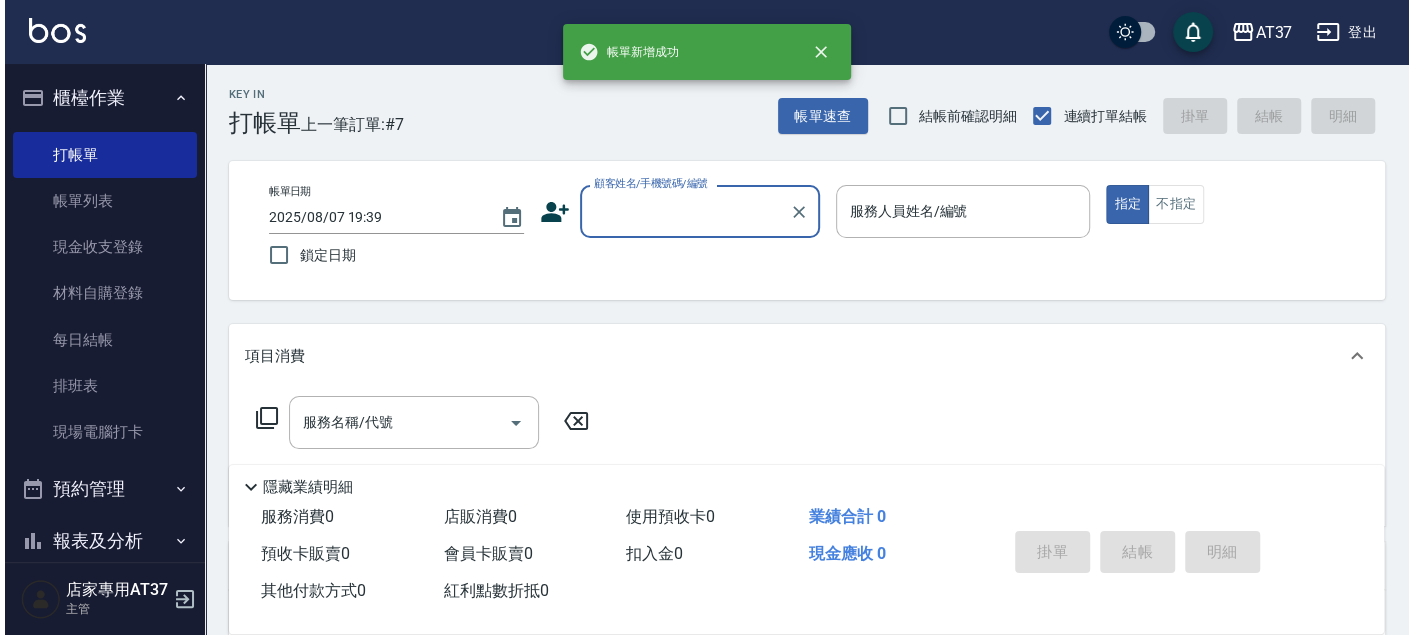 scroll, scrollTop: 0, scrollLeft: 0, axis: both 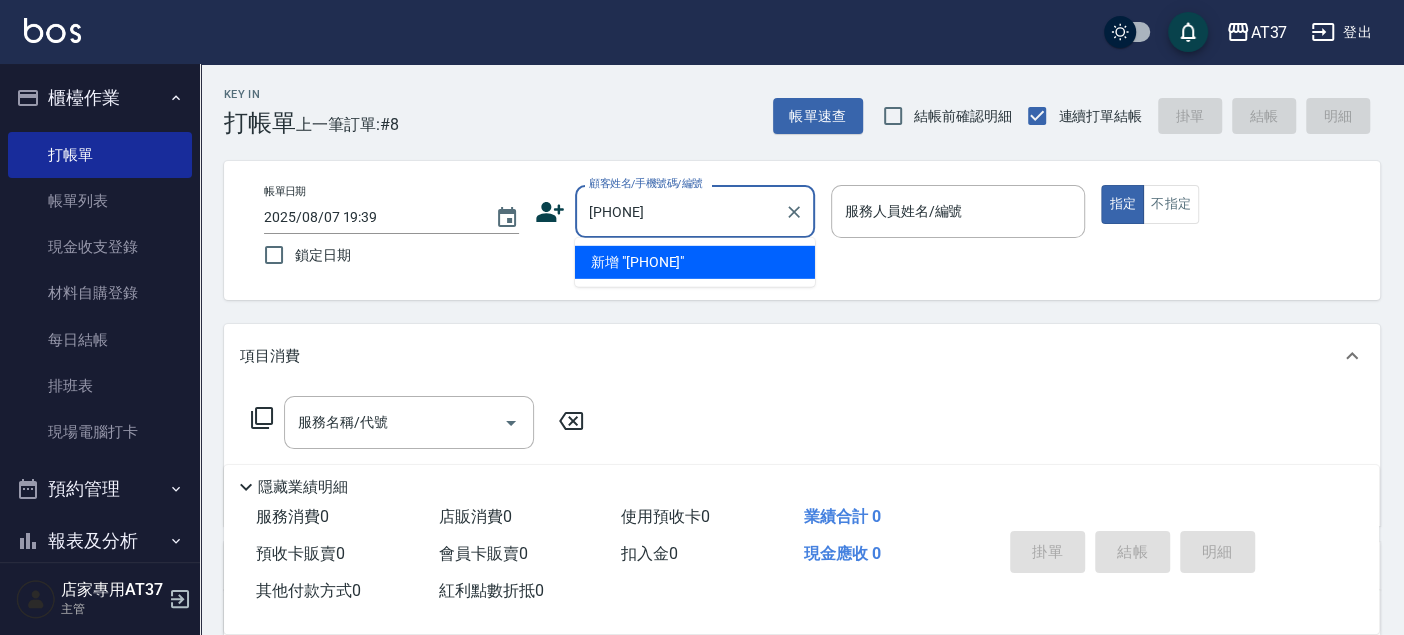 type on "[PHONE]" 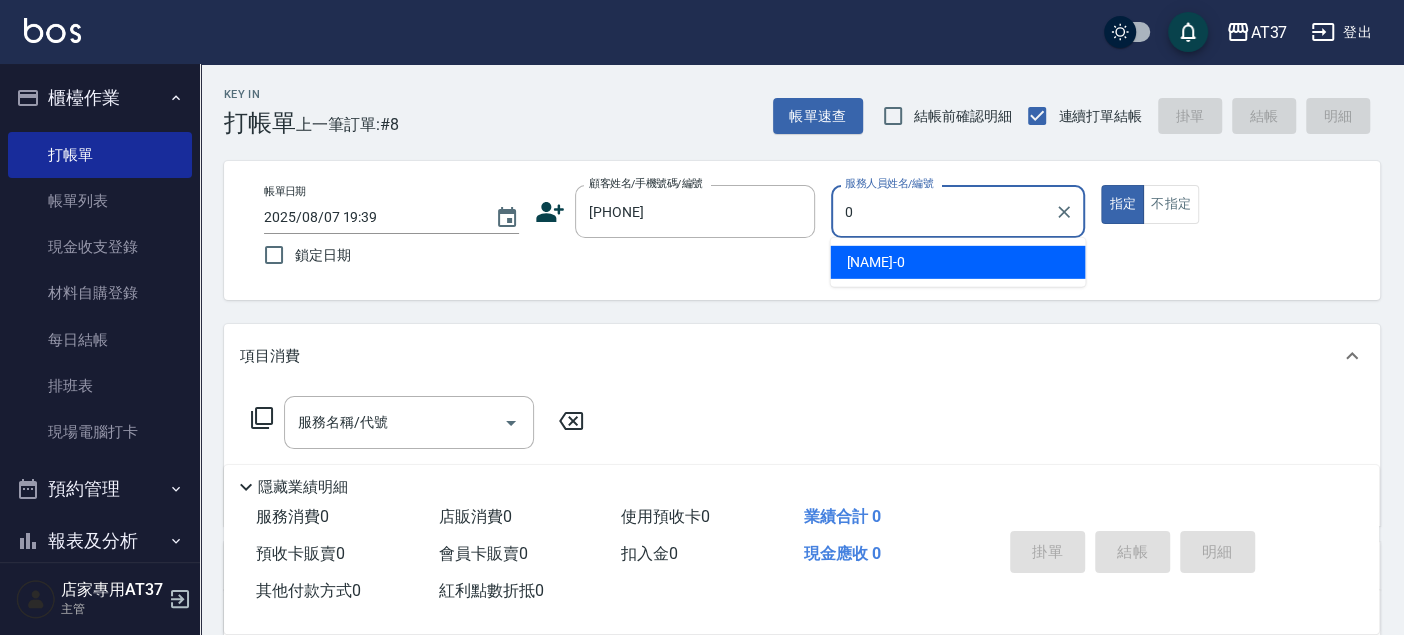 click on "NINA -0" at bounding box center [957, 262] 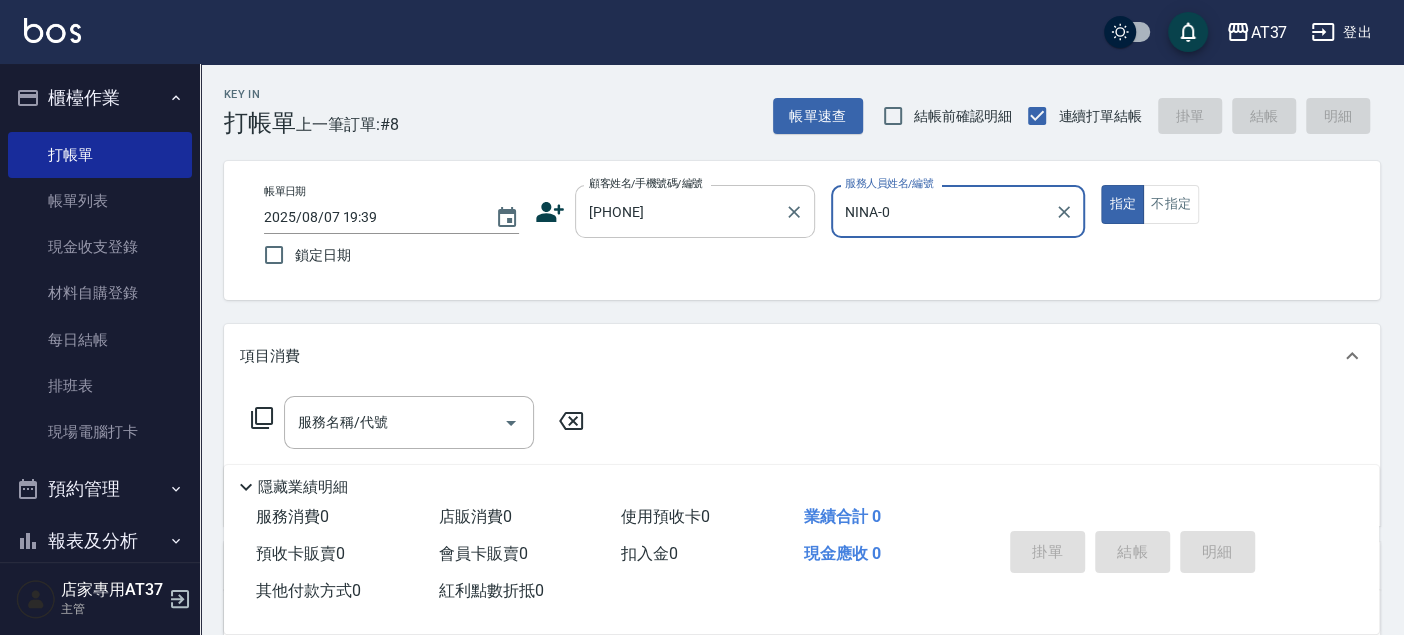 type on "NINA-0" 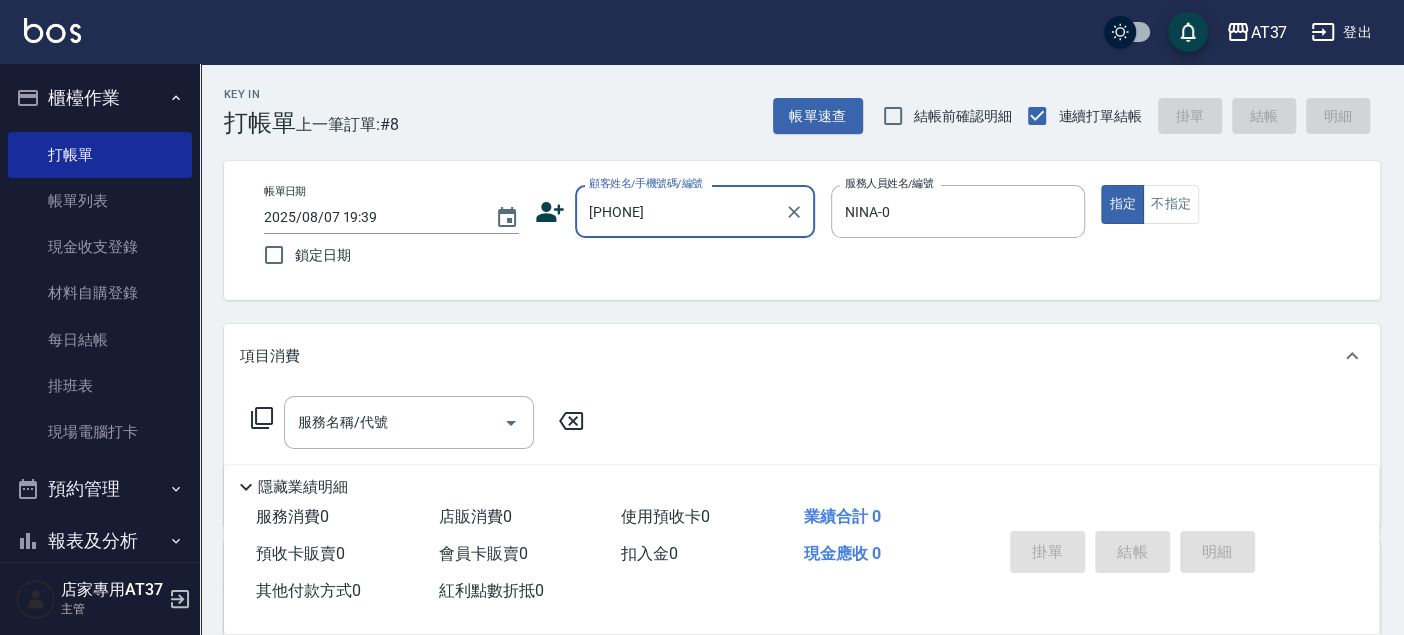 drag, startPoint x: 711, startPoint y: 218, endPoint x: 548, endPoint y: 216, distance: 163.01227 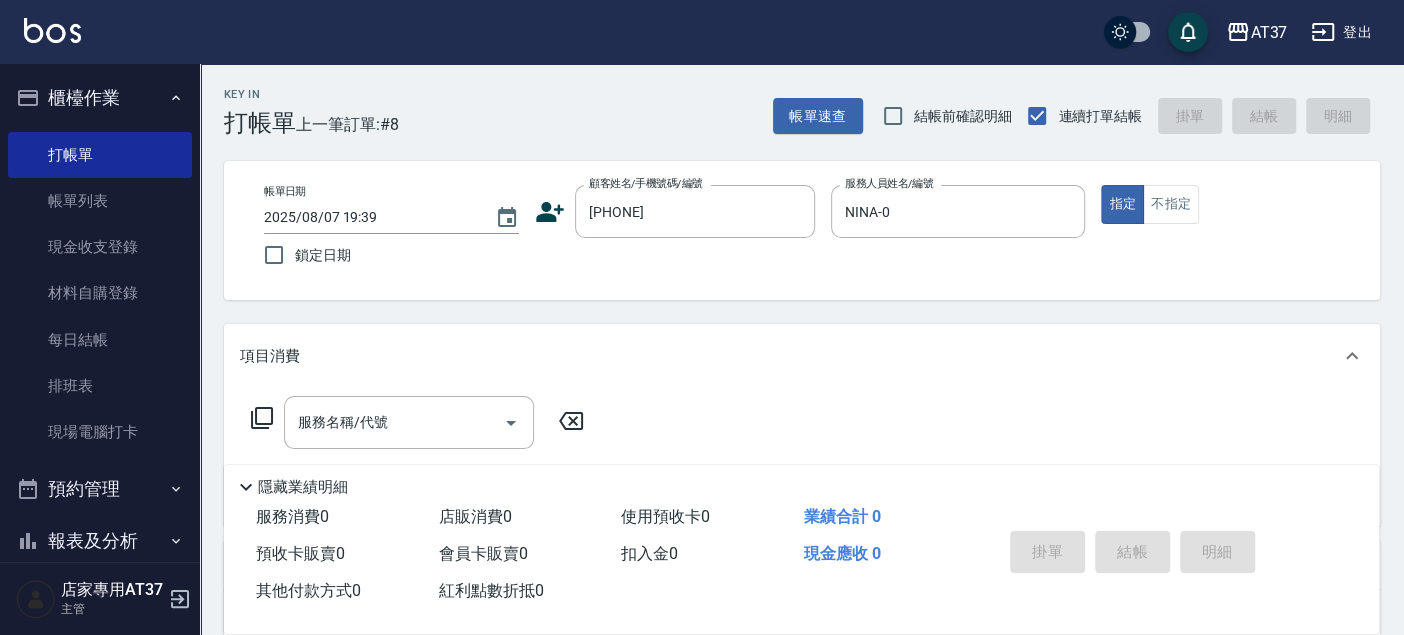 click 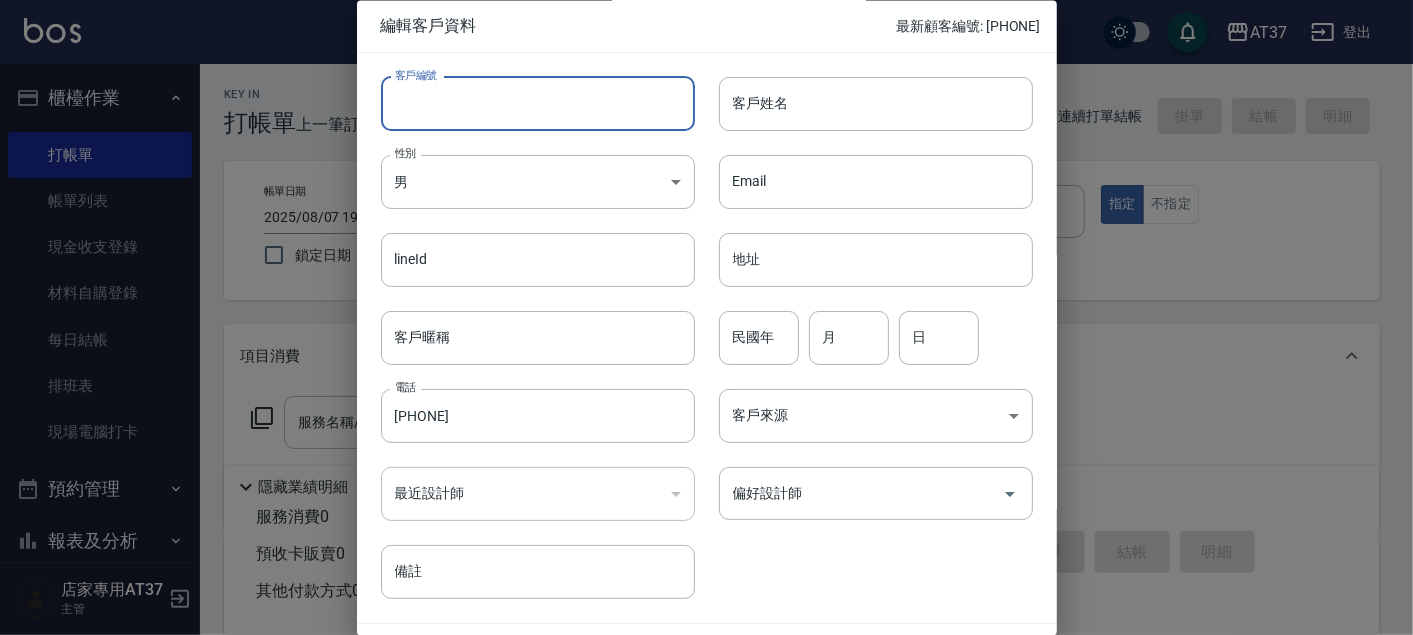 paste on "[PHONE]" 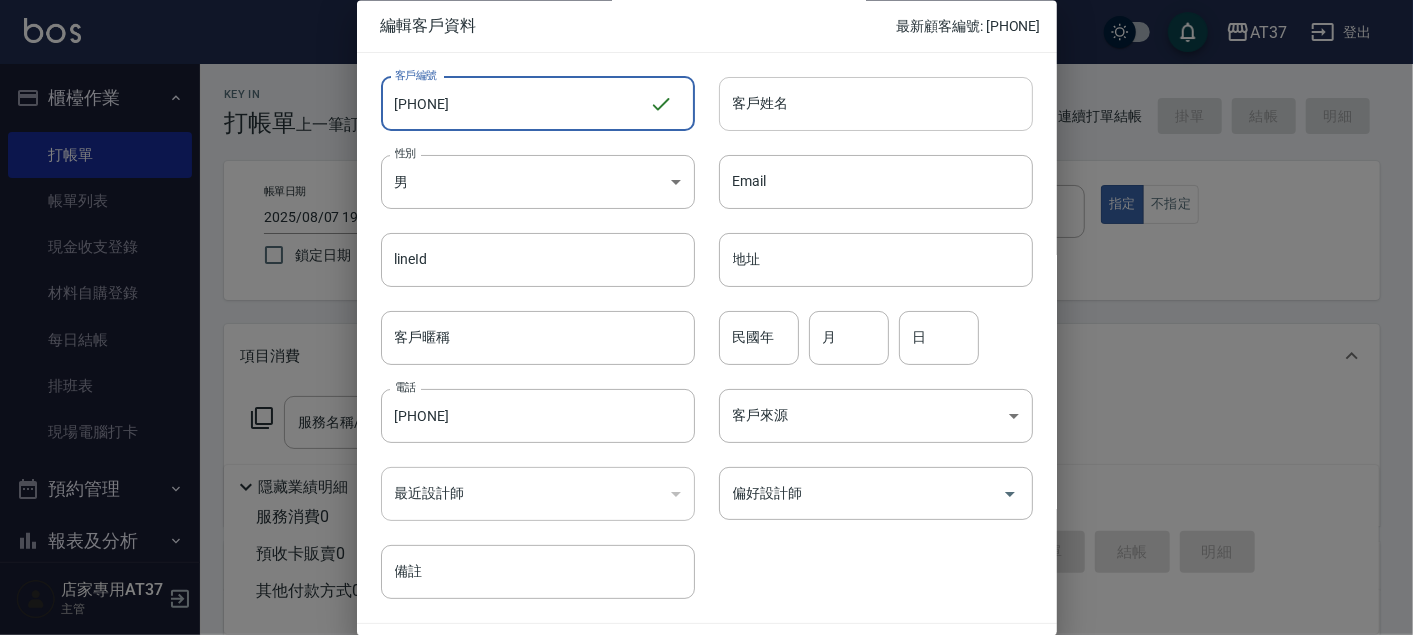 type on "[PHONE]" 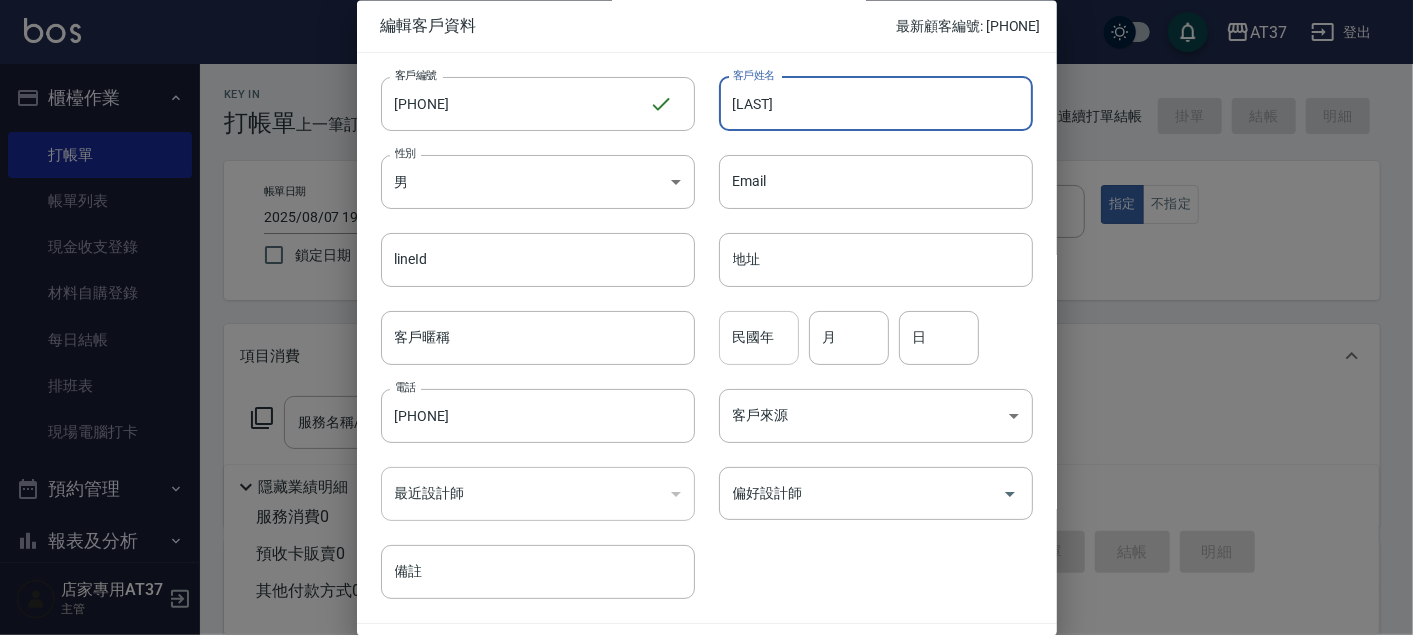 type on "[LAST]" 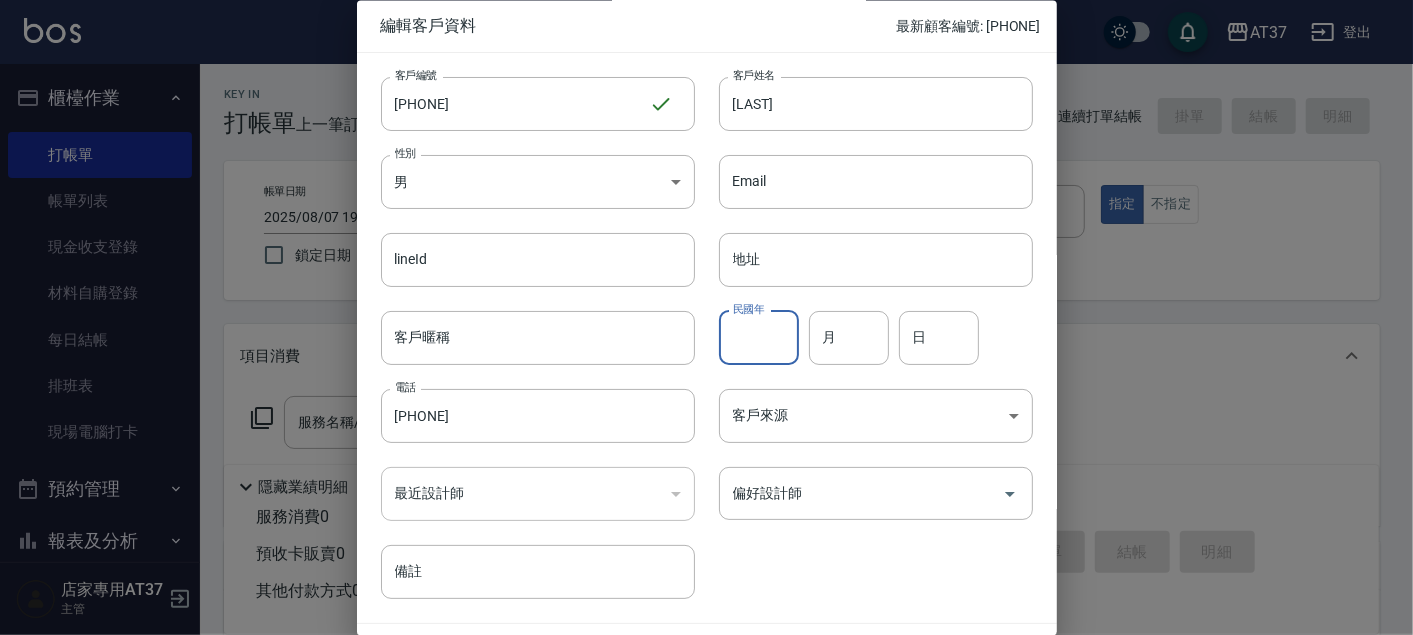 click on "民國年" at bounding box center [759, 338] 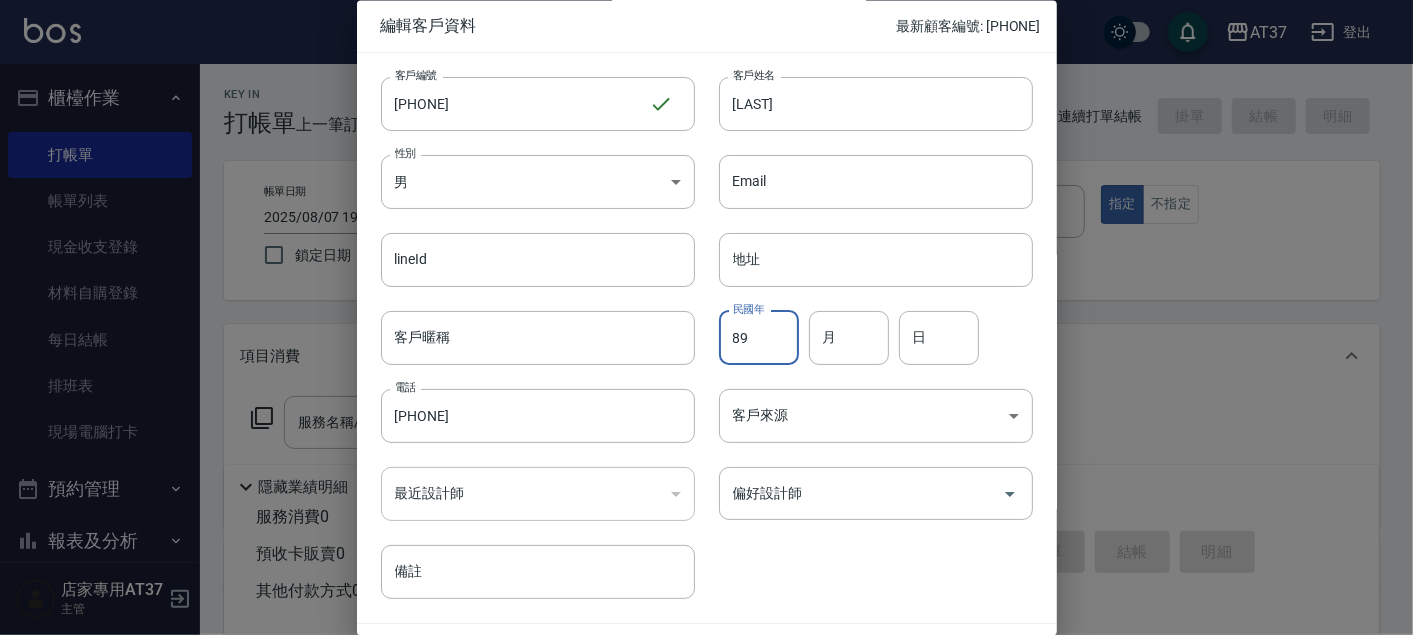 type on "89" 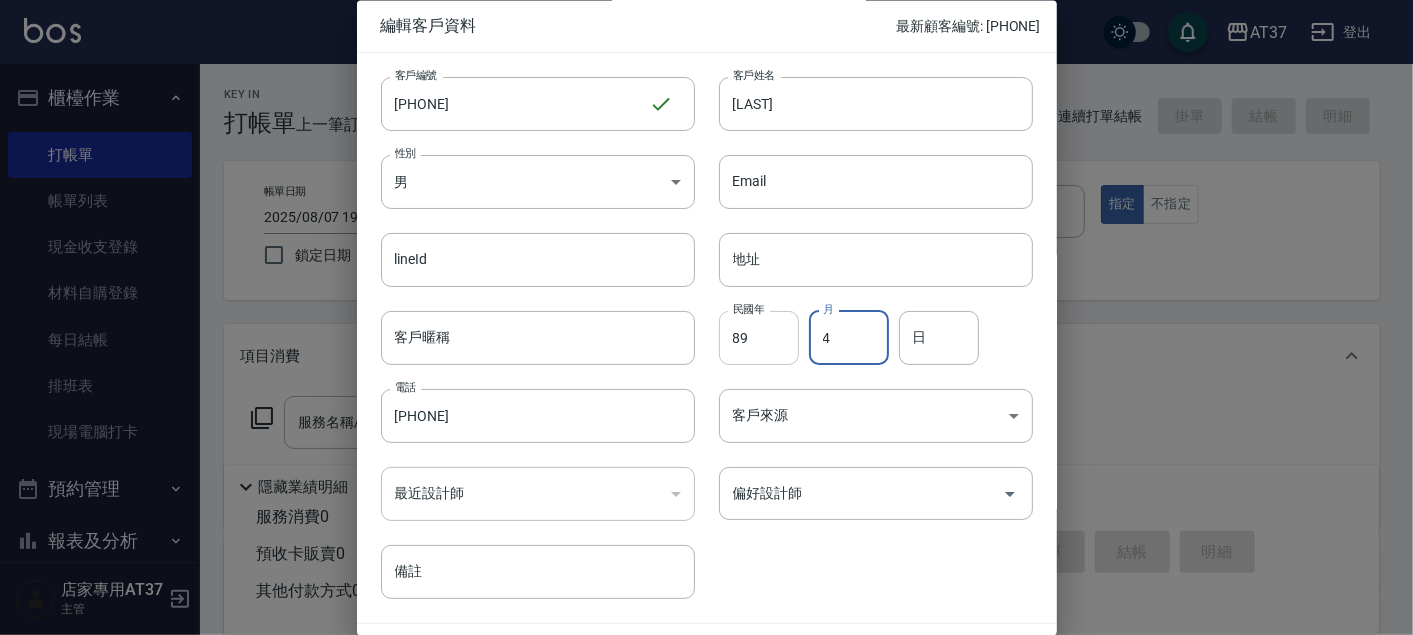 type on "4" 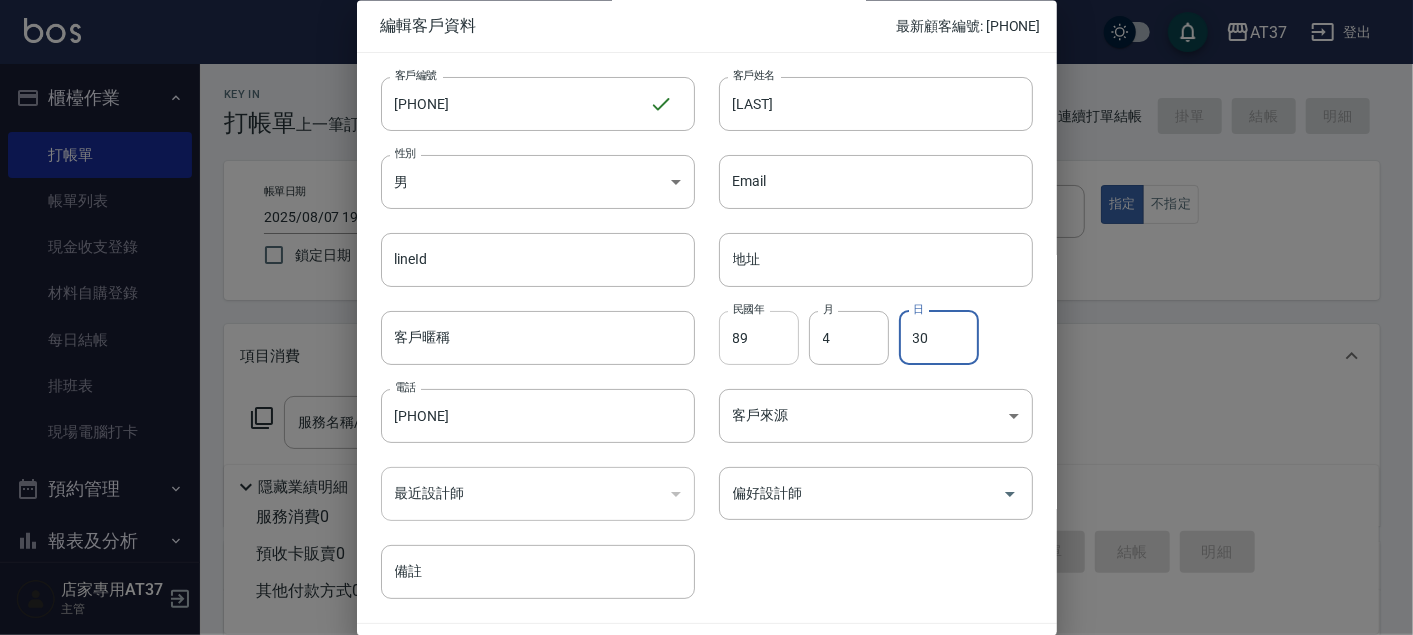 type on "30" 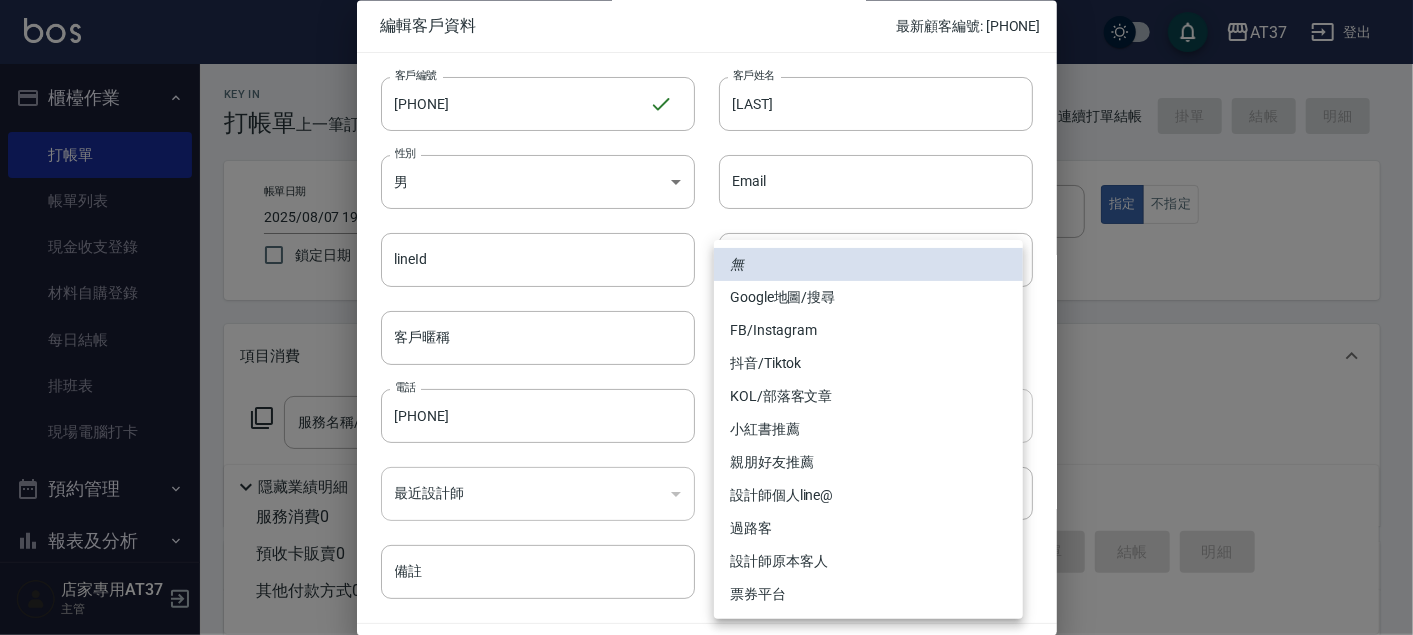 click on "AT37 登出 櫃檯作業 打帳單 帳單列表 現金收支登錄 材料自購登錄 每日結帳 排班表 現場電腦打卡 預約管理 預約管理 單日預約紀錄 單週預約紀錄 報表及分析 報表目錄 店家區間累計表 店家日報表 店家排行榜 互助日報表 互助月報表 互助排行榜 互助點數明細 互助業績報表 全店業績分析表 營業統計分析表 營業項目月分析表 設計師業績表 設計師日報表 設計師業績分析表 設計師業績月報表 設計師抽成報表 設計師排行榜 商品銷售排行榜 商品消耗明細 服務扣項明細表 單一服務項目查詢 店販抽成明細 店販分類抽成明細 顧客入金餘額表 顧客卡券餘額表 每日非現金明細 每日收支明細 收支分類明細表 非現金明細對帳單 費用分析表 損益表 客戶管理 客戶列表 客資篩選匯出 卡券管理 入金管理 員工及薪資 員工列表 全店打卡記錄 考勤排班總表 薪資條 薪資明細表 主管 0元" at bounding box center (706, 485) 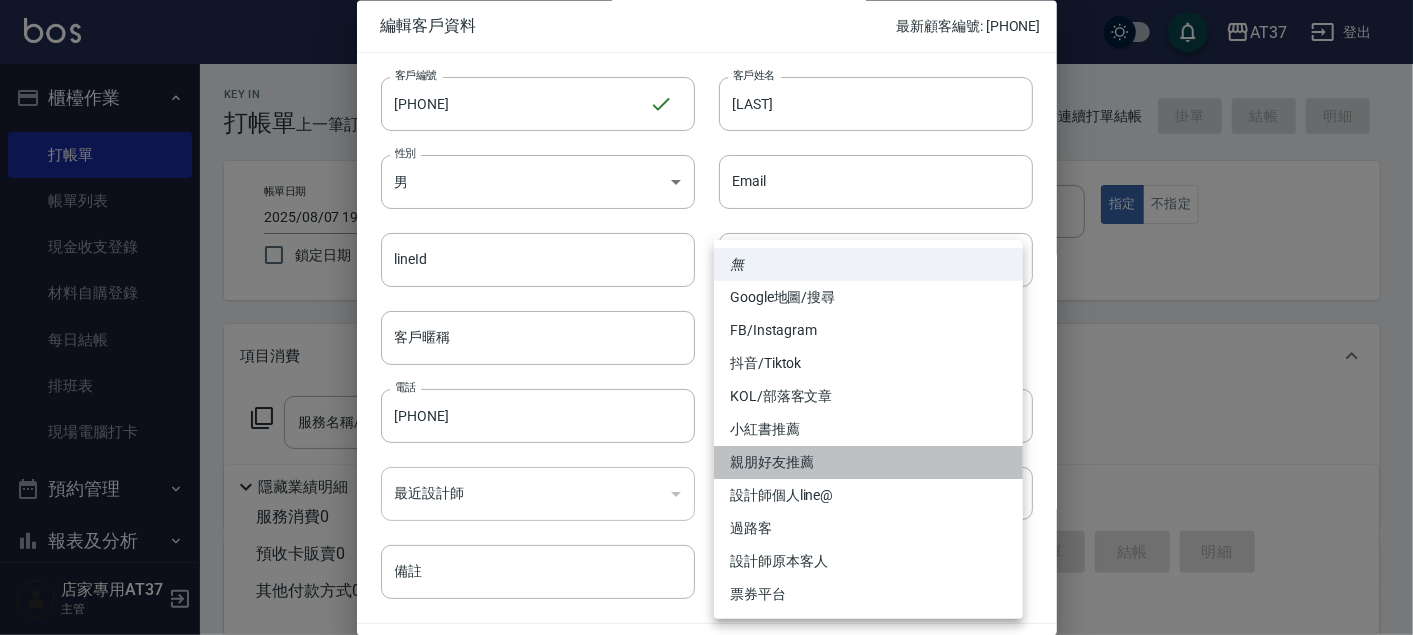 click on "親朋好友推薦" at bounding box center [868, 462] 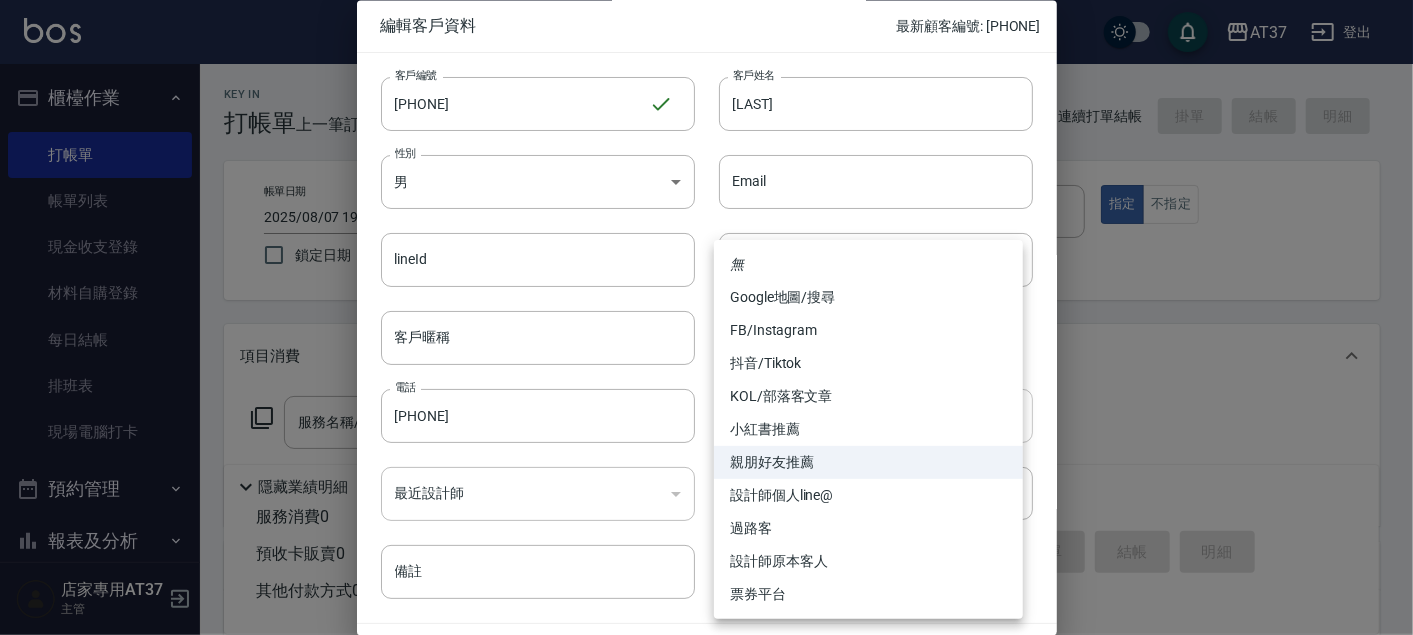 click on "AT37 登出 櫃檯作業 打帳單 帳單列表 現金收支登錄 材料自購登錄 每日結帳 排班表 現場電腦打卡 預約管理 預約管理 單日預約紀錄 單週預約紀錄 報表及分析 報表目錄 店家區間累計表 店家日報表 店家排行榜 互助日報表 互助月報表 互助排行榜 互助點數明細 互助業績報表 全店業績分析表 營業統計分析表 營業項目月分析表 設計師業績表 設計師日報表 設計師業績分析表 設計師業績月報表 設計師抽成報表 設計師排行榜 商品銷售排行榜 商品消耗明細 服務扣項明細表 單一服務項目查詢 店販抽成明細 店販分類抽成明細 顧客入金餘額表 顧客卡券餘額表 每日非現金明細 每日收支明細 收支分類明細表 非現金明細對帳單 費用分析表 損益表 客戶管理 客戶列表 客資篩選匯出 卡券管理 入金管理 員工及薪資 員工列表 全店打卡記錄 考勤排班總表 薪資條 薪資明細表 主管 0元" at bounding box center (706, 485) 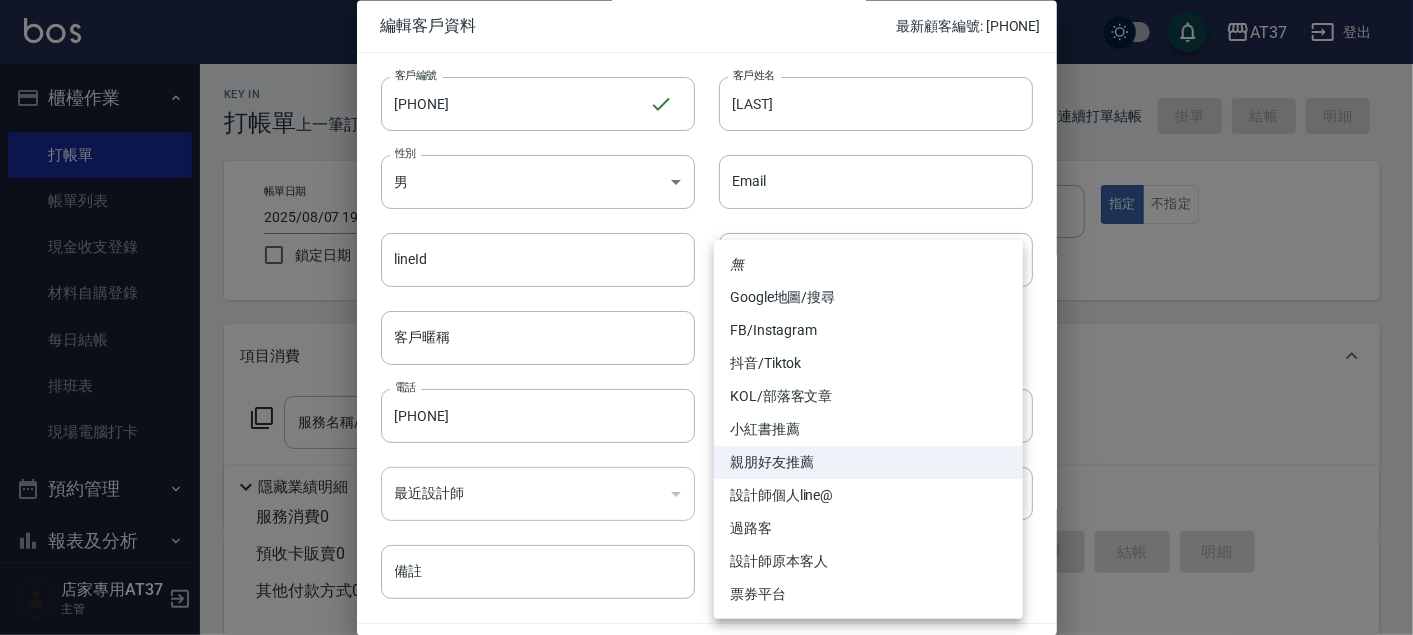 click on "FB/Instagram" at bounding box center [868, 330] 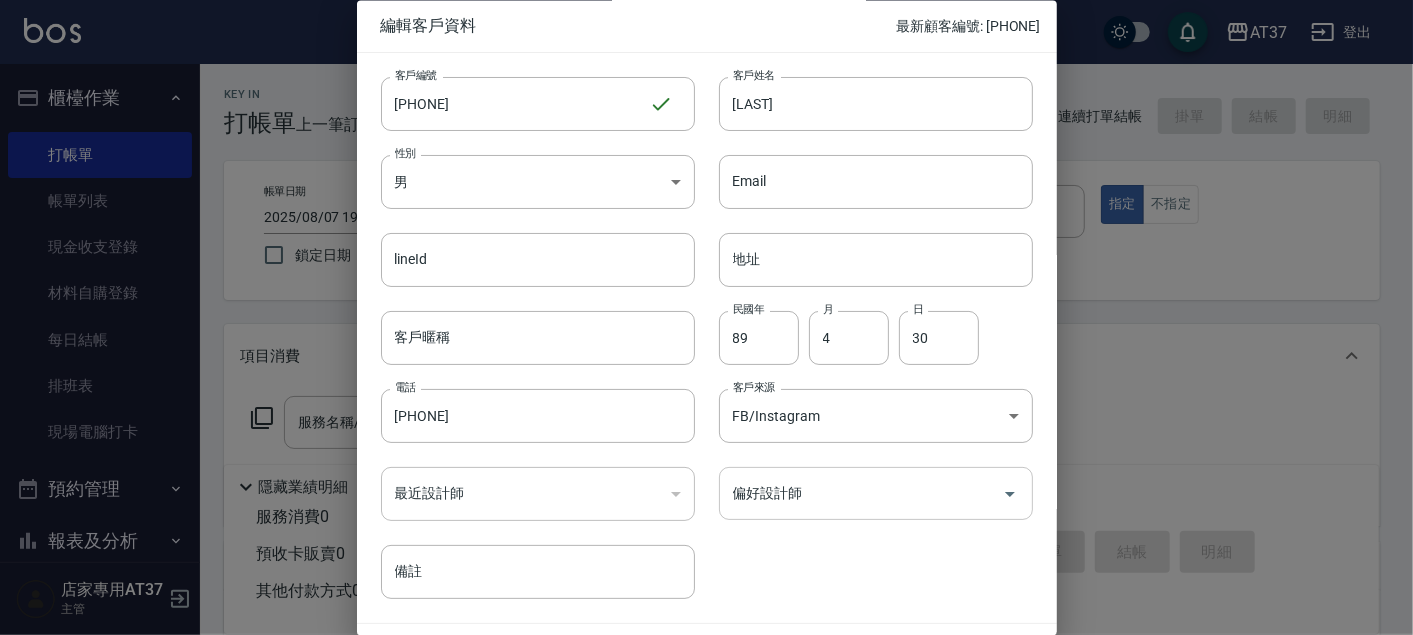 click 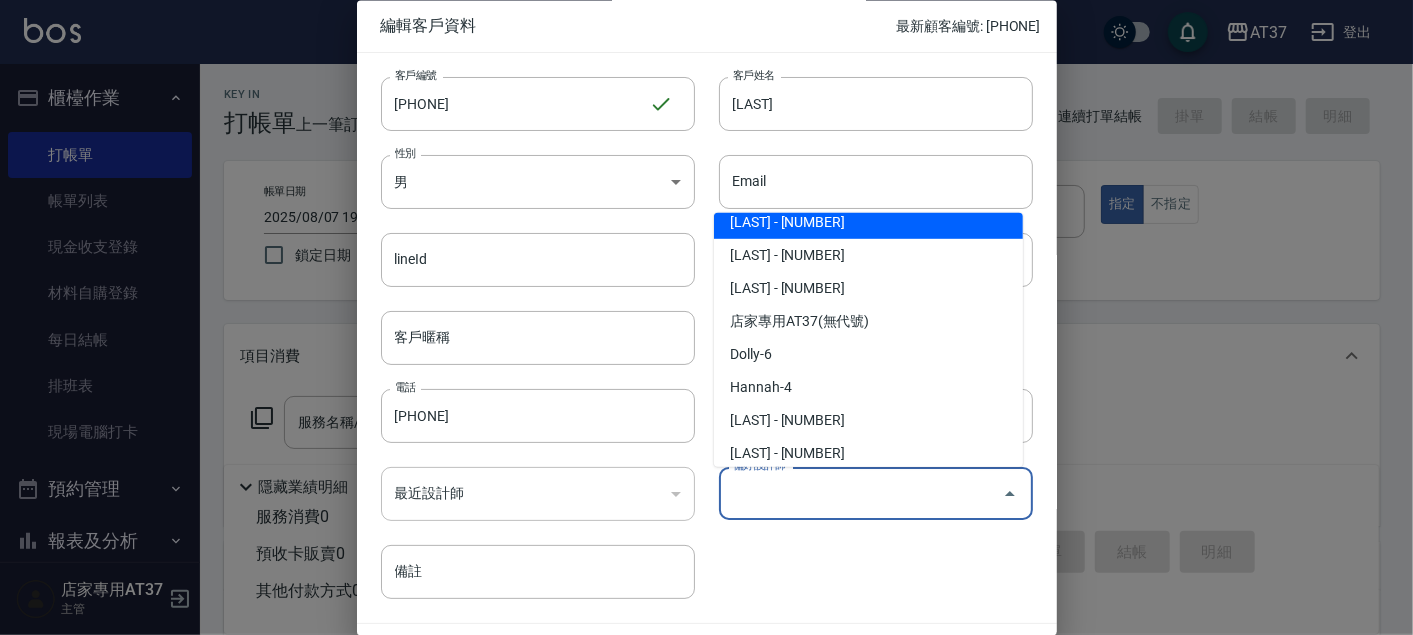 scroll, scrollTop: 112, scrollLeft: 0, axis: vertical 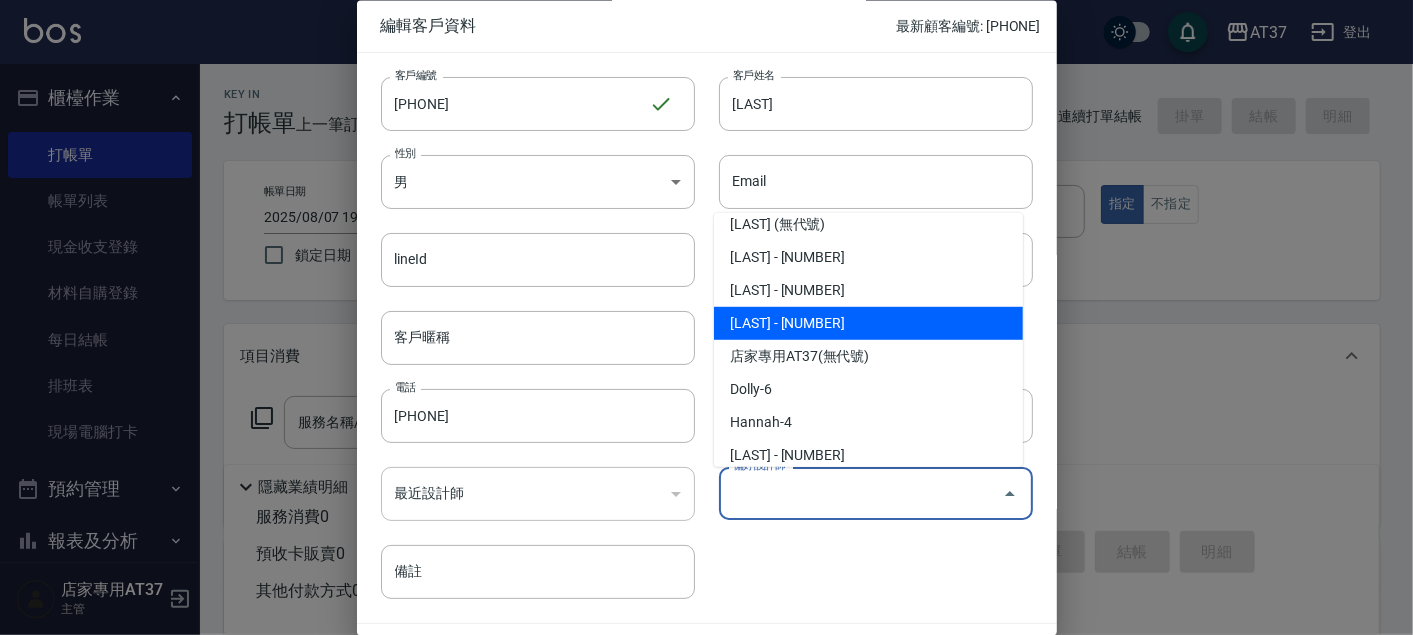click on "[LAST] - [NUMBER]" at bounding box center (868, 323) 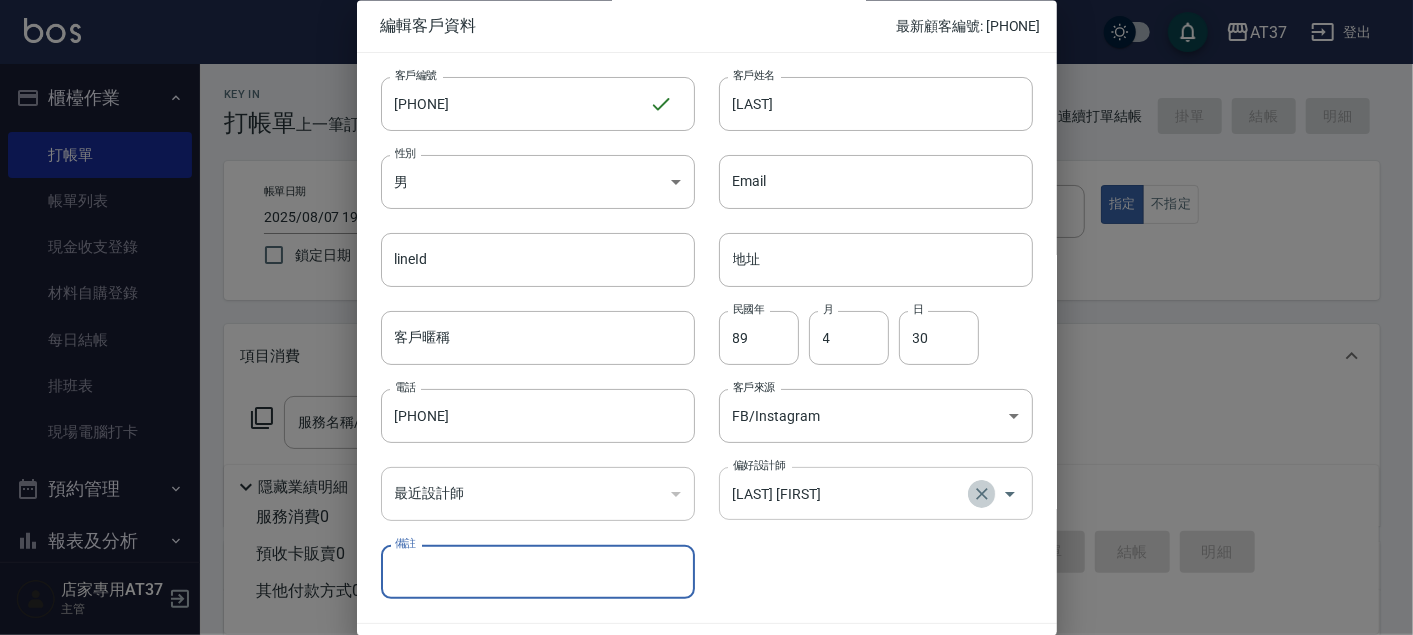 click 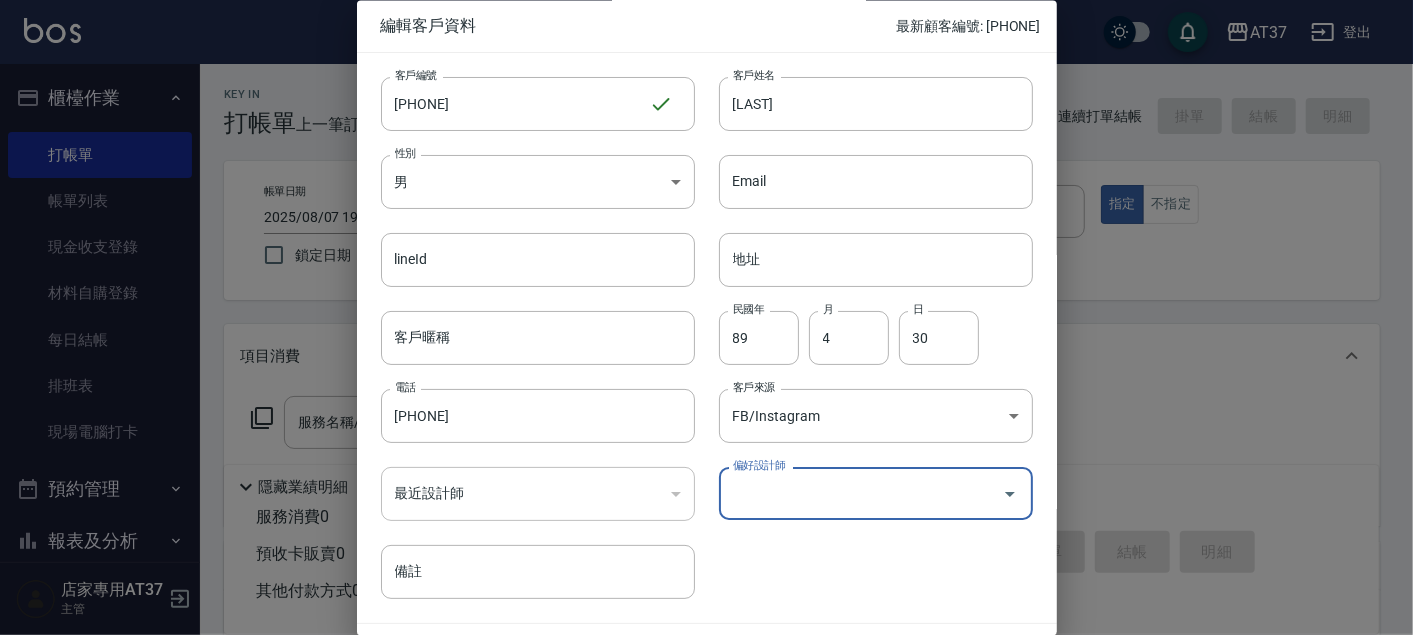 click at bounding box center [1009, 494] 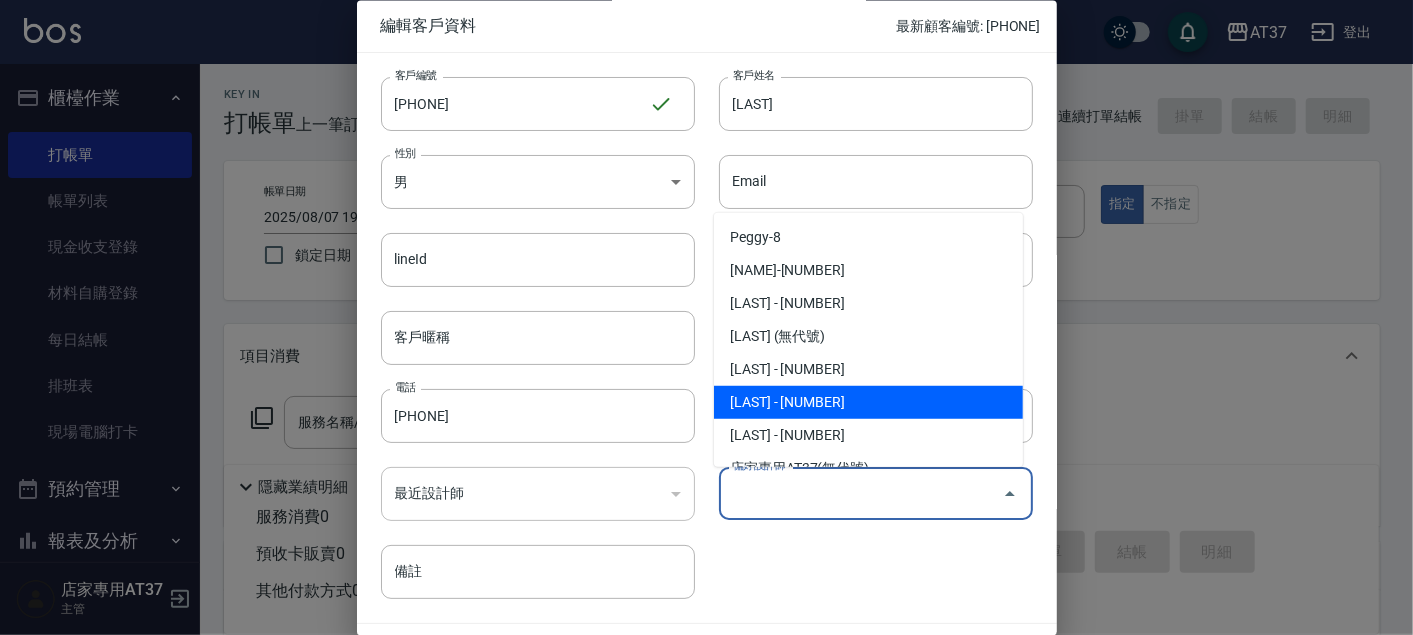 click on "[LAST] - [NUMBER]" at bounding box center [868, 402] 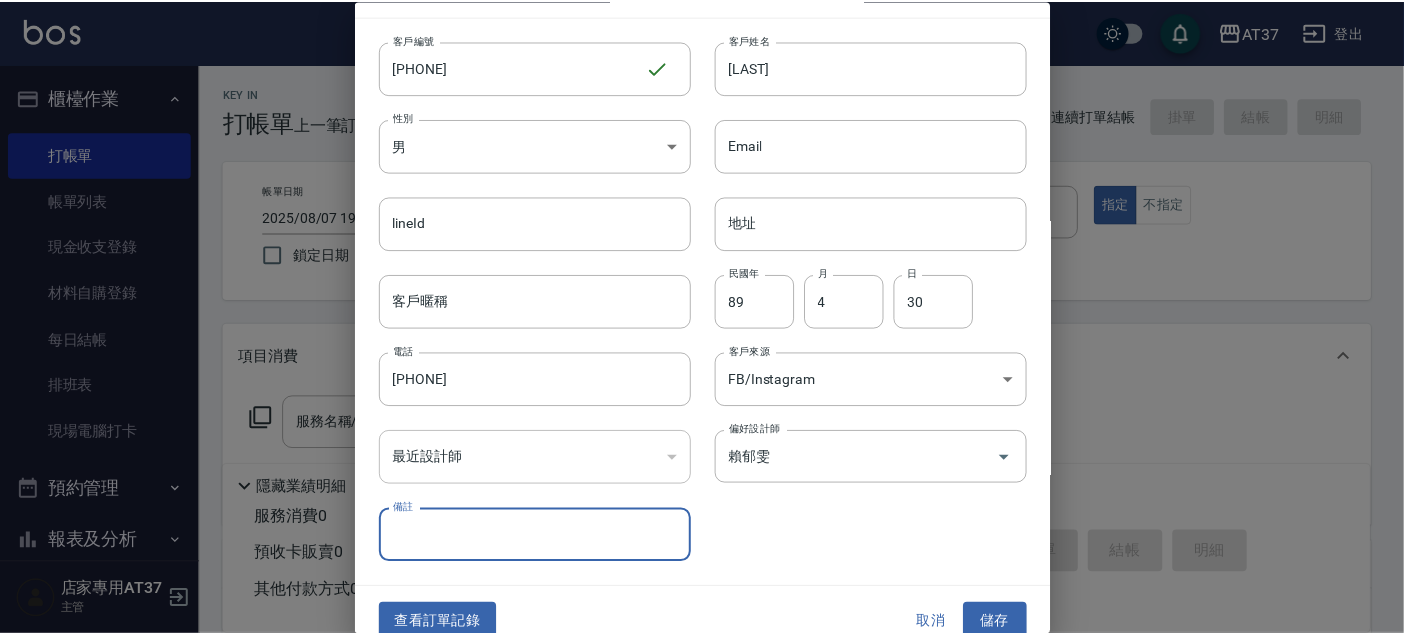 scroll, scrollTop: 57, scrollLeft: 0, axis: vertical 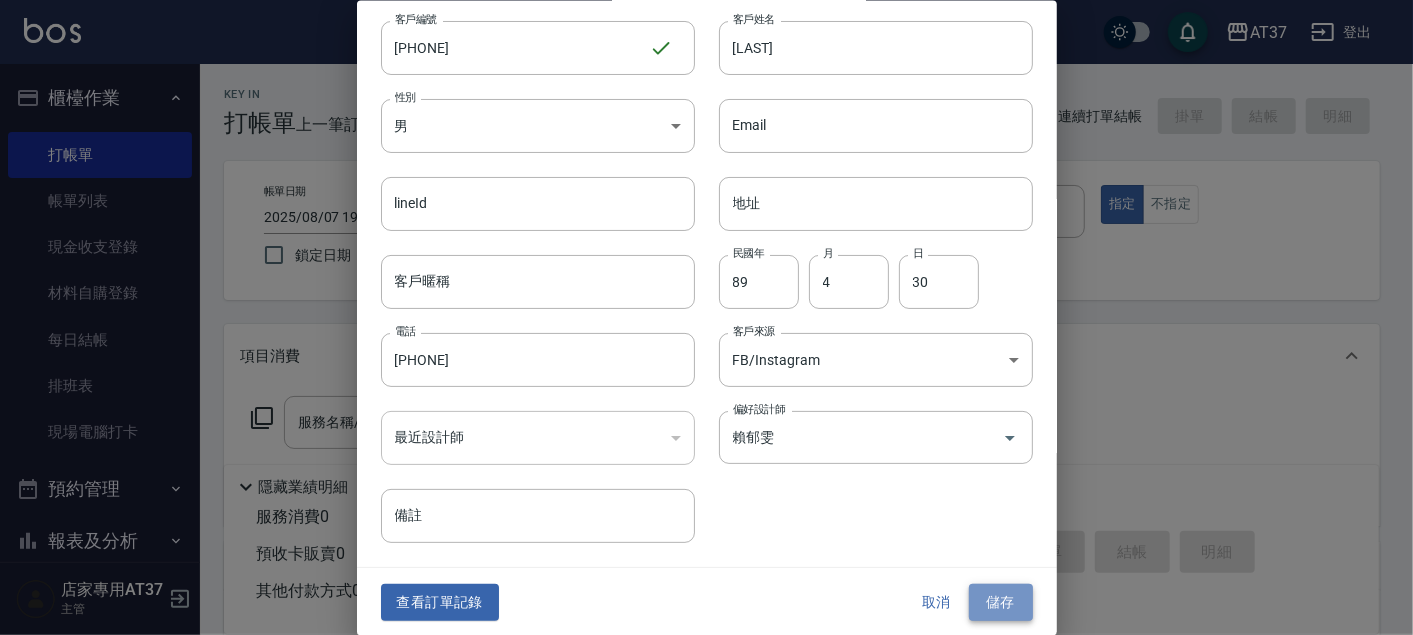 click on "儲存" at bounding box center [1001, 602] 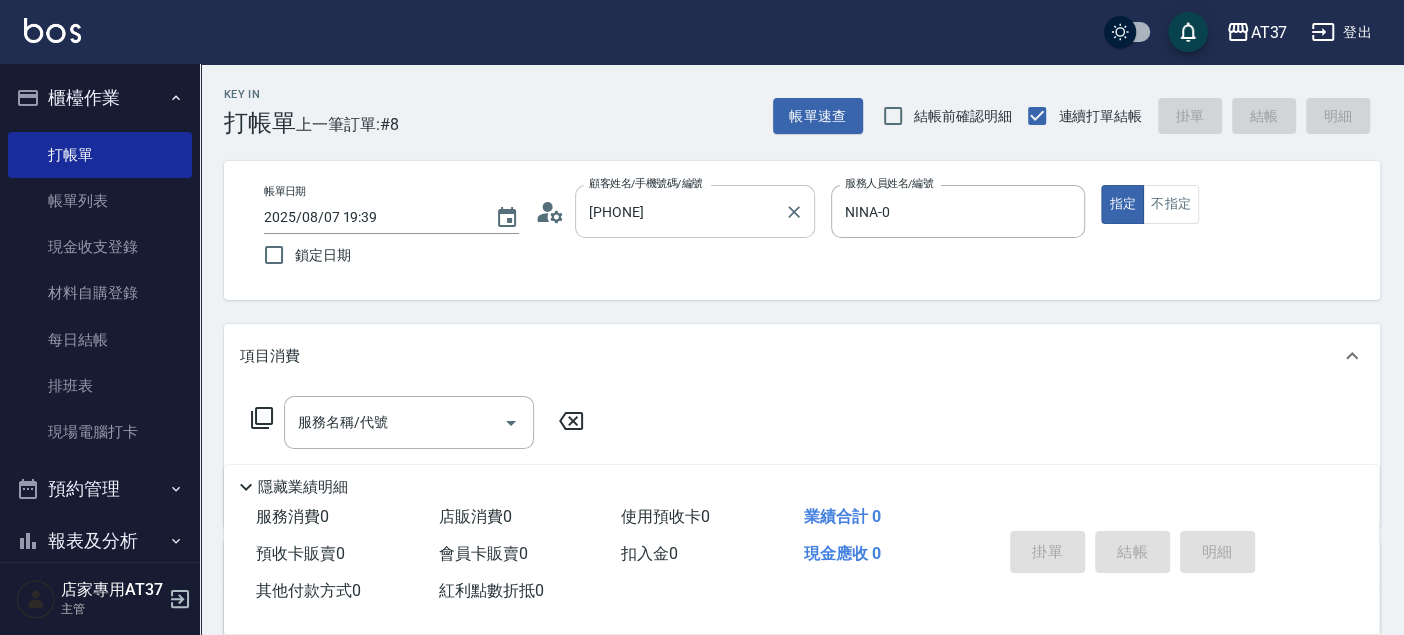 click on "[PHONE]" at bounding box center [680, 211] 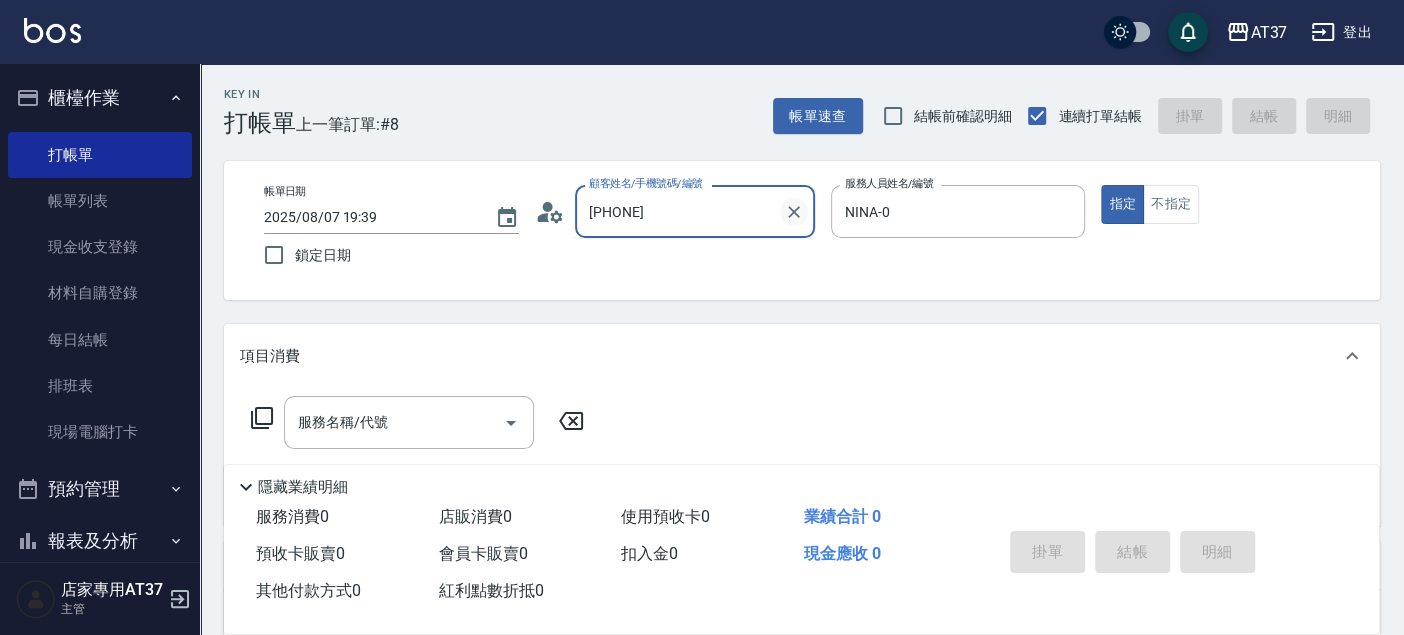 click 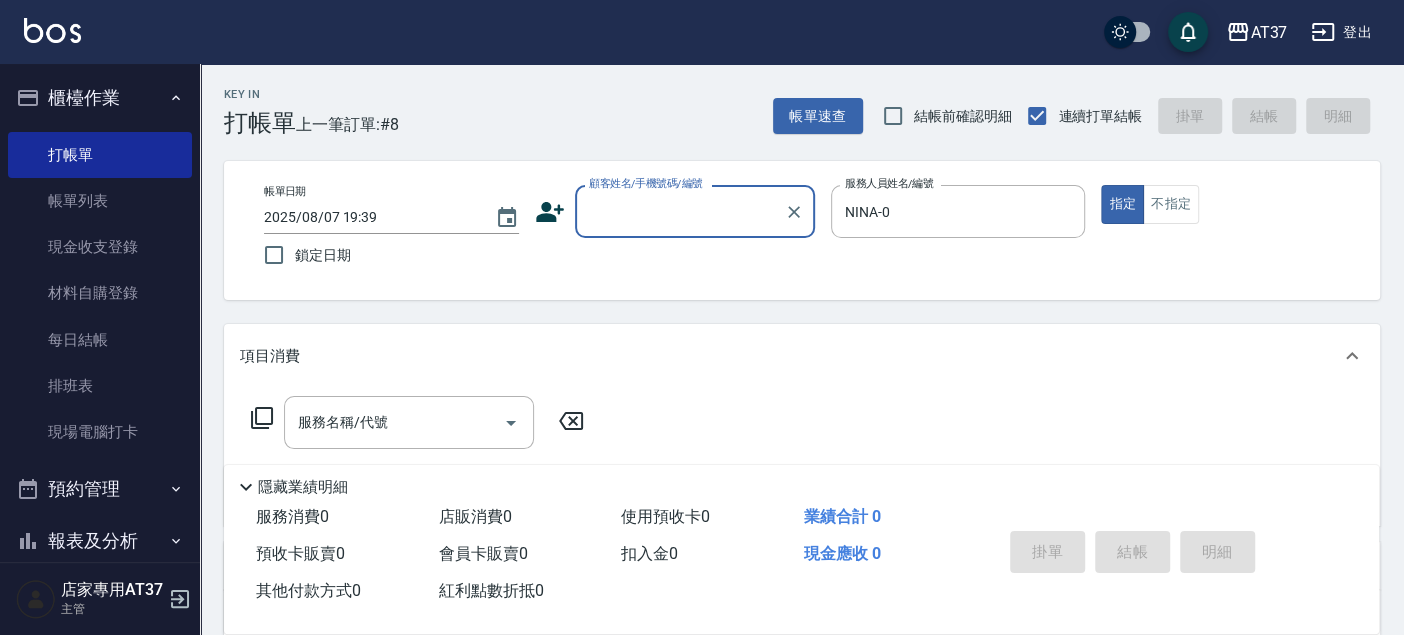 paste on "[PHONE]" 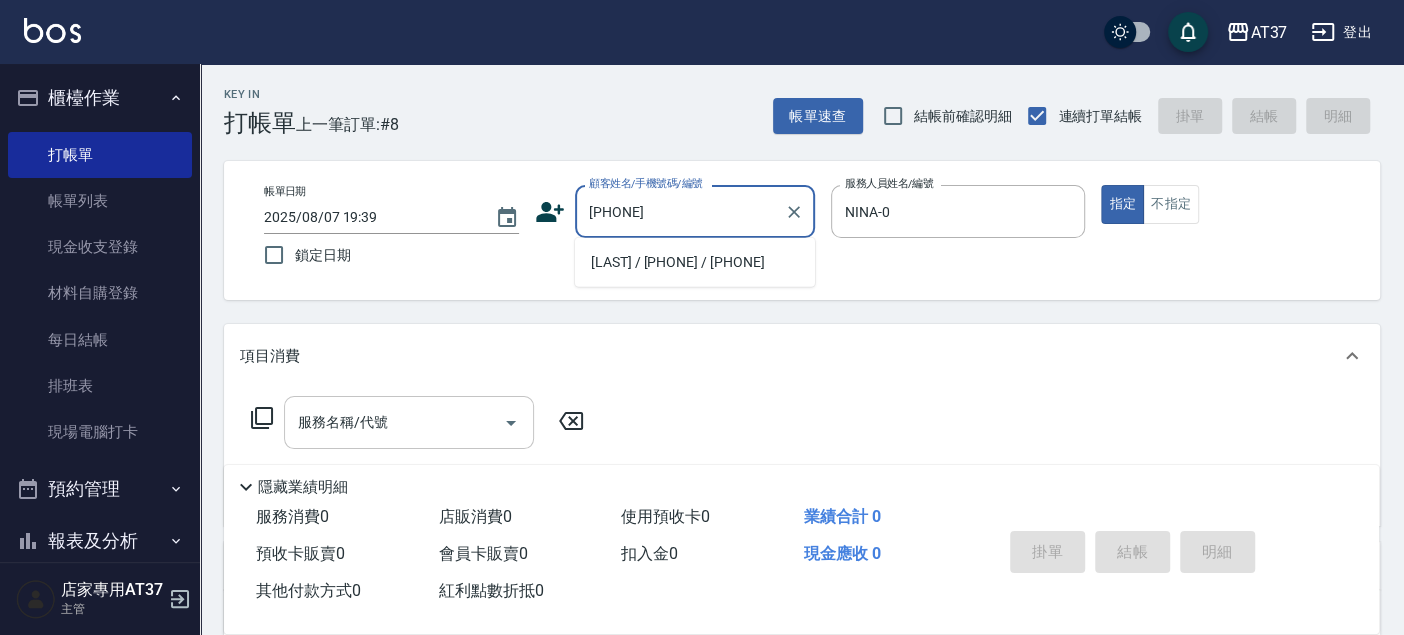 type on "[PHONE]" 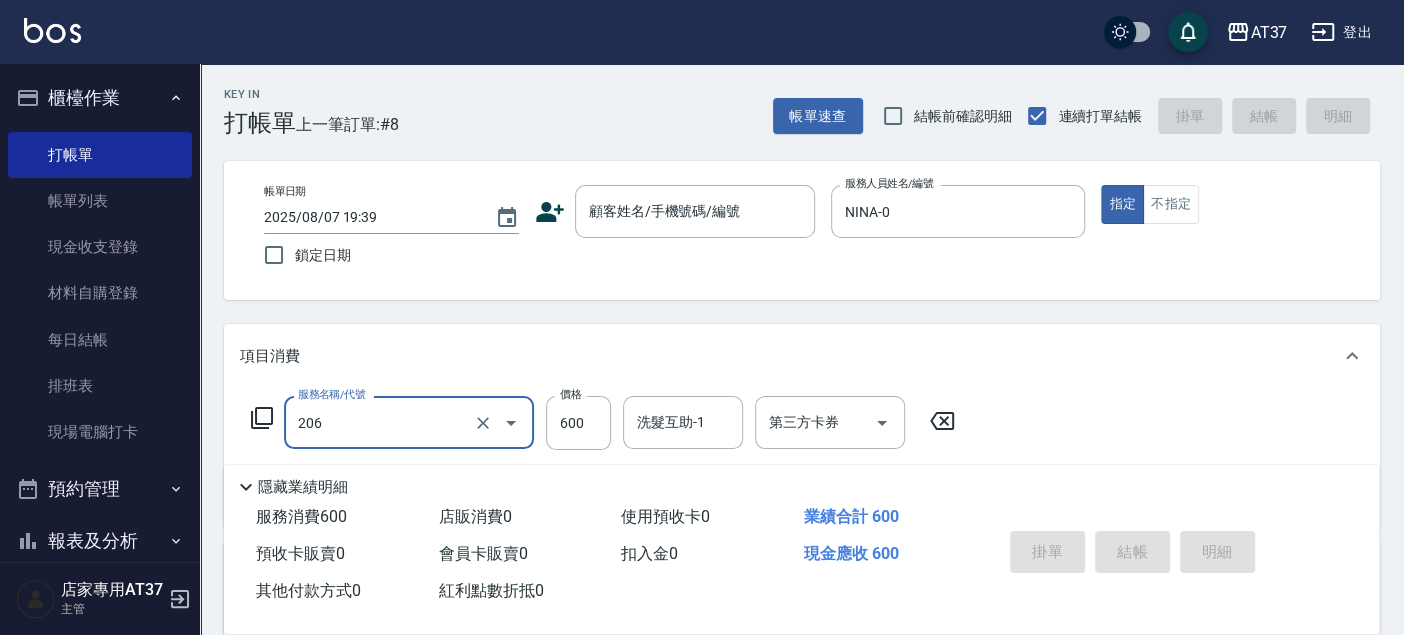 type on "A精油洗+剪(206)" 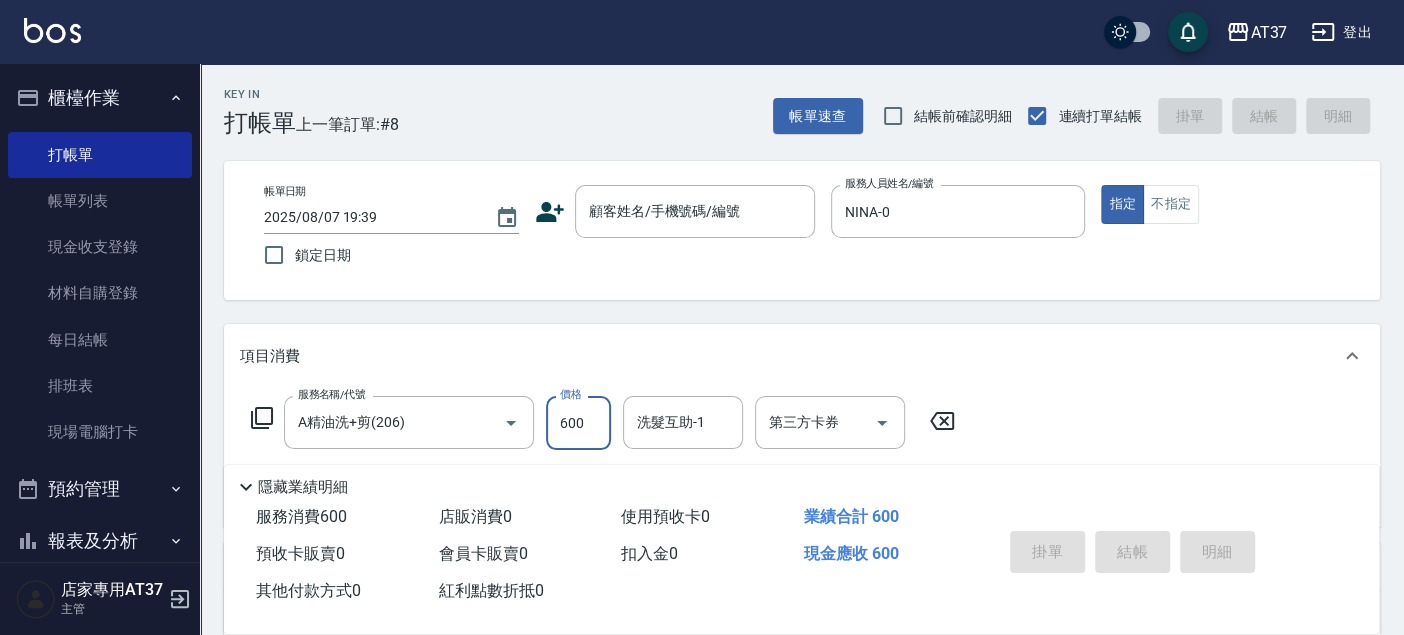 click on "Key In 打帳單 上一筆訂單:#8 帳單速查 結帳前確認明細 連續打單結帳 掛單 結帳 明細 帳單日期 2025/08/07 19:39 鎖定日期 顧客姓名/手機號碼/編號 顧客姓名/手機號碼/編號 服務人員姓名/編號 NINA-0 服務人員姓名/編號 指定 不指定 項目消費 服務名稱/代號 A精油洗+剪(206) 服務名稱/代號 價格 600 價格 洗髮互助-1 洗髮互助-1 第三方卡券 第三方卡券 店販銷售 服務人員姓名/編號 服務人員姓名/編號 商品代號/名稱 商品代號/名稱 預收卡販賣 卡券名稱/代號 卡券名稱/代號 使用預收卡 其他付款方式 其他付款方式 其他付款方式 備註及來源 備註 備註 訂單來源 ​ 訂單來源 隱藏業績明細 服務消費  600 店販消費  0 使用預收卡  0 業績合計   600 預收卡販賣  0 會員卡販賣  0 扣入金  0 現金應收   600 其他付款方式  0 紅利點數折抵  0 掛單 結帳 明細" at bounding box center (802, 518) 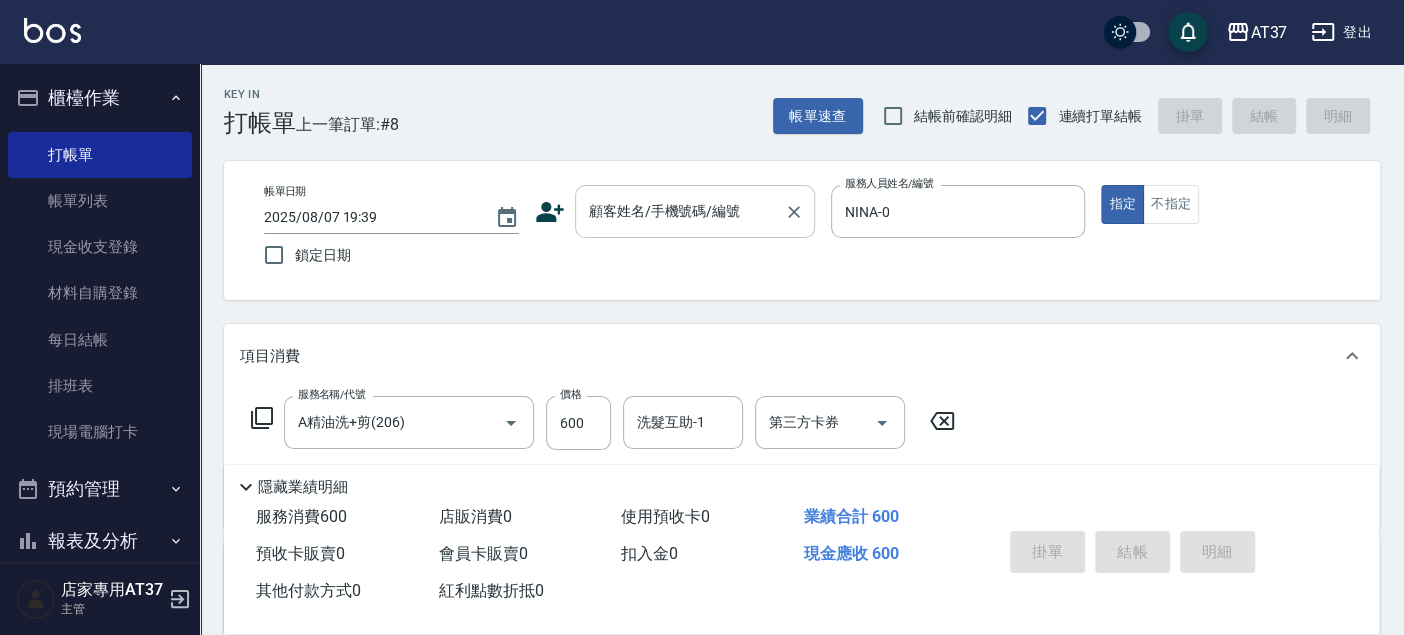 click on "顧客姓名/手機號碼/編號" at bounding box center [695, 211] 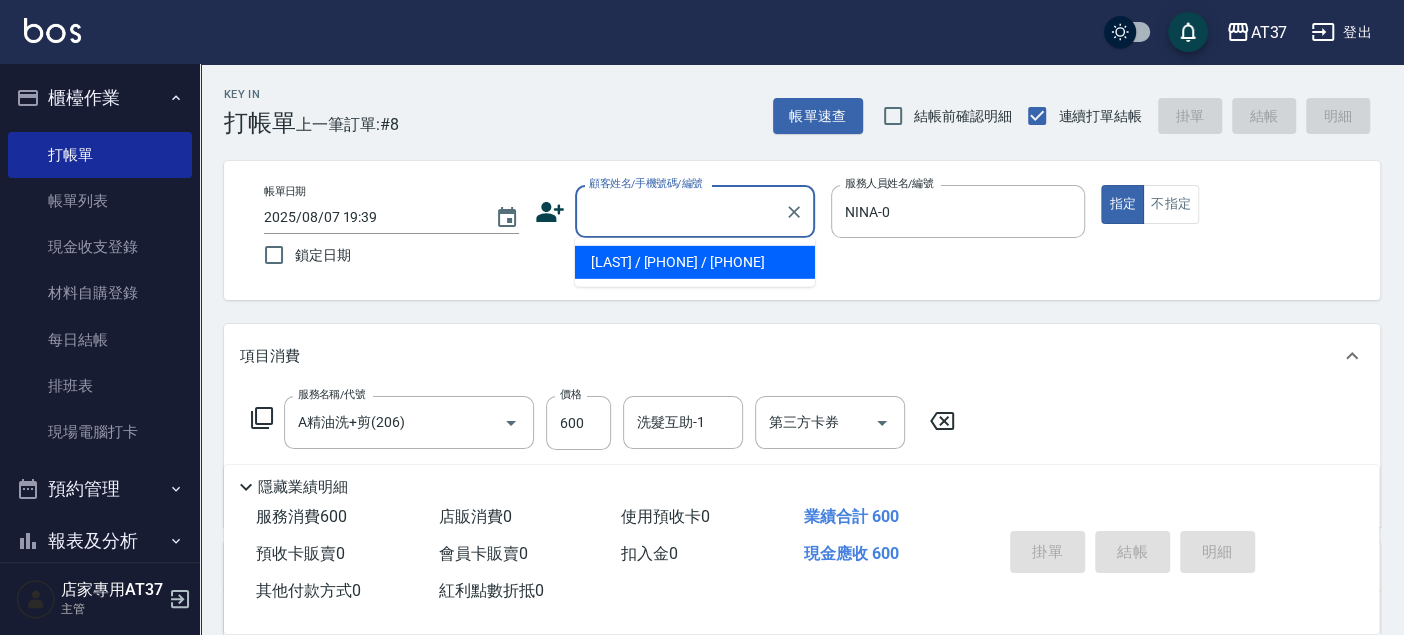 click on "[LAST] / [PHONE] / [PHONE]" at bounding box center [695, 262] 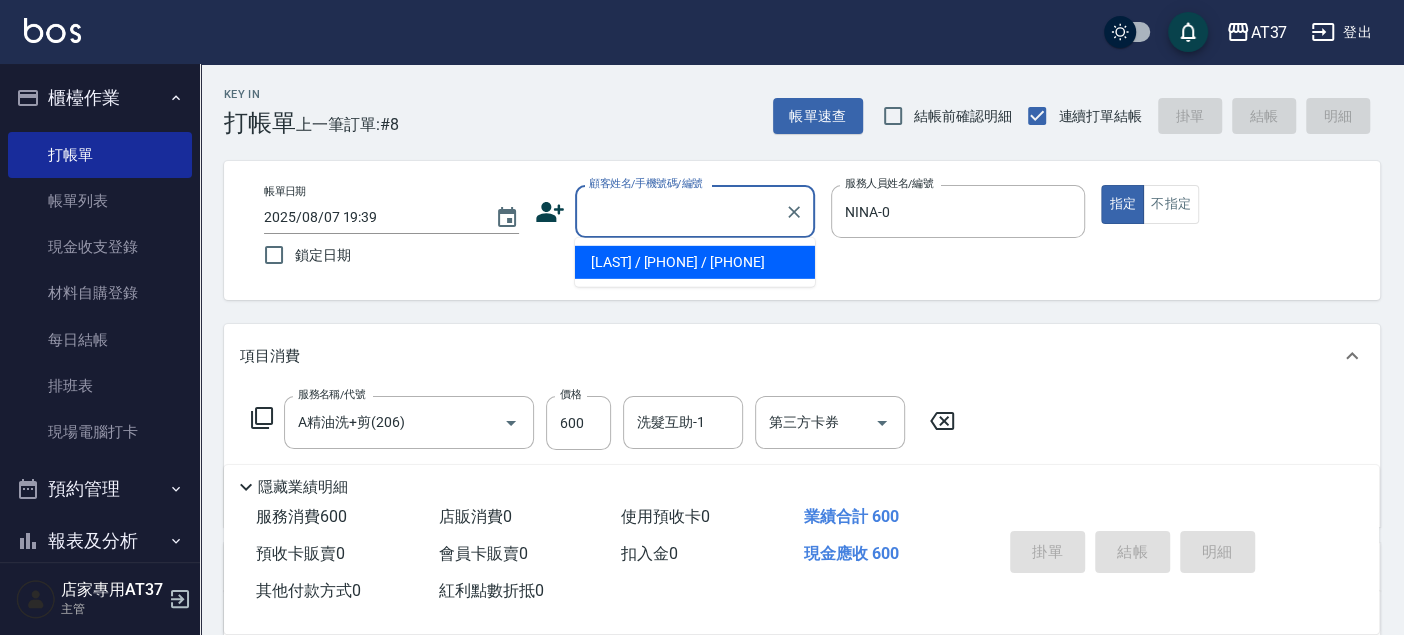 type on "[LAST] / [PHONE] / [PHONE]" 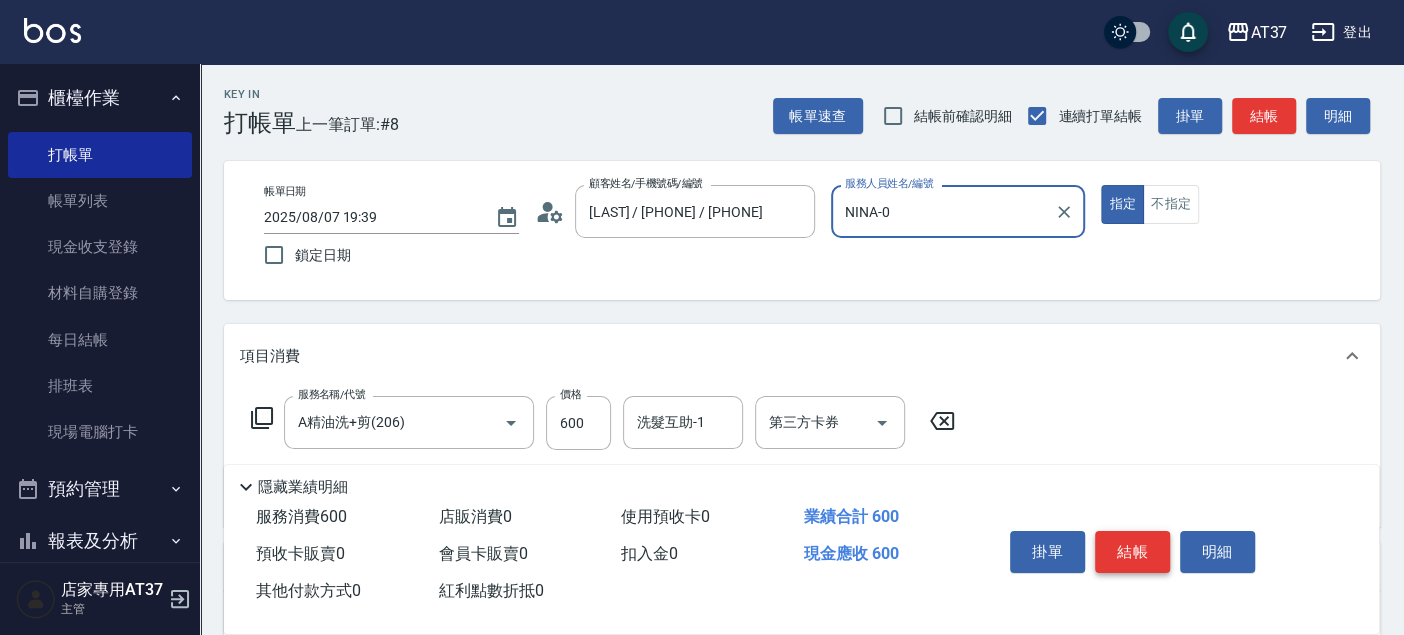 click on "結帳" at bounding box center [1132, 552] 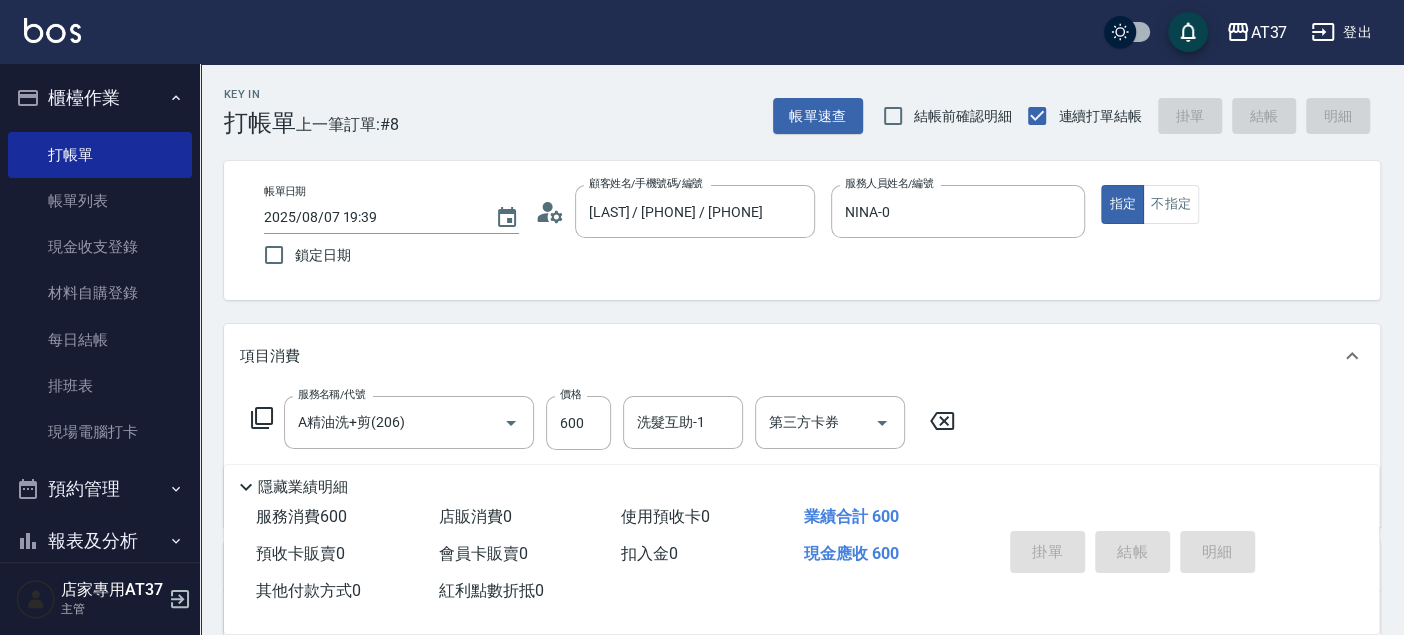 type on "2025/08/07 19:40" 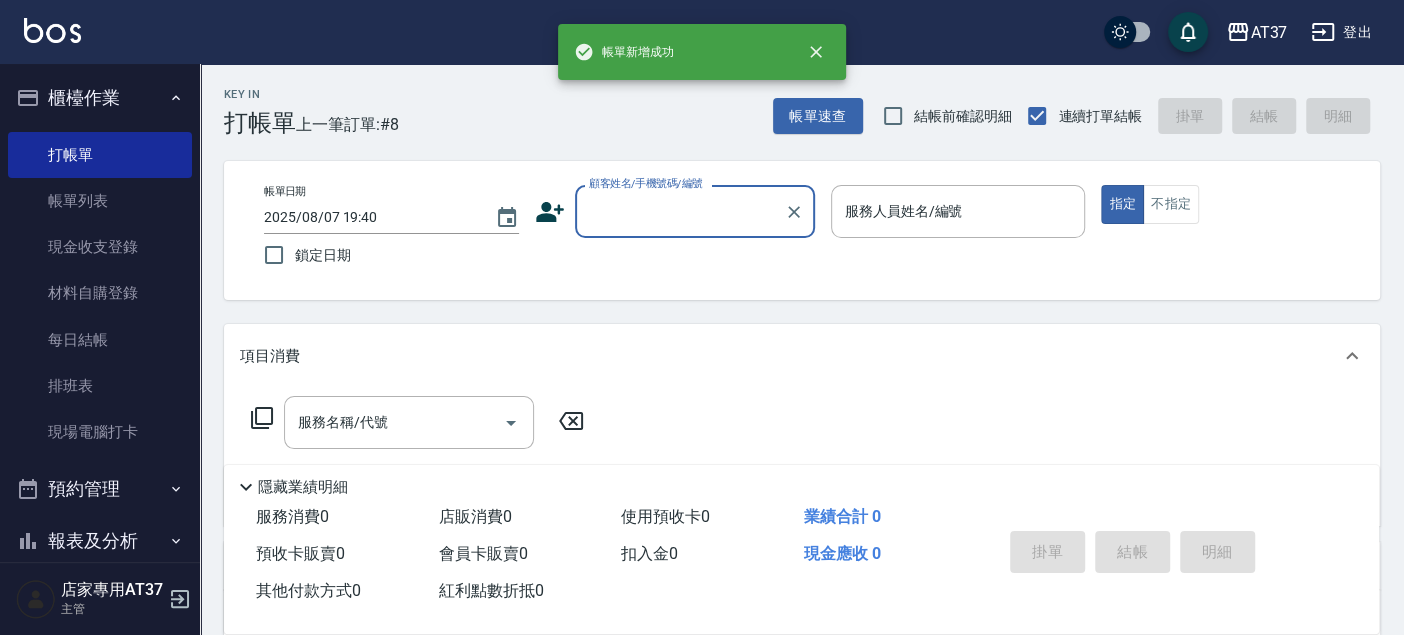 scroll, scrollTop: 0, scrollLeft: 0, axis: both 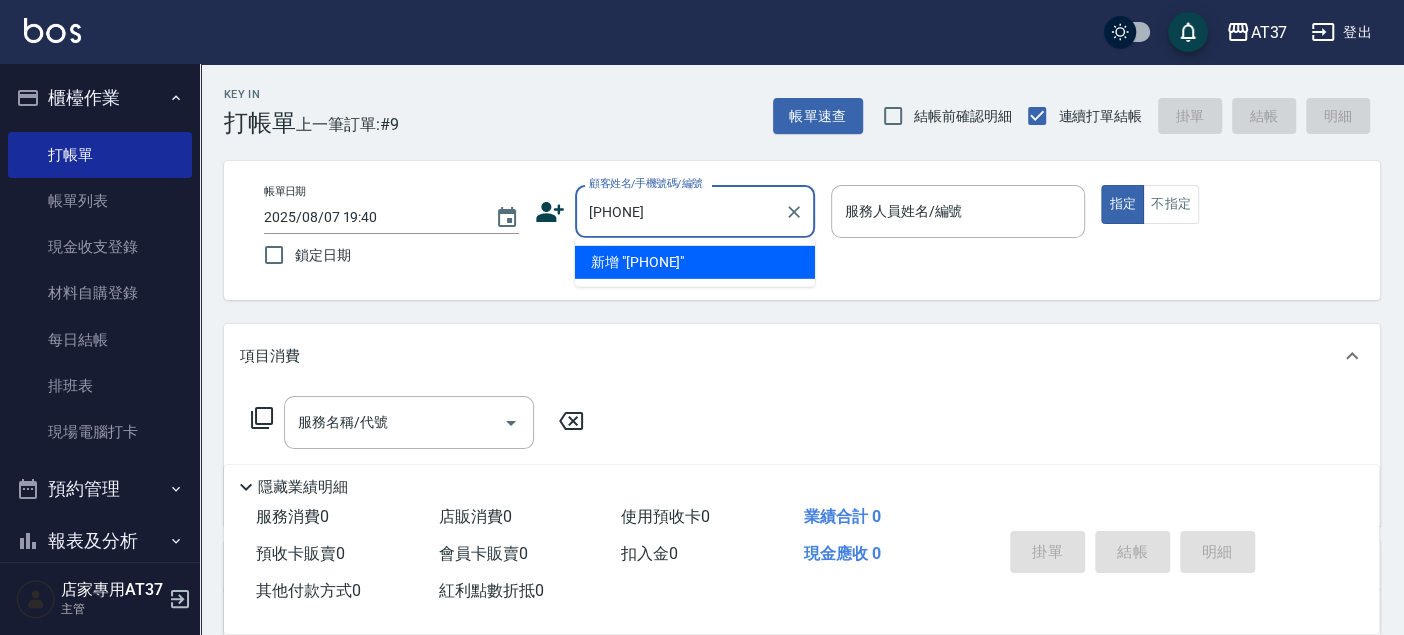 type on "[PHONE]" 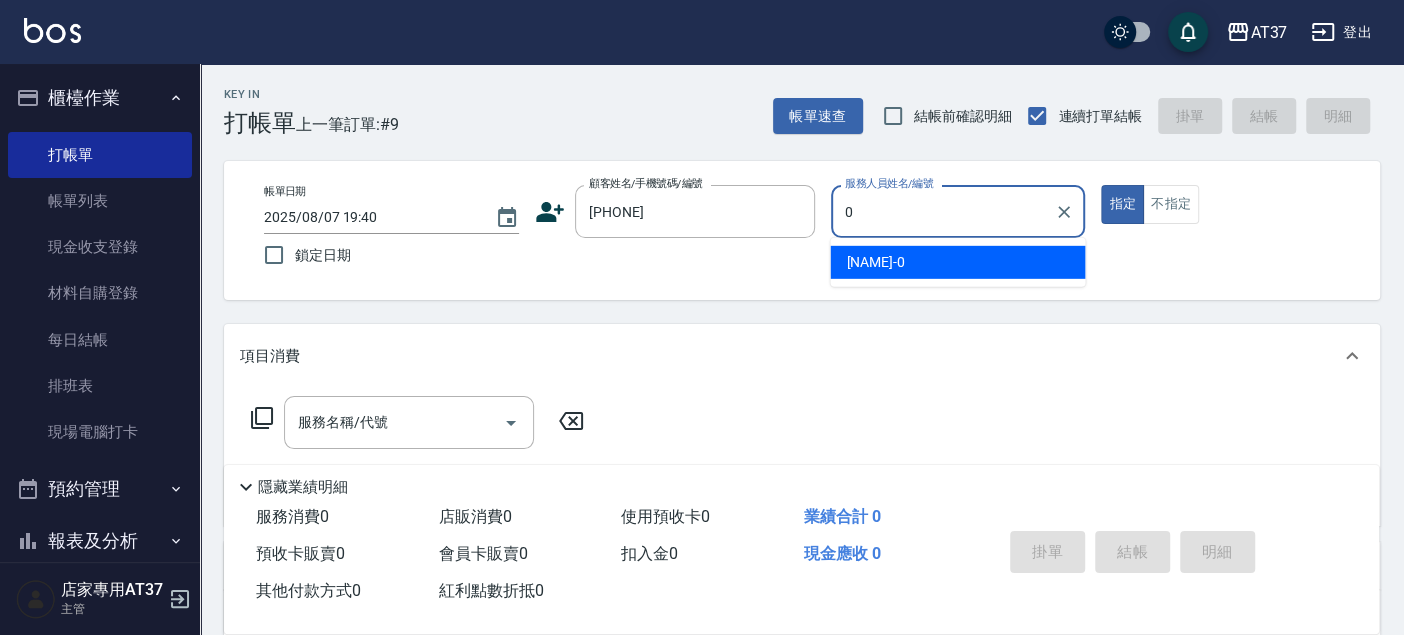 click on "NINA -0" at bounding box center (957, 262) 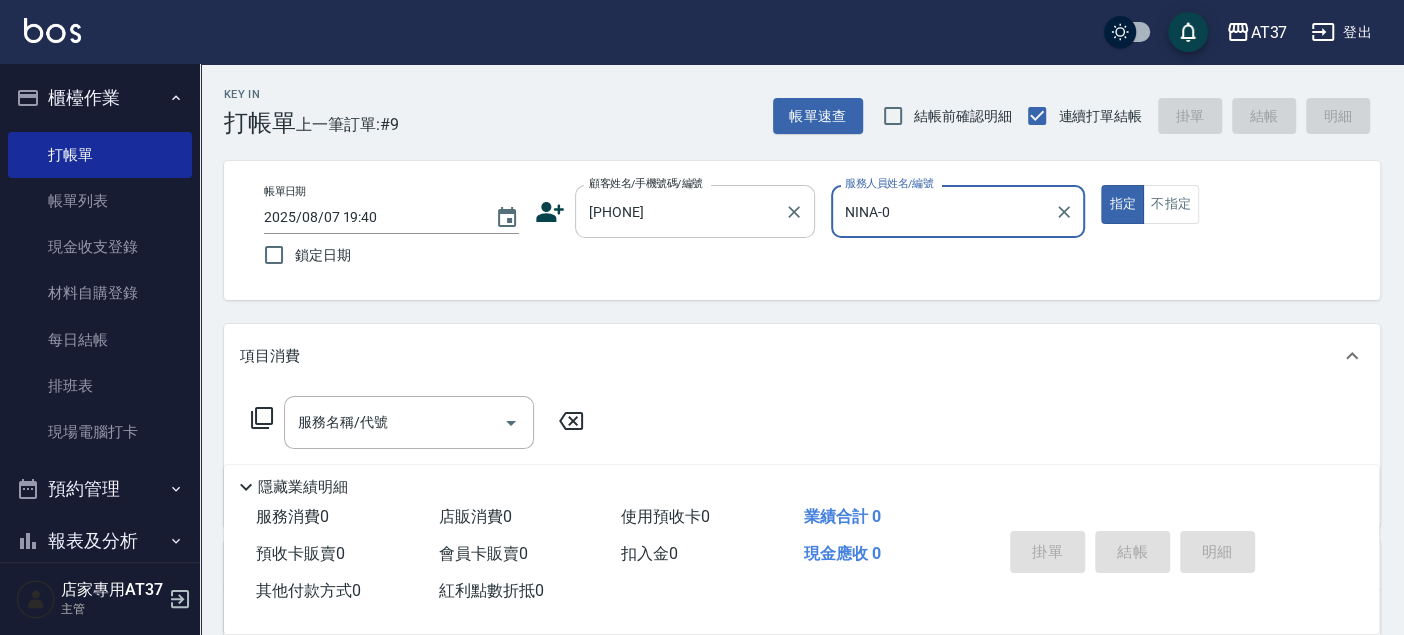 type on "NINA-0" 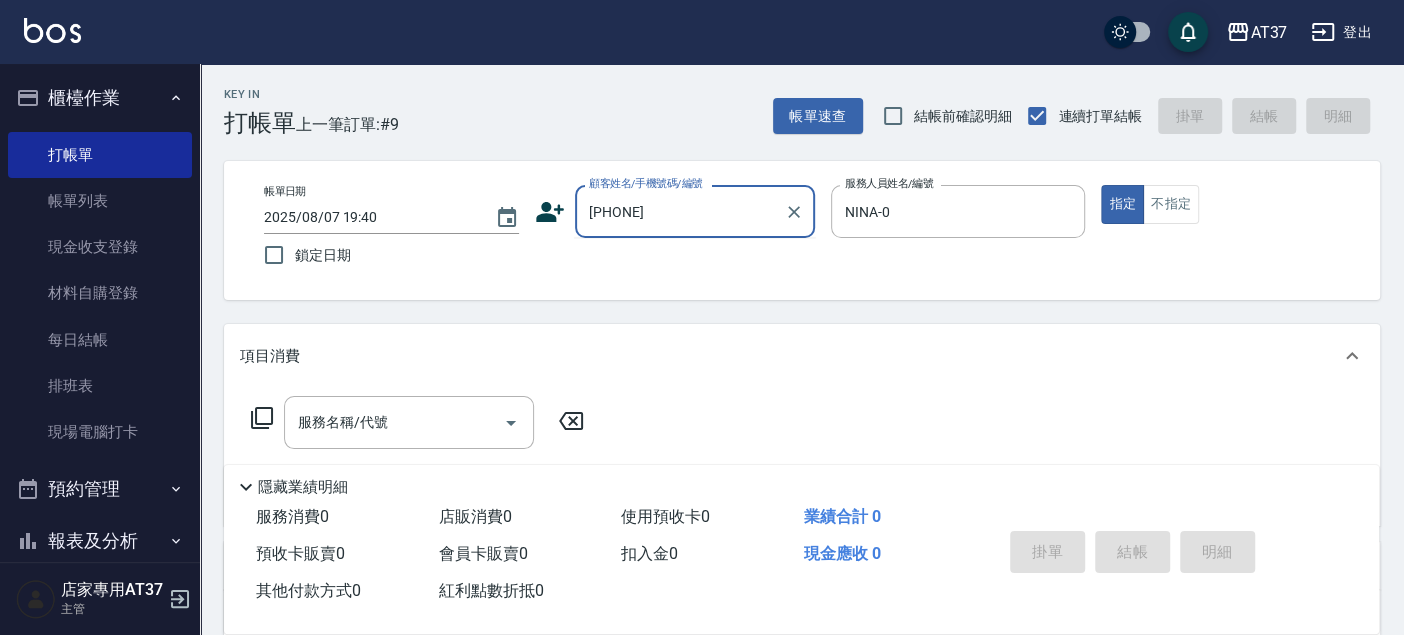 click on "[PHONE]" at bounding box center (680, 211) 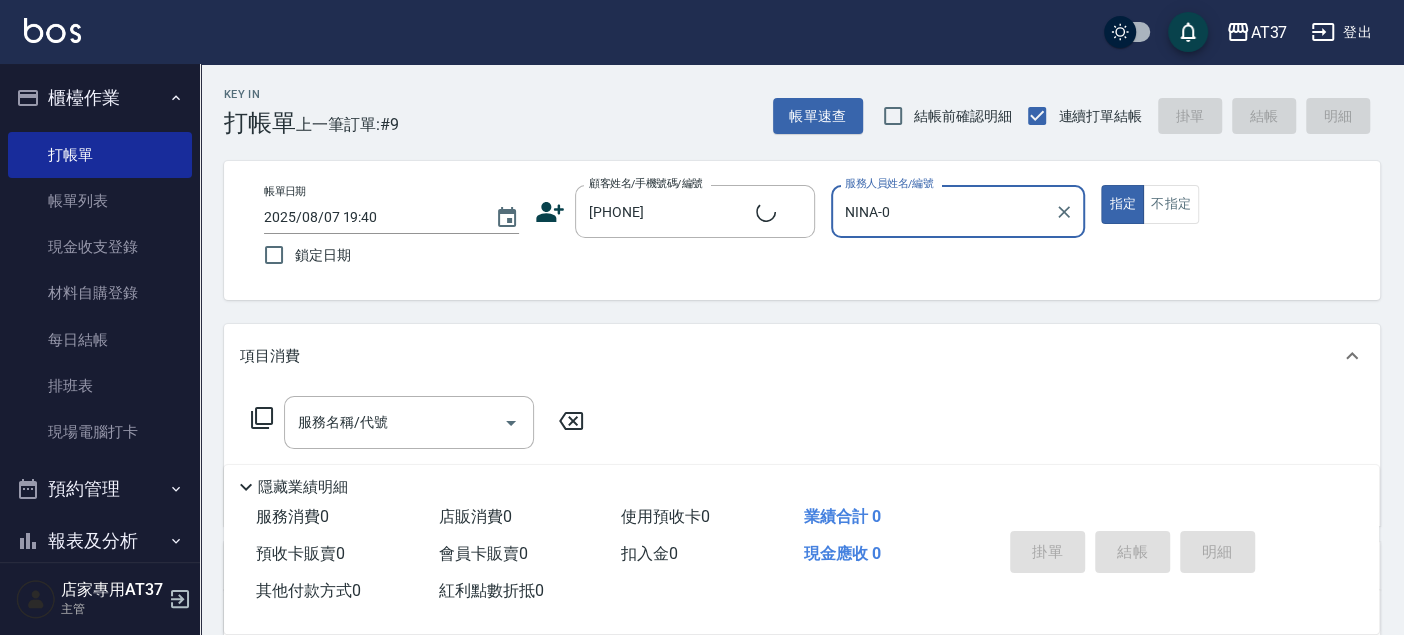 type on "[LAST] / [PHONE] / [PHONE]" 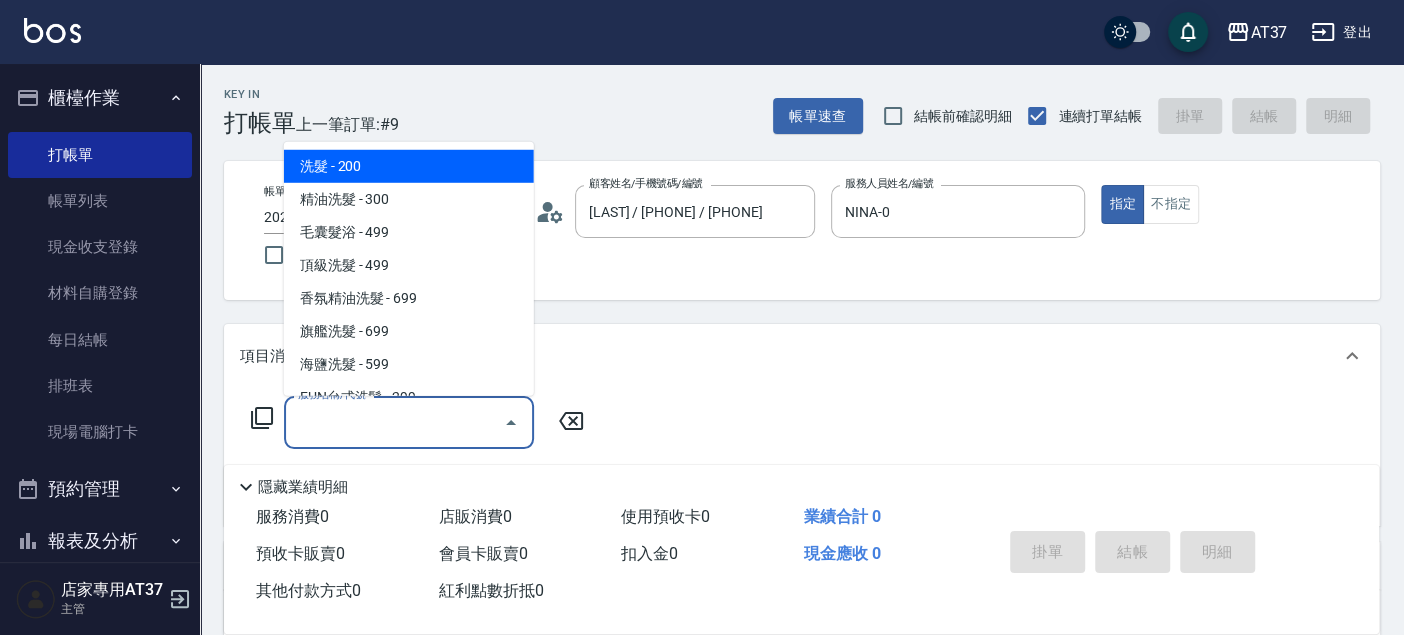 click on "服務名稱/代號 服務名稱/代號" at bounding box center (409, 422) 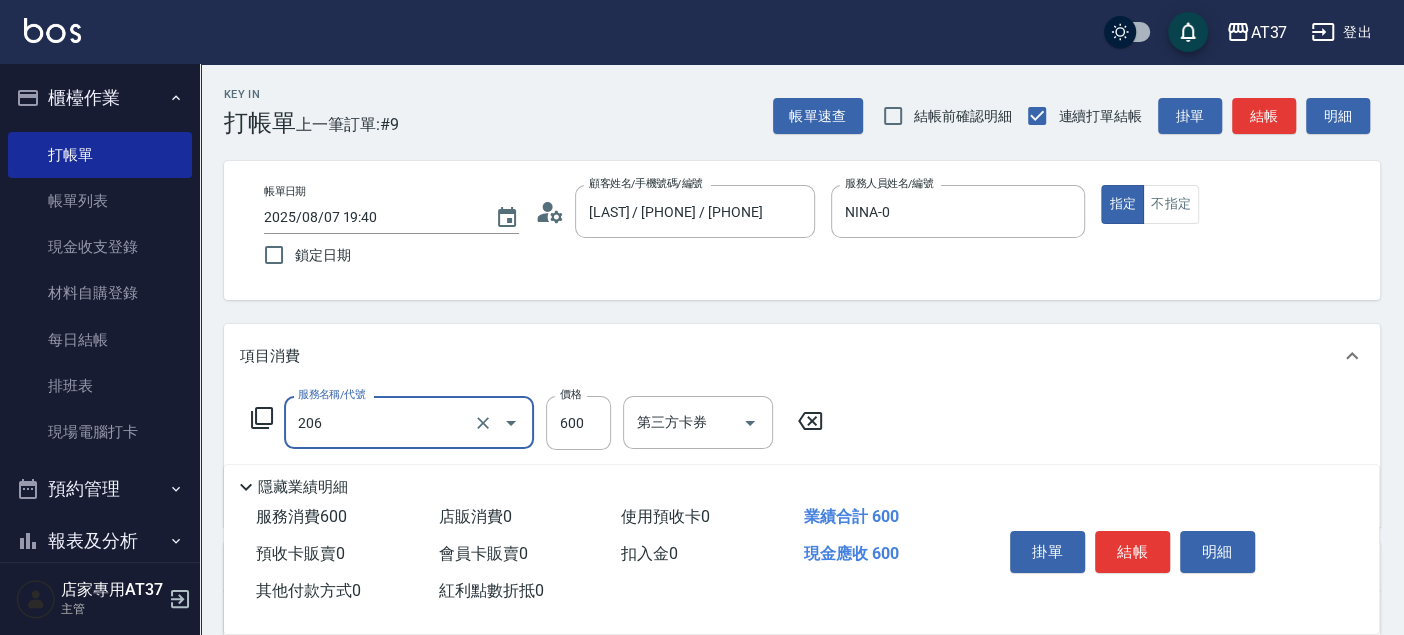 type on "A精油洗+剪(206)" 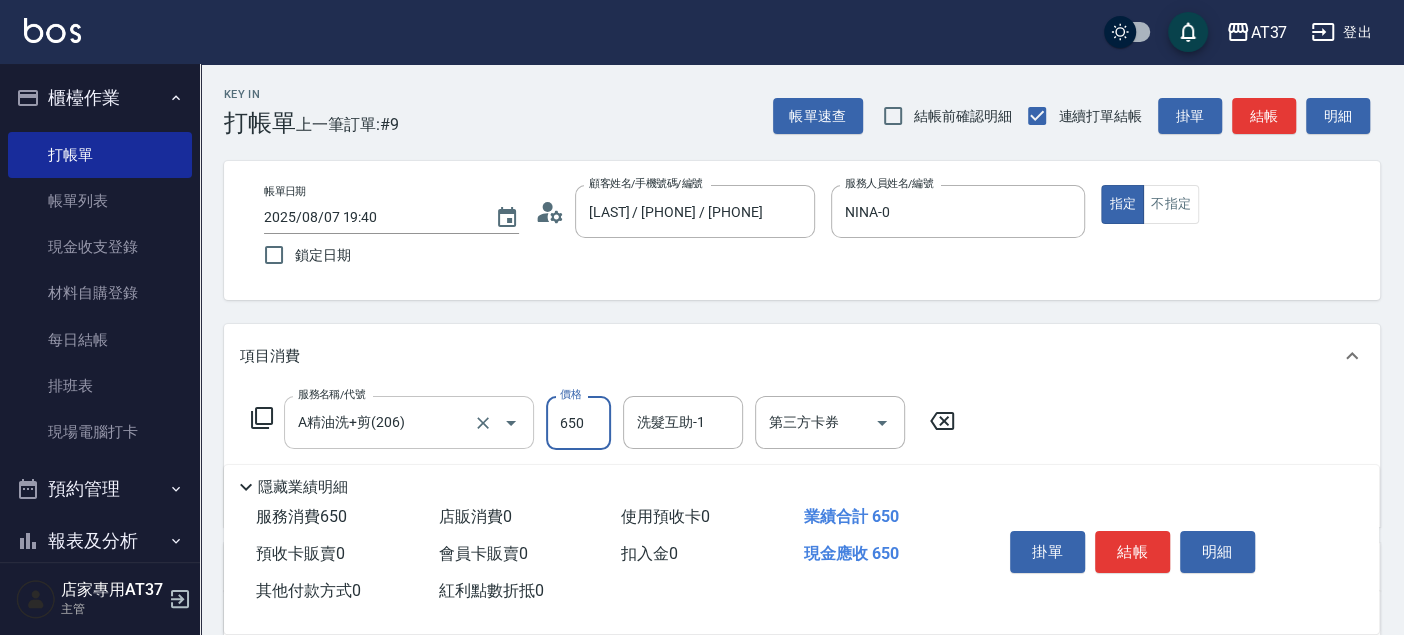 type on "650" 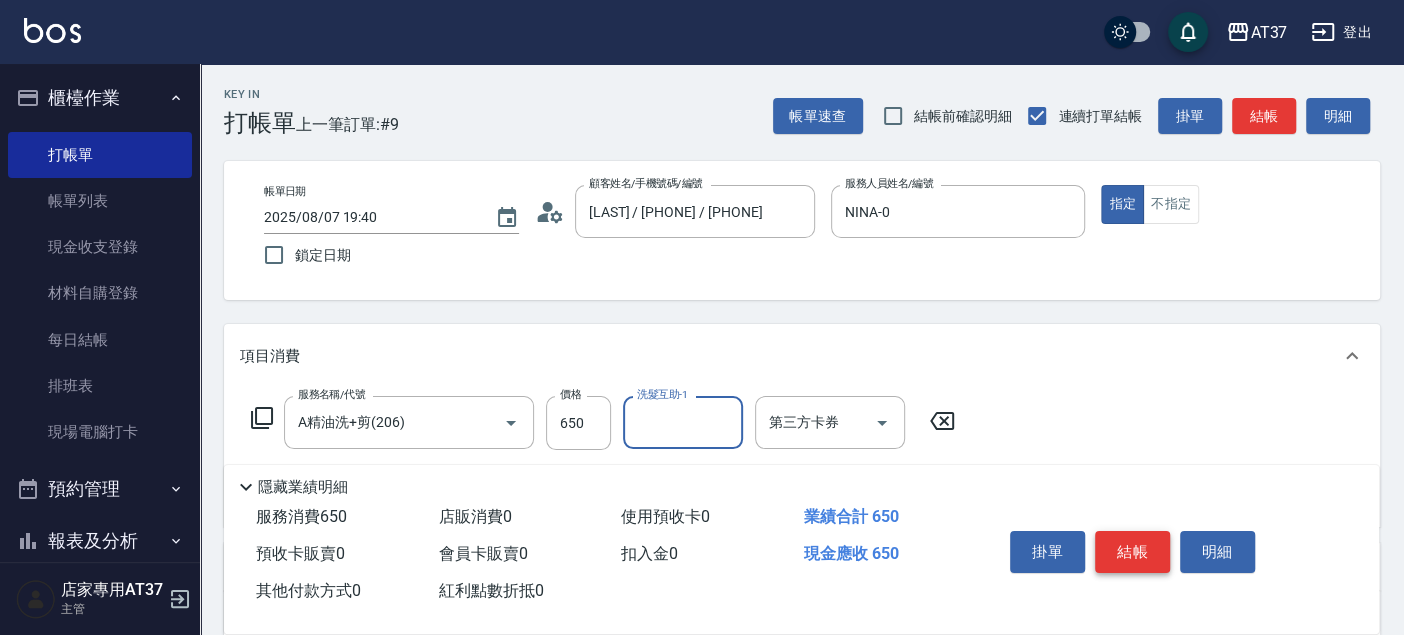 click on "結帳" at bounding box center (1132, 552) 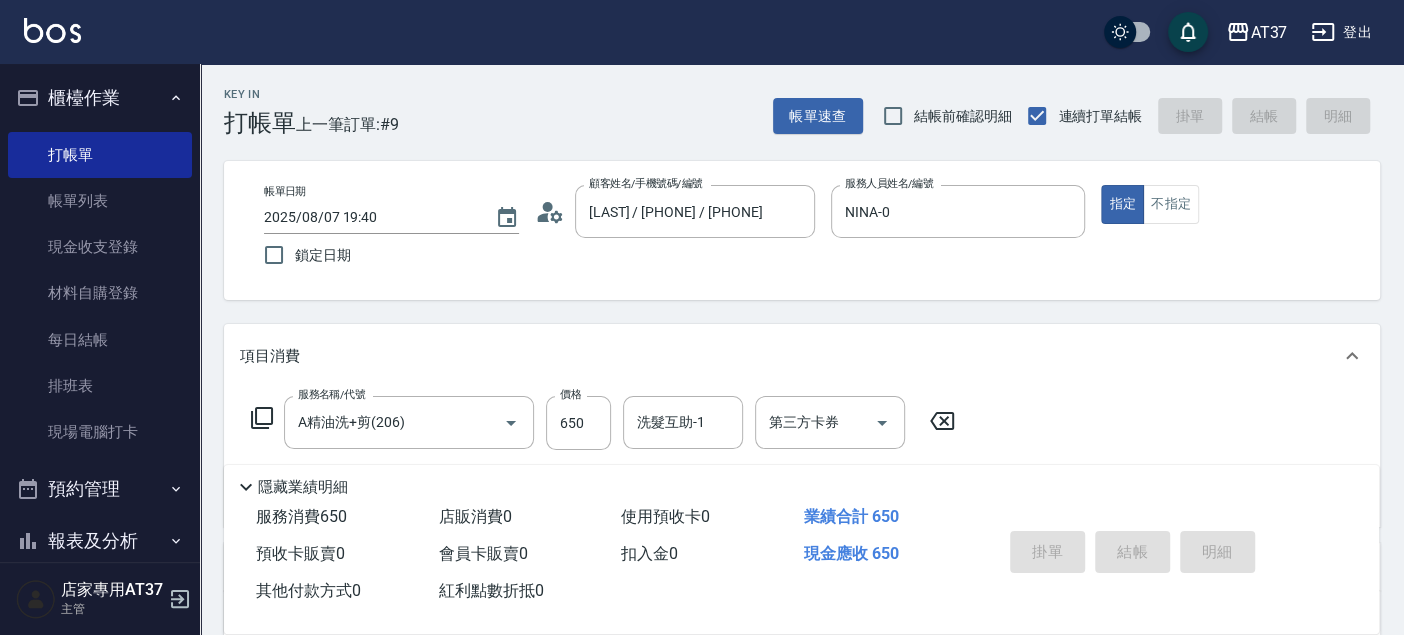 type on "2025/08/07 19:41" 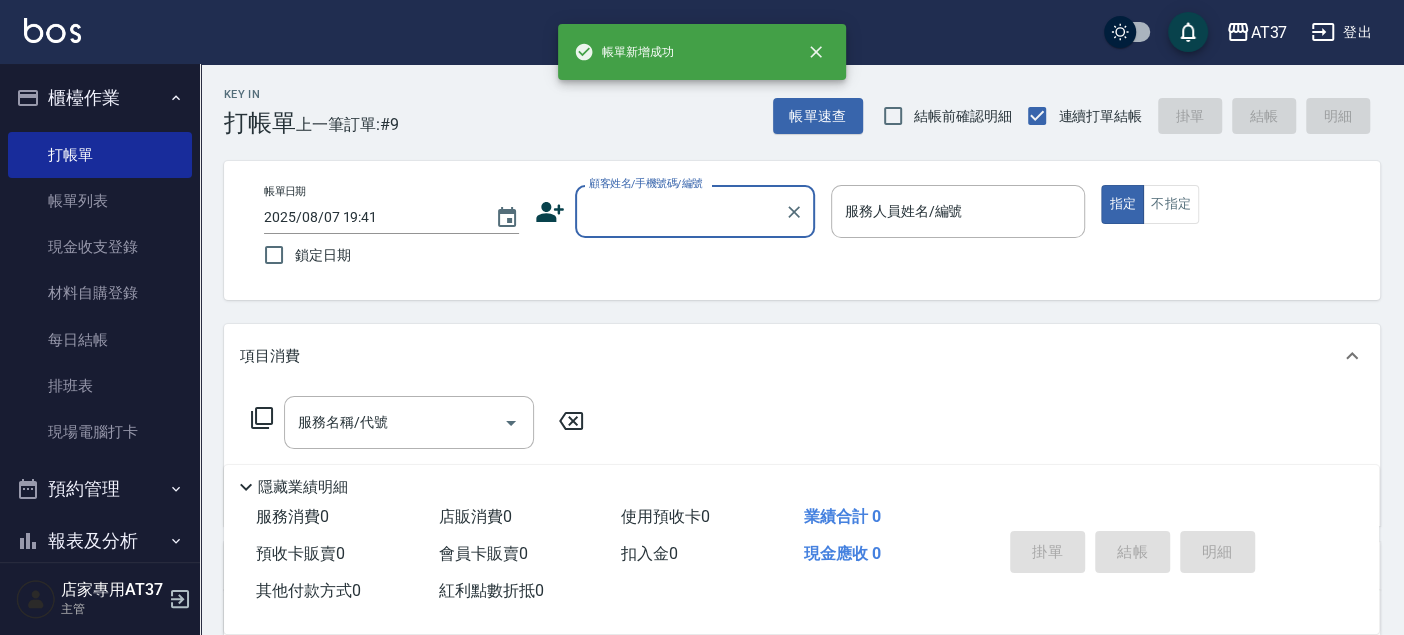 scroll, scrollTop: 0, scrollLeft: 0, axis: both 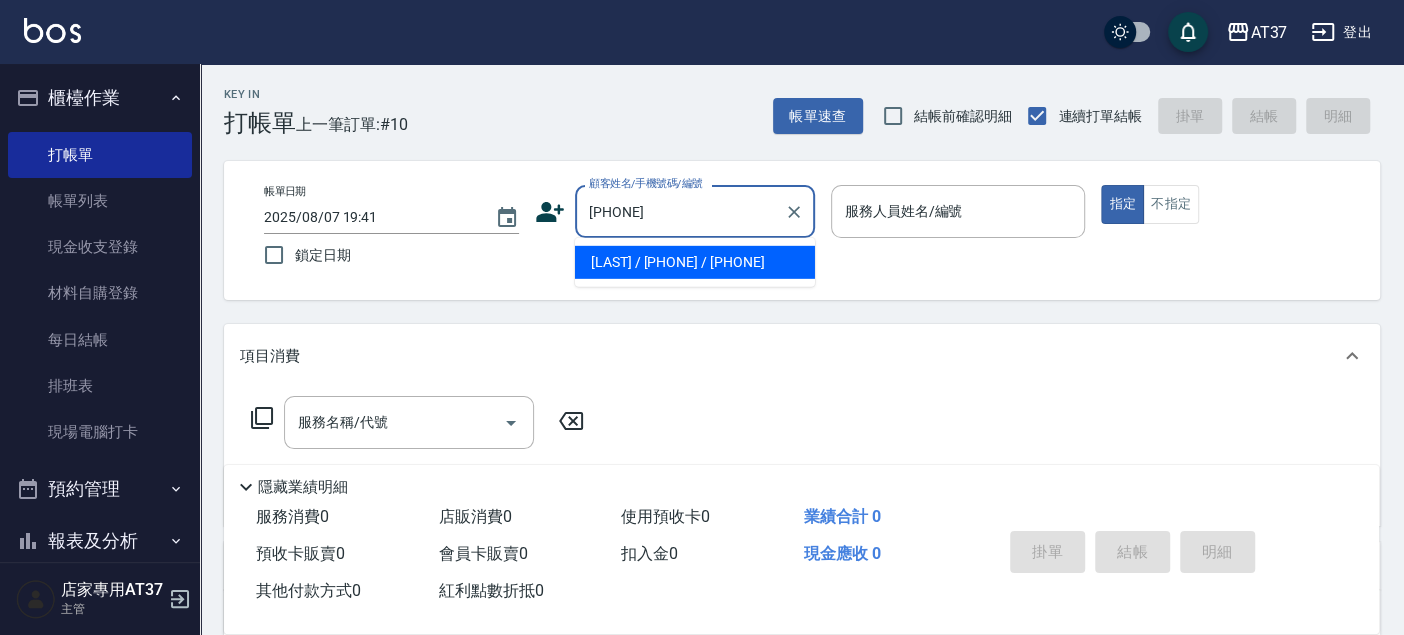 type on "[LAST] / [PHONE] / [PHONE]" 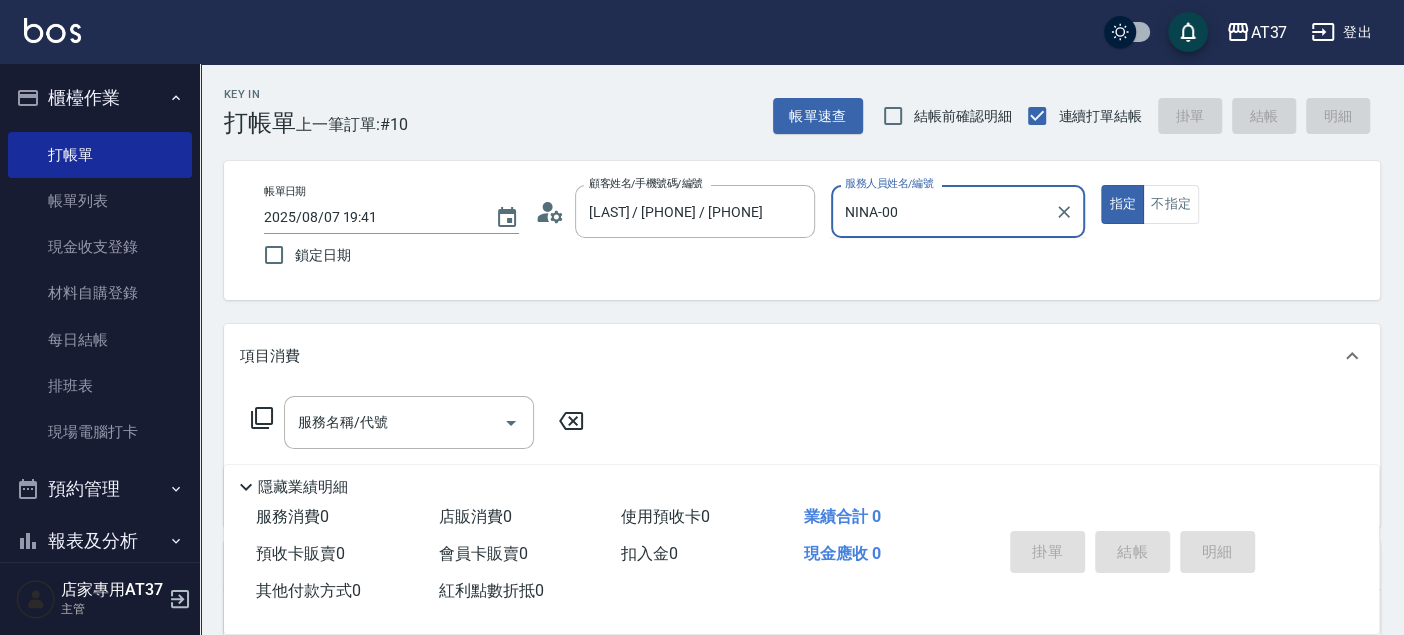 type on "NINA-0" 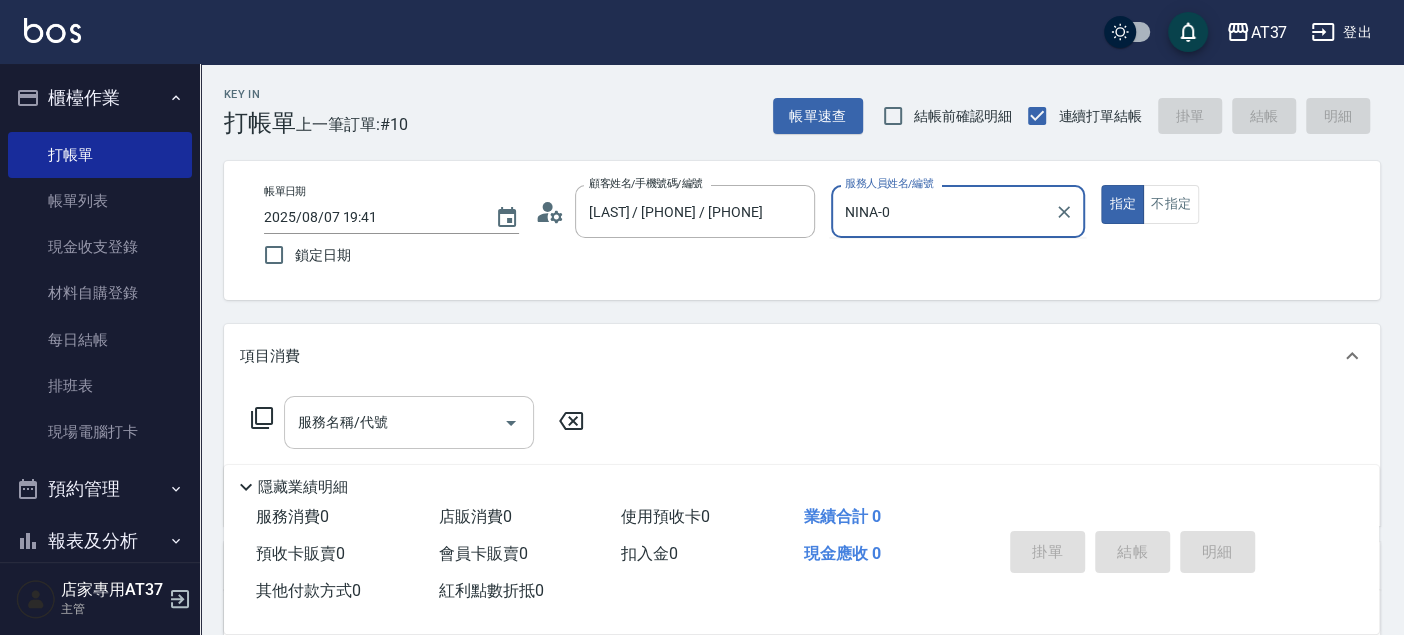 click on "服務名稱/代號" at bounding box center (409, 422) 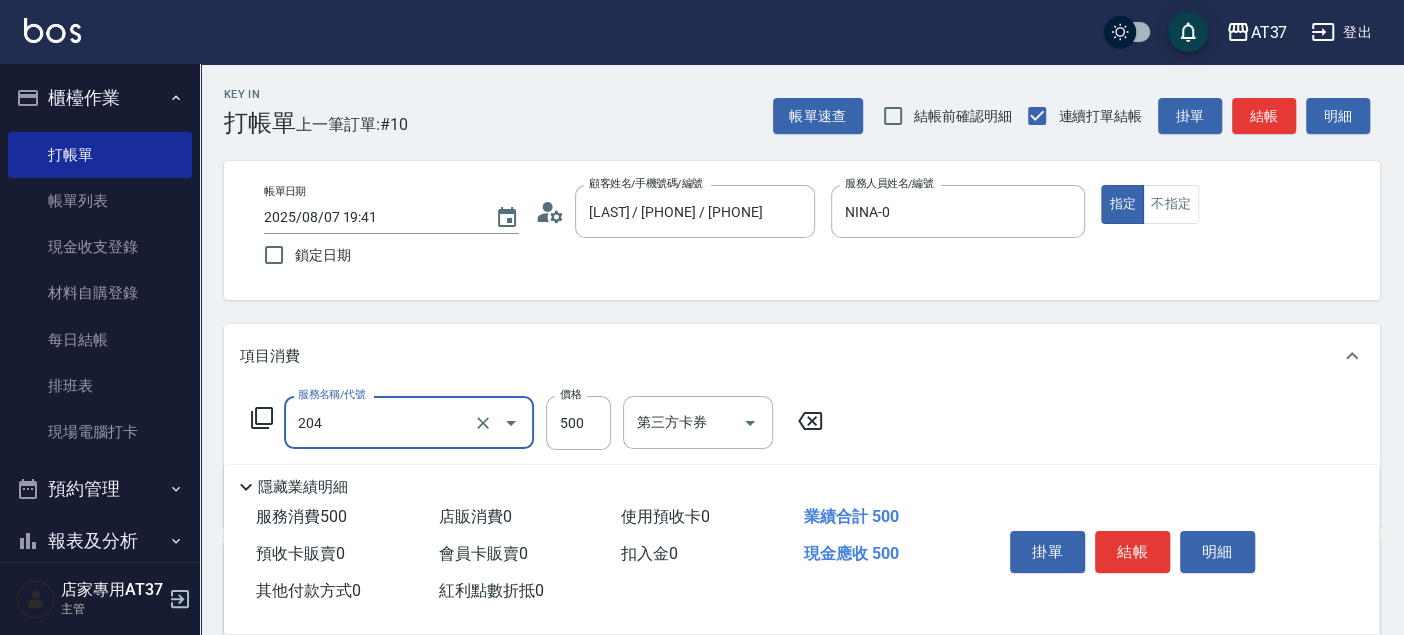 type on "A級洗+剪(204)" 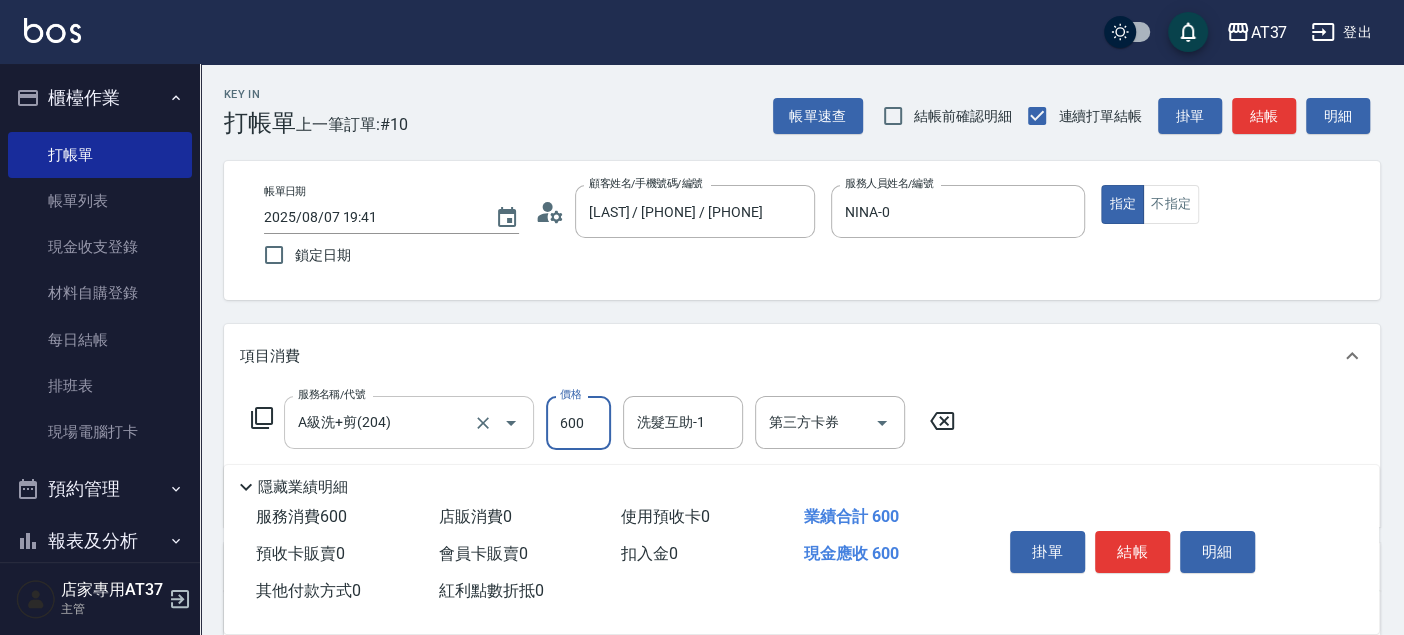 type on "600" 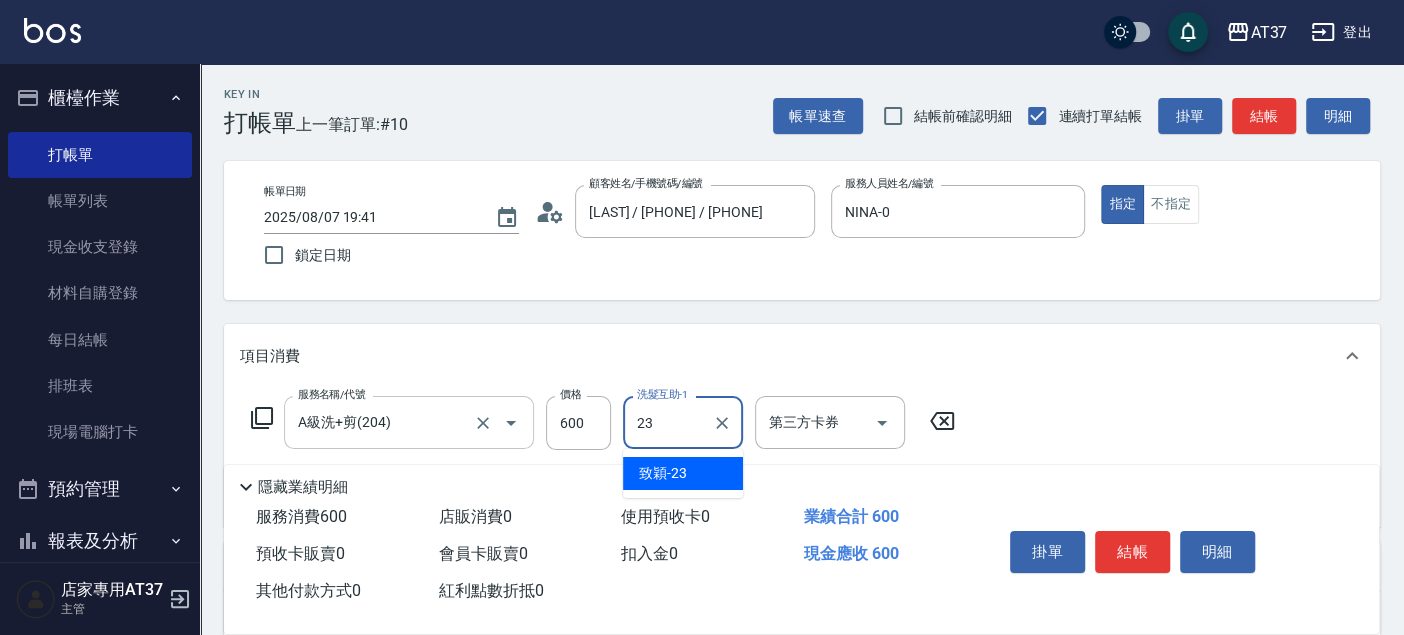 type on "致穎-23" 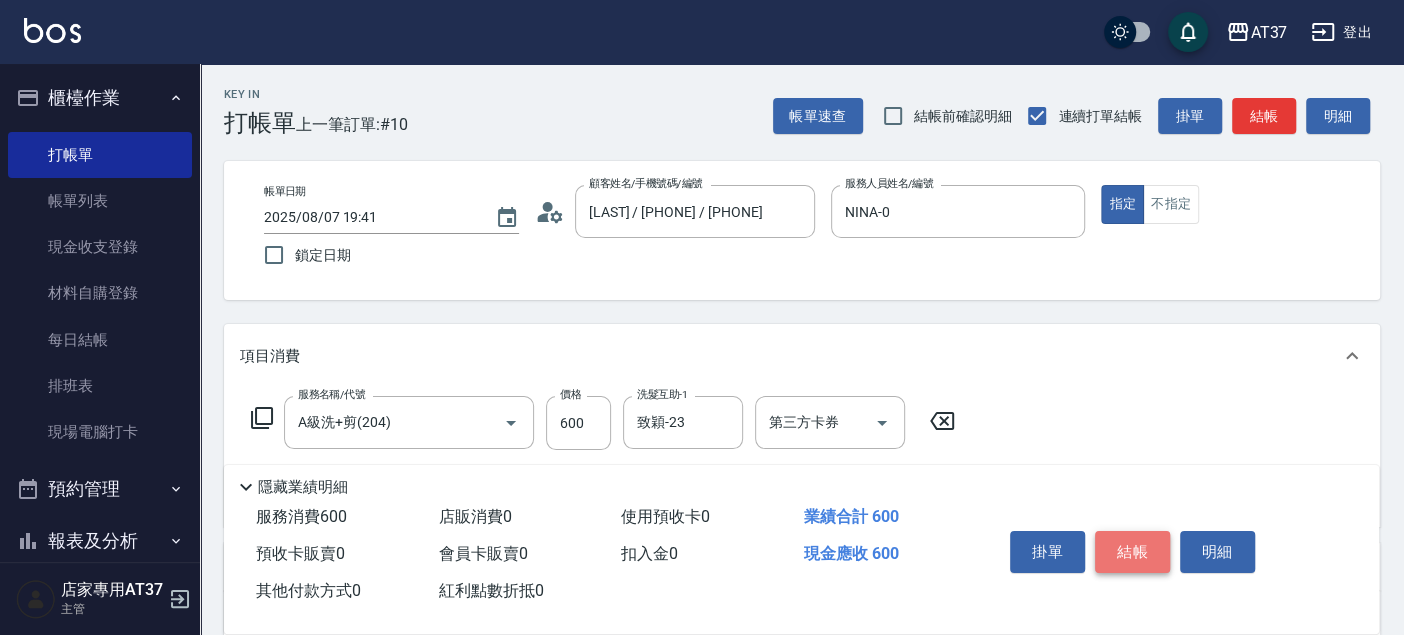 click on "結帳" at bounding box center [1132, 552] 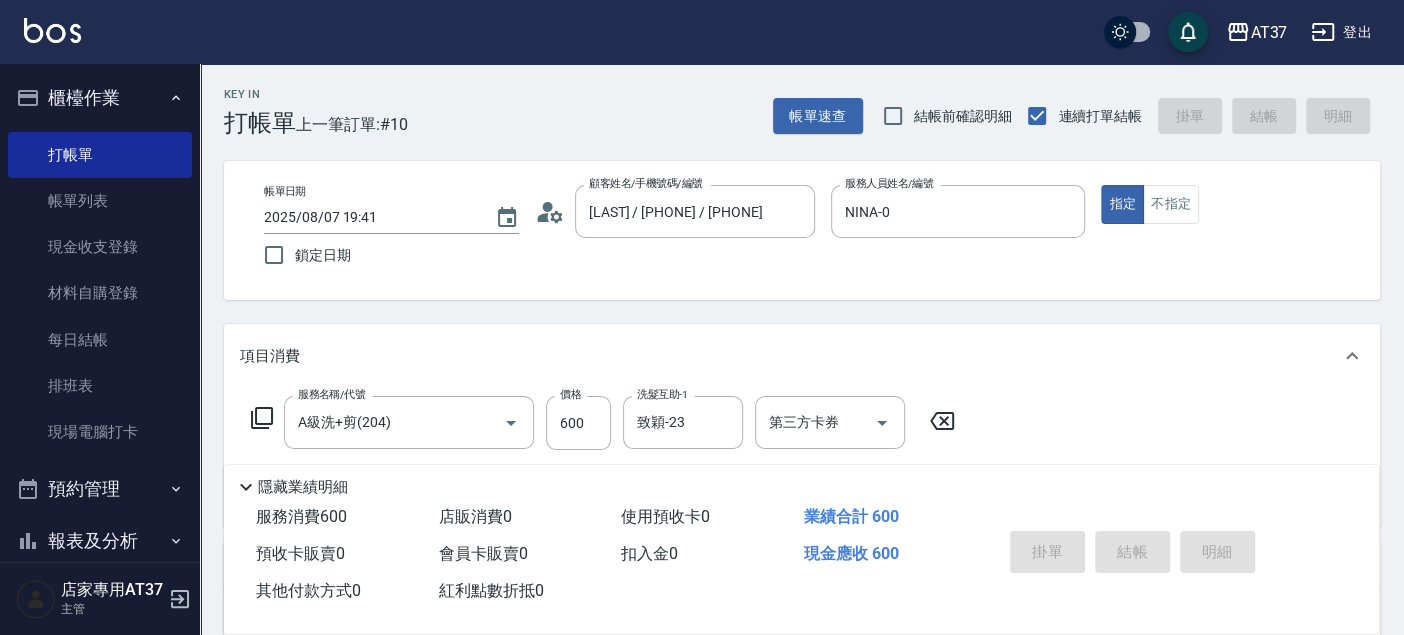 type on "2025/08/07 19:42" 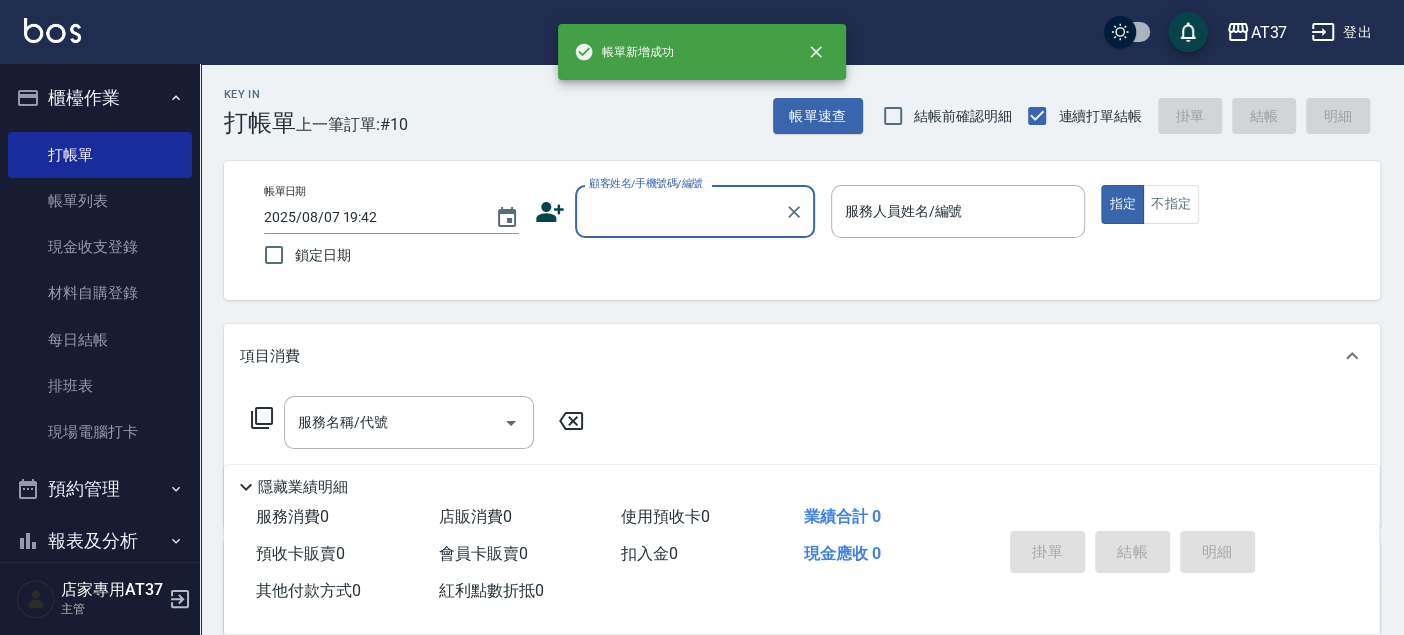 scroll, scrollTop: 0, scrollLeft: 0, axis: both 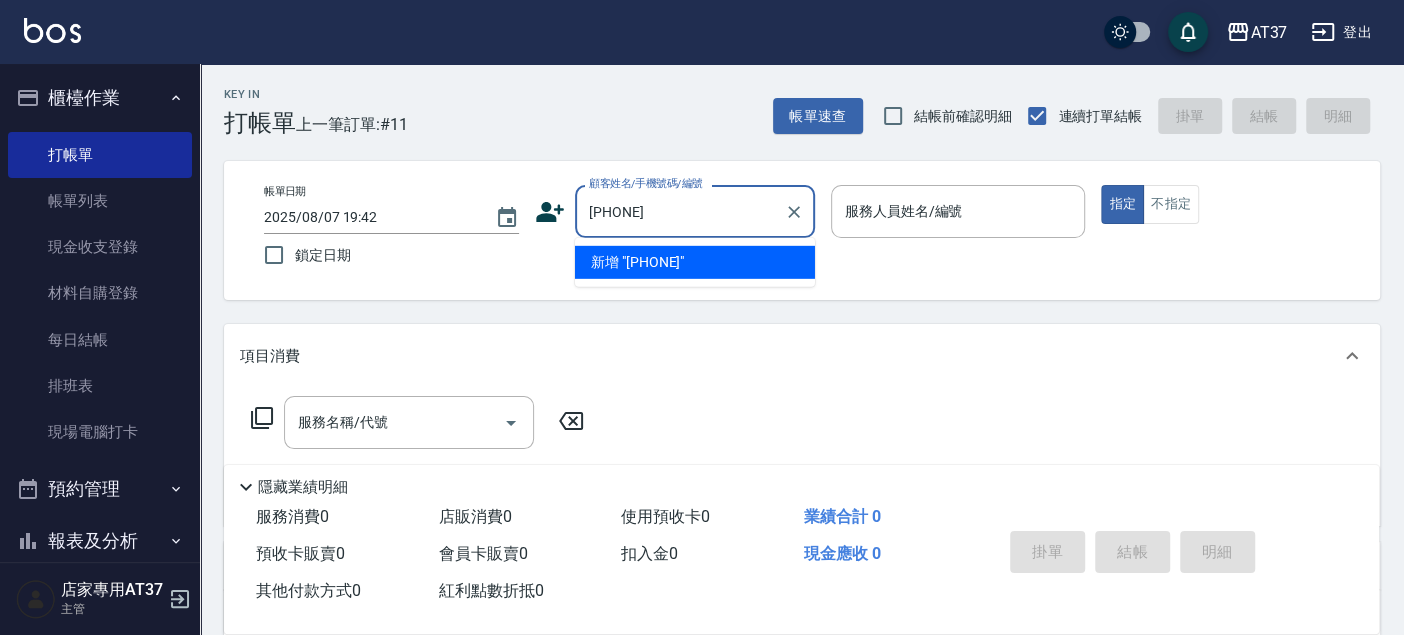 type on "[PHONE]" 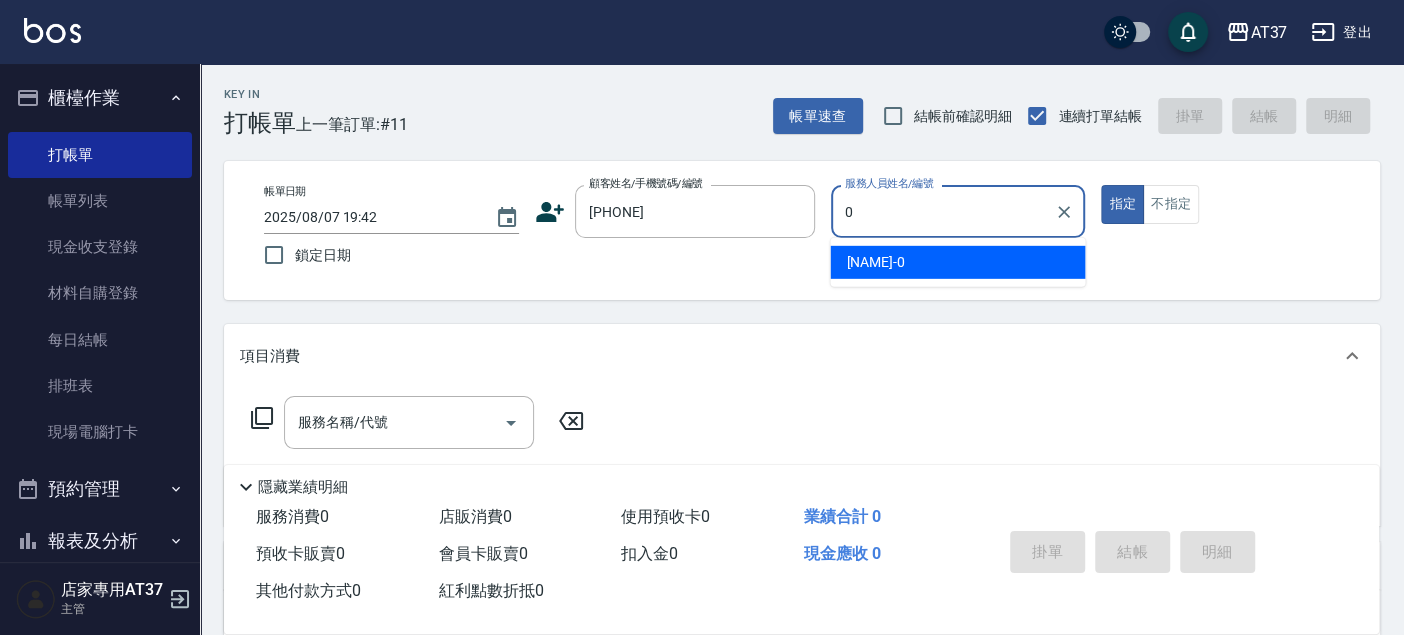 click on "NINA -0" at bounding box center [957, 262] 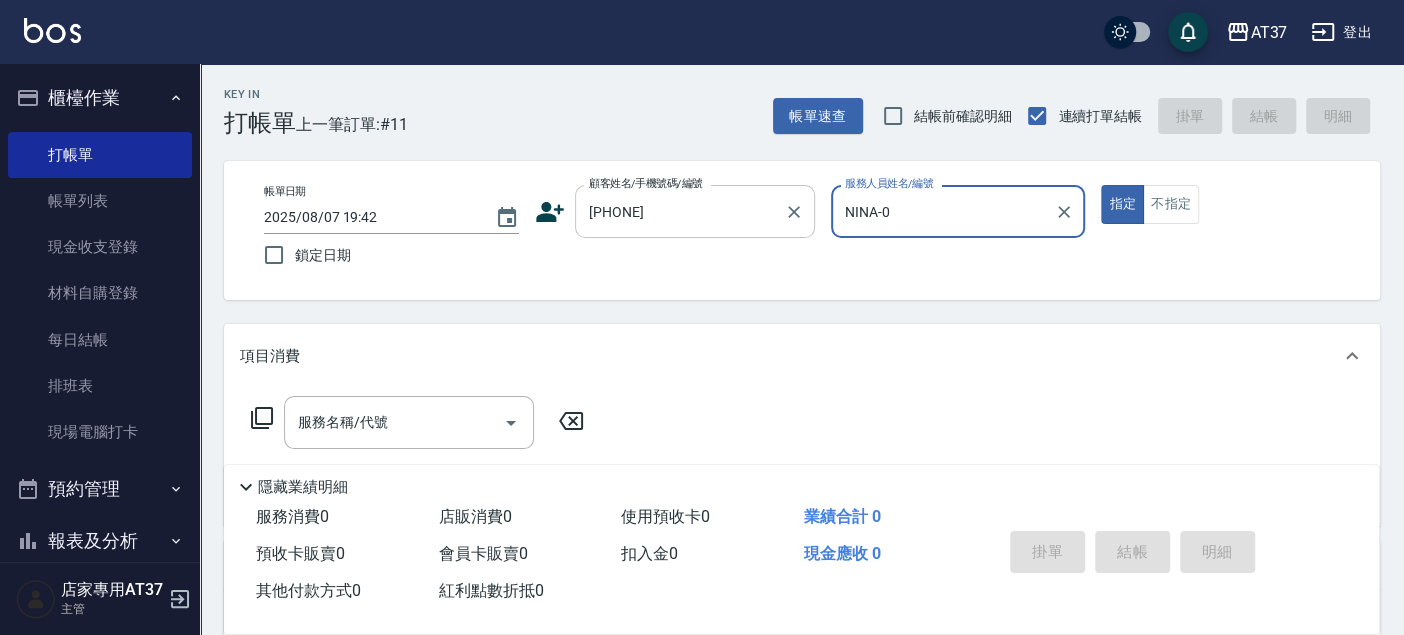 type on "NINA-0" 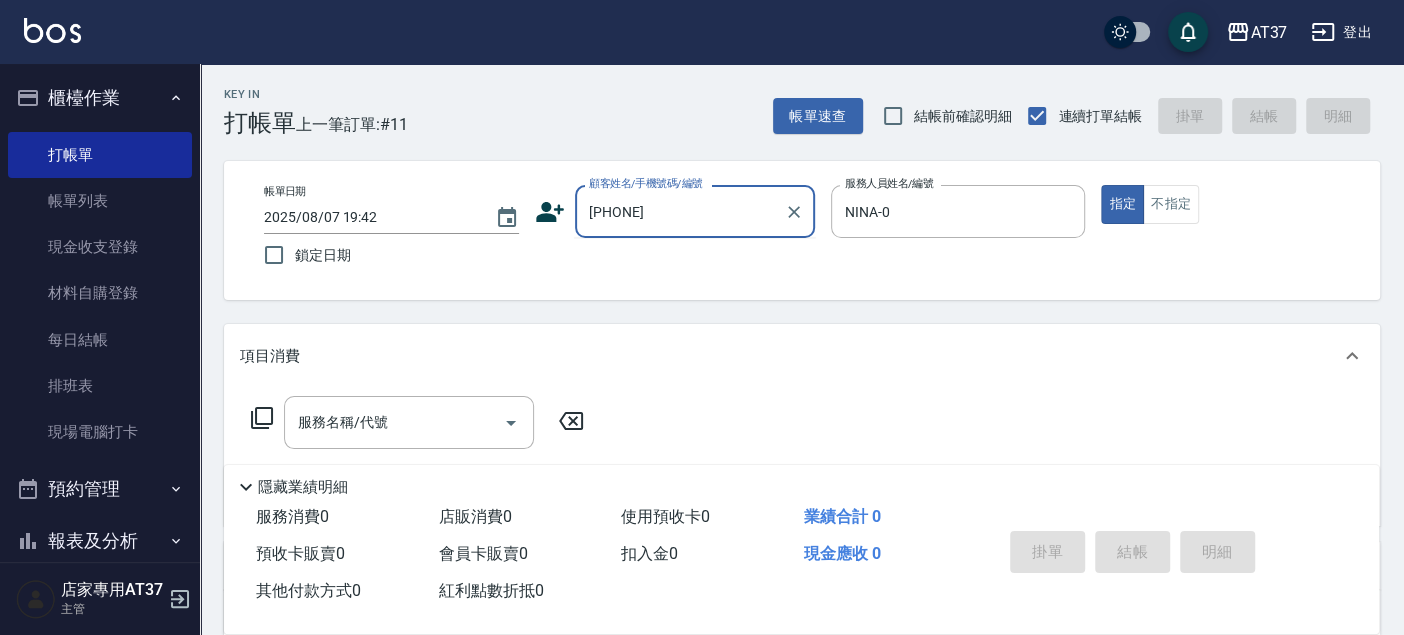click on "[PHONE]" at bounding box center [680, 211] 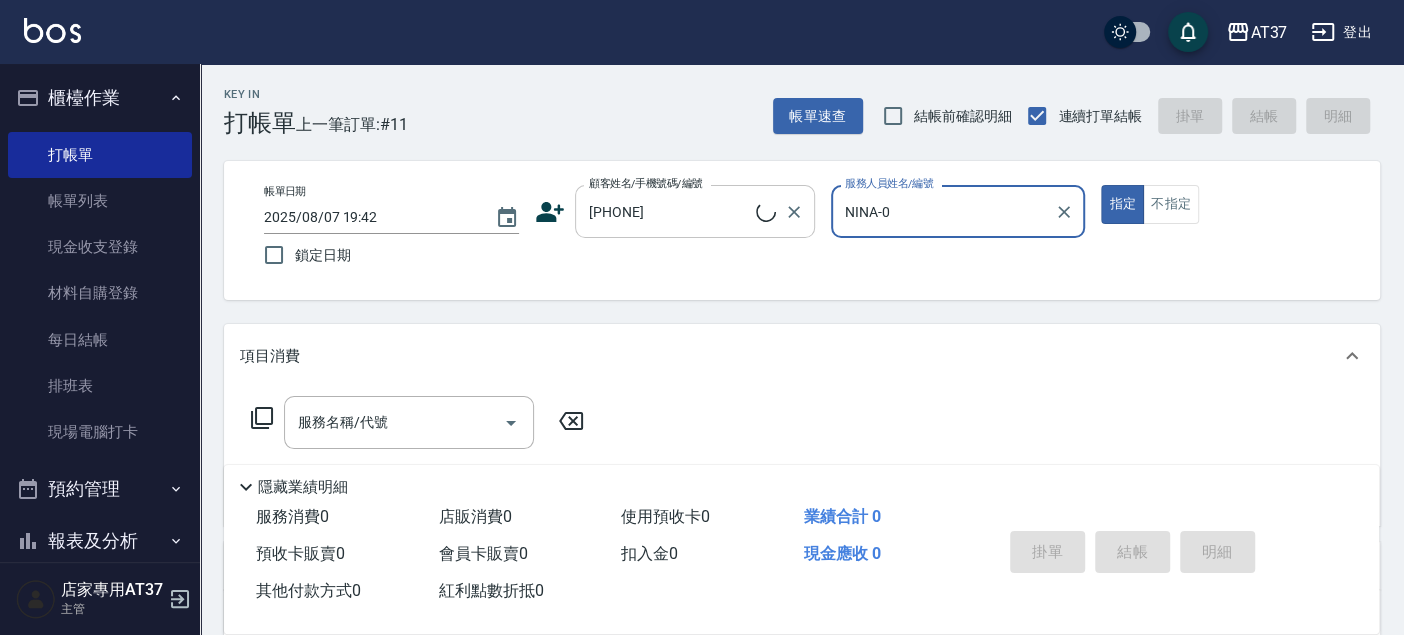 click on "[PHONE]" at bounding box center (670, 211) 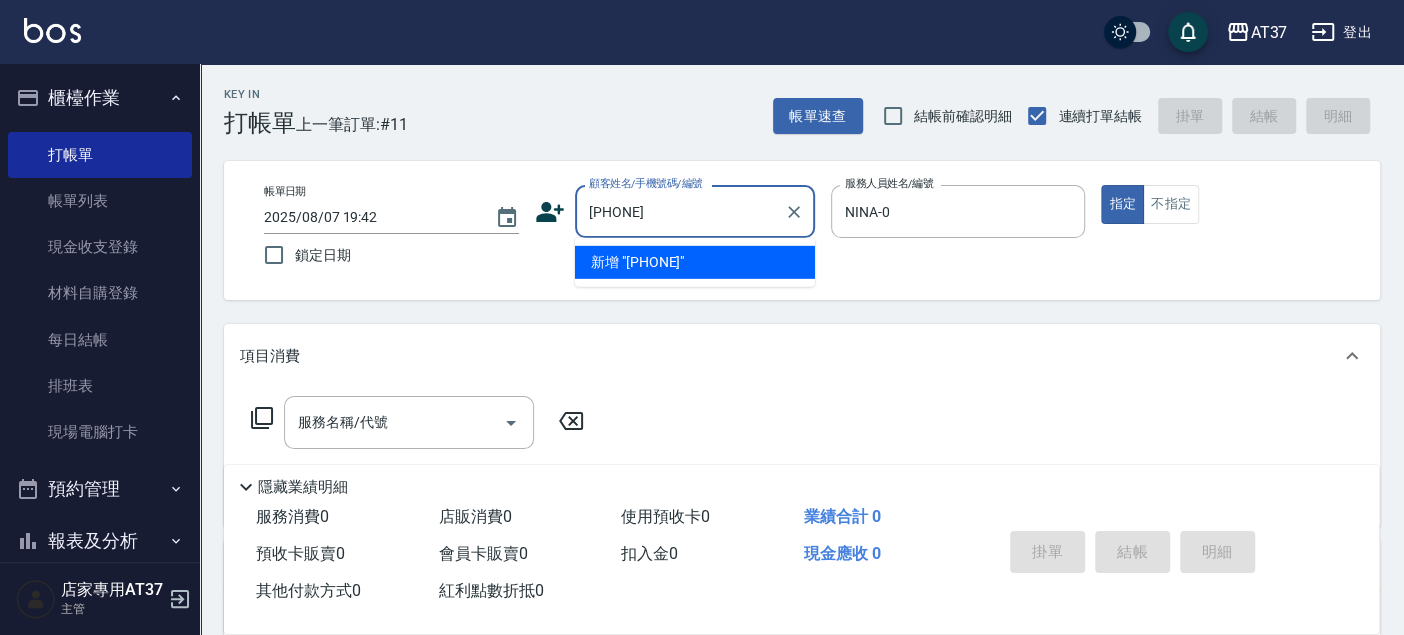 type on "[PHONE]" 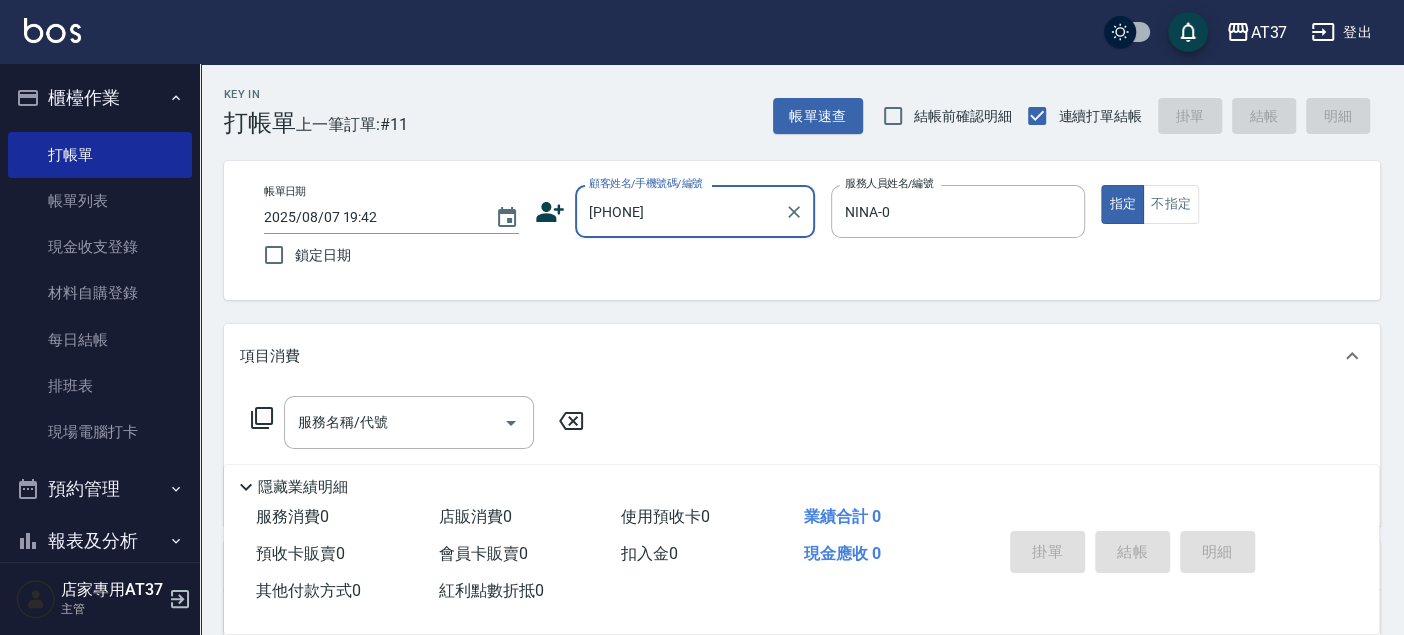 click on "[PHONE]" at bounding box center (680, 211) 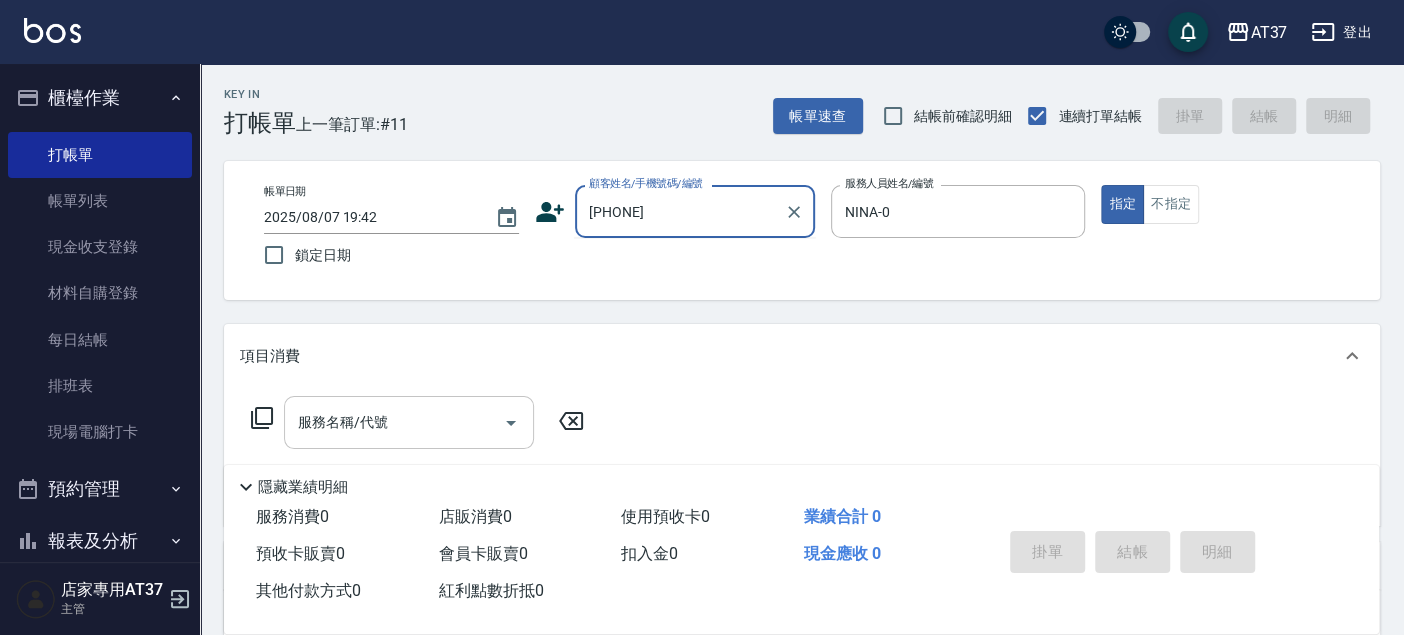 click on "服務名稱/代號" at bounding box center [394, 422] 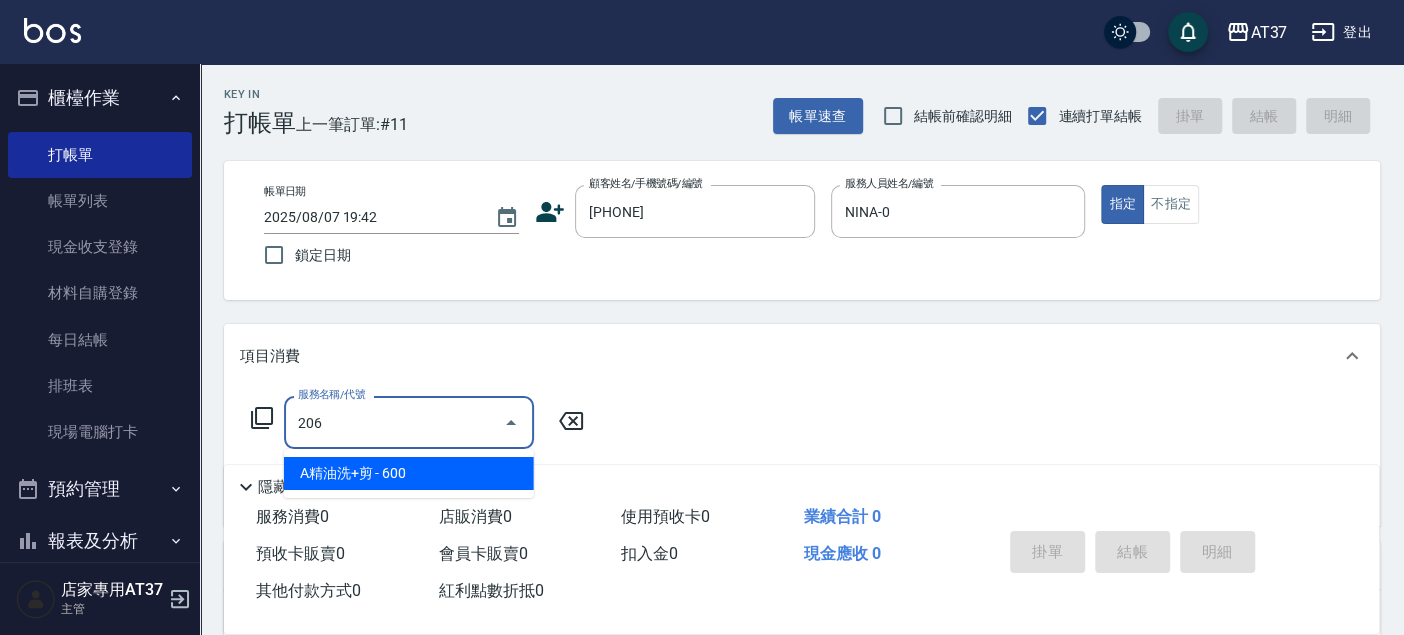 type on "A精油洗+剪(206)" 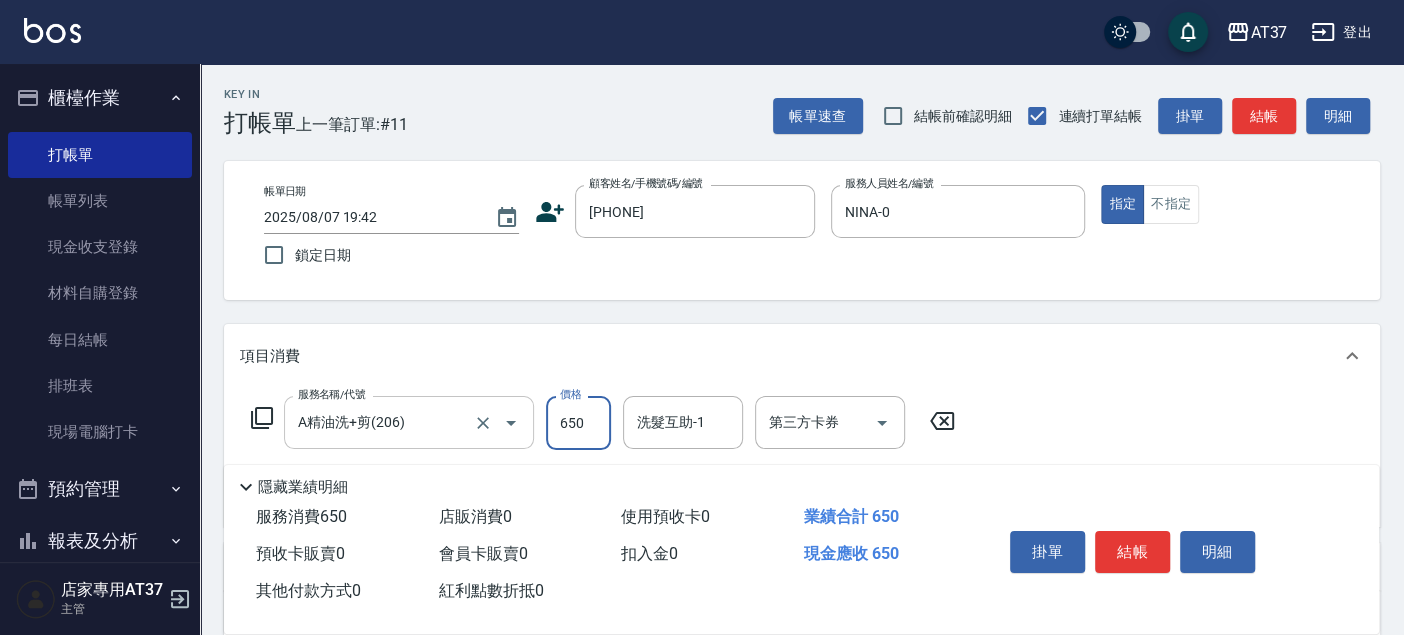 type on "650" 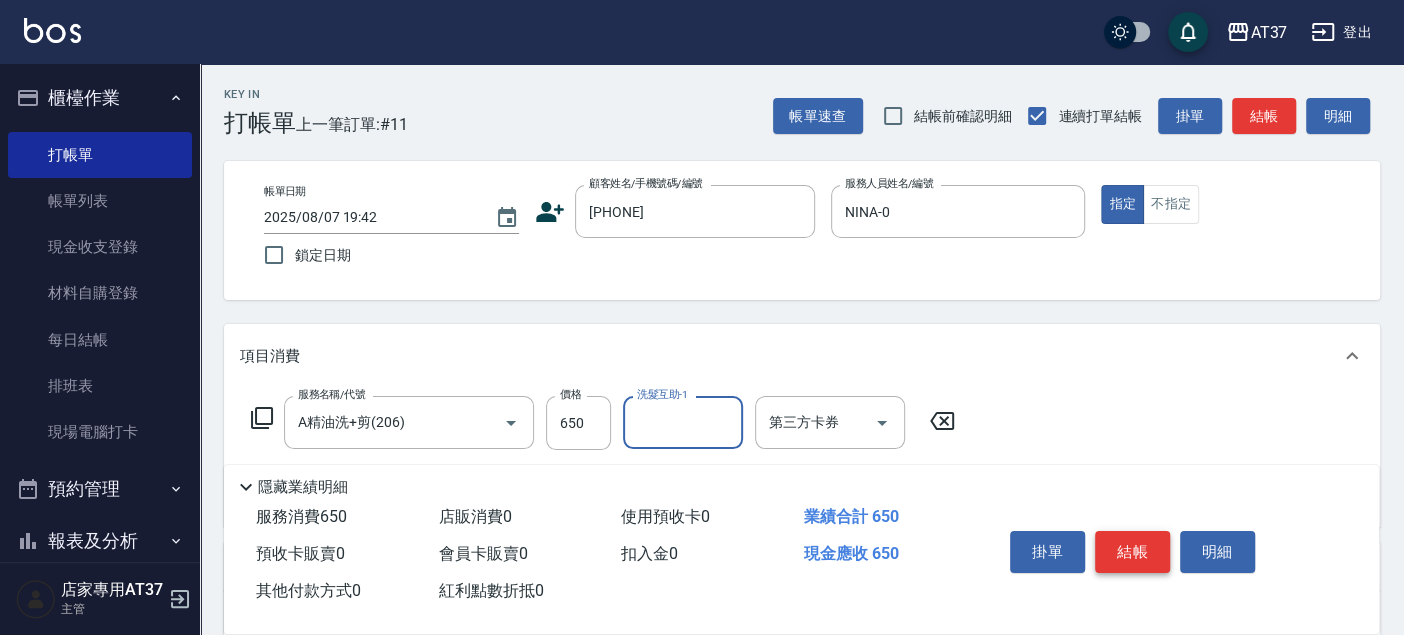 click on "結帳" at bounding box center (1132, 552) 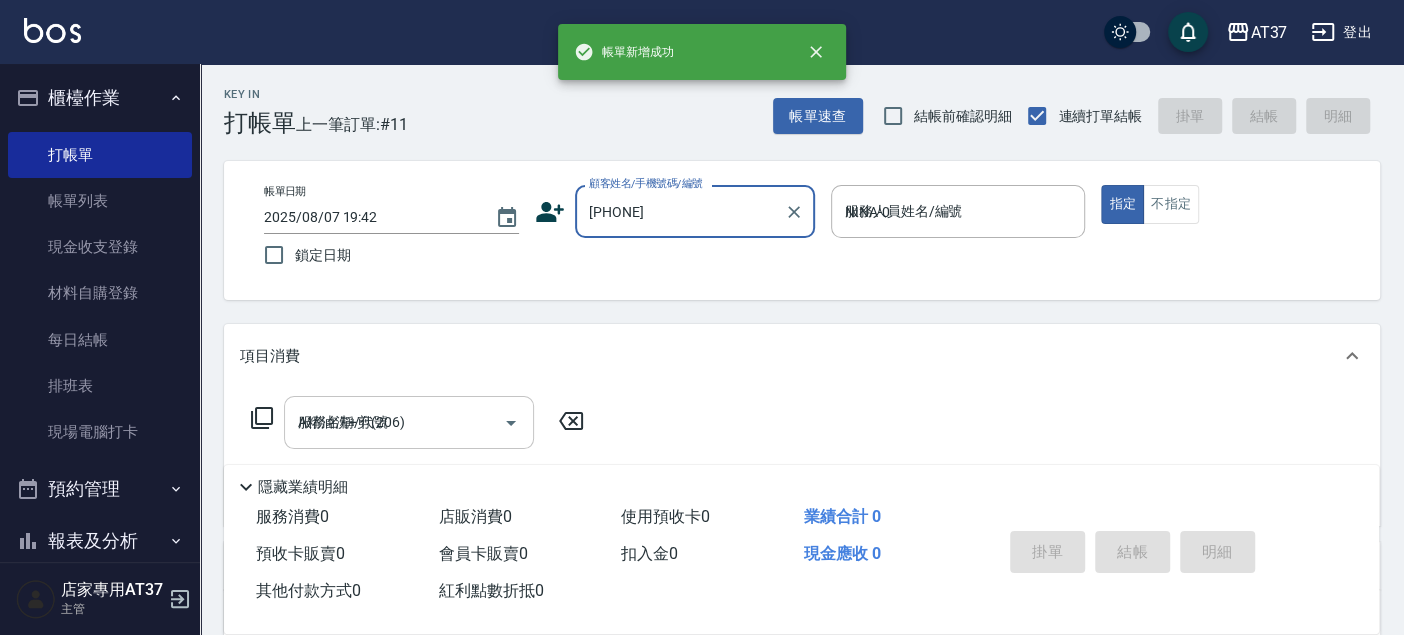 type 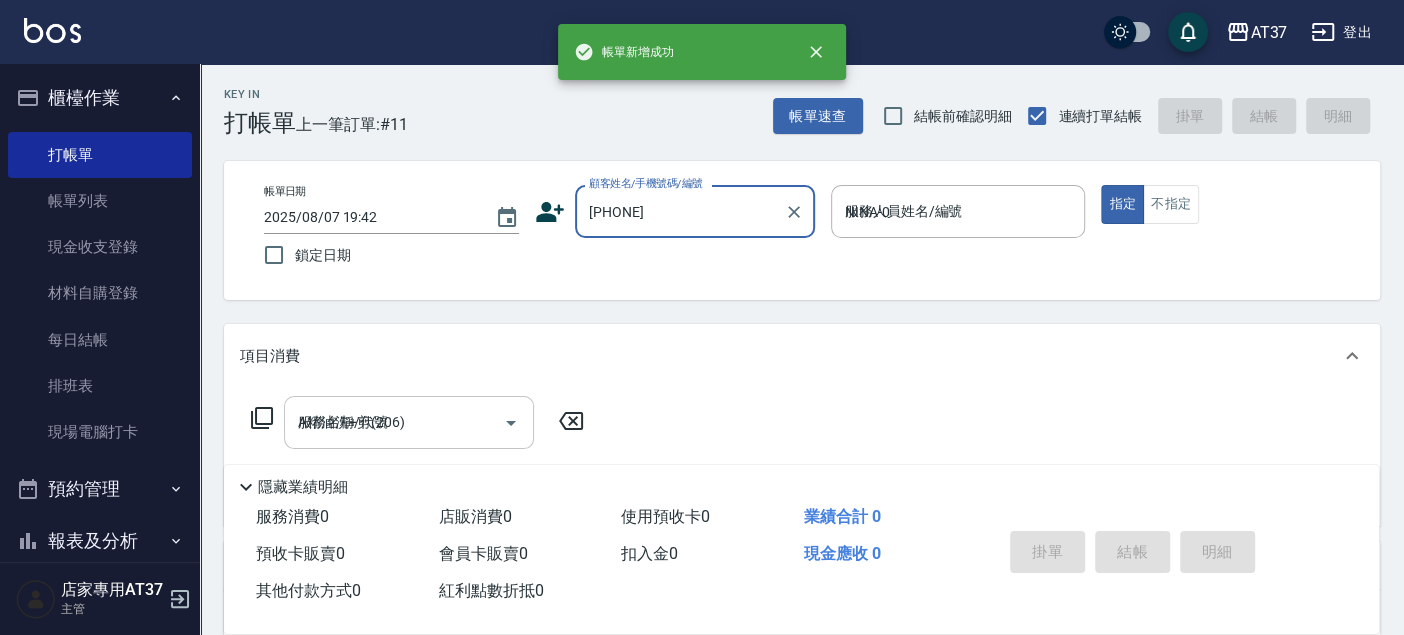 type 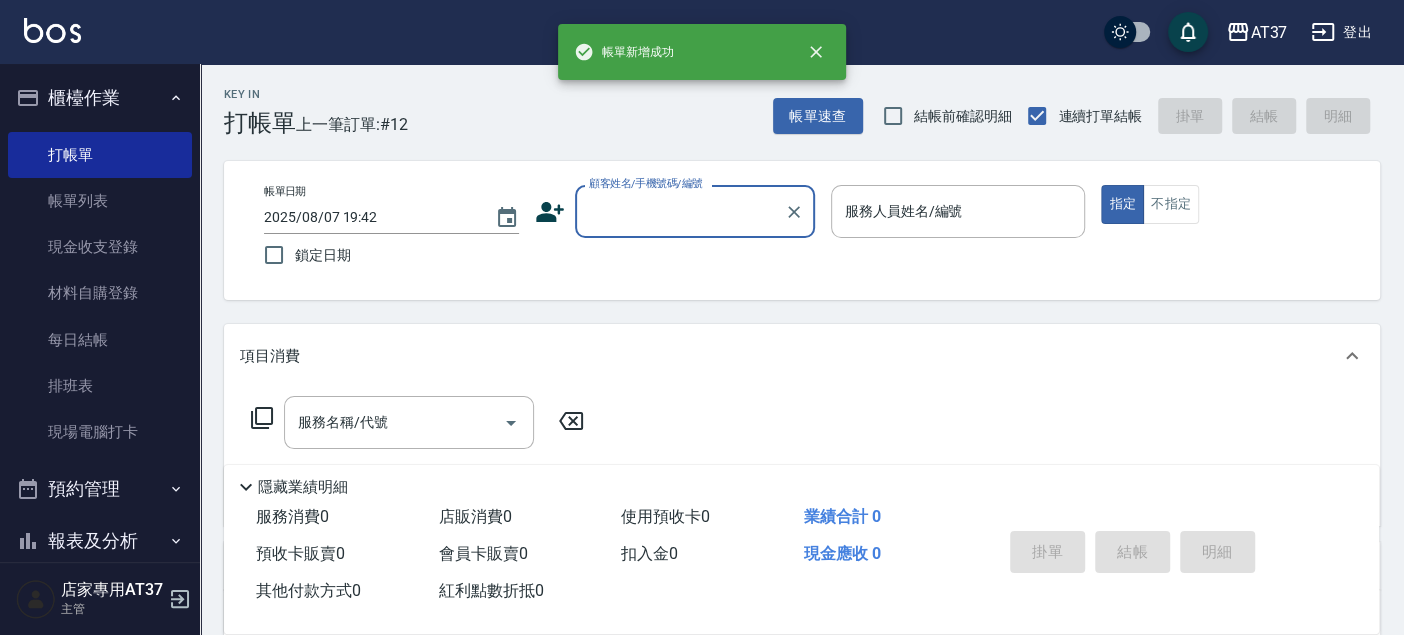 scroll, scrollTop: 434, scrollLeft: 0, axis: vertical 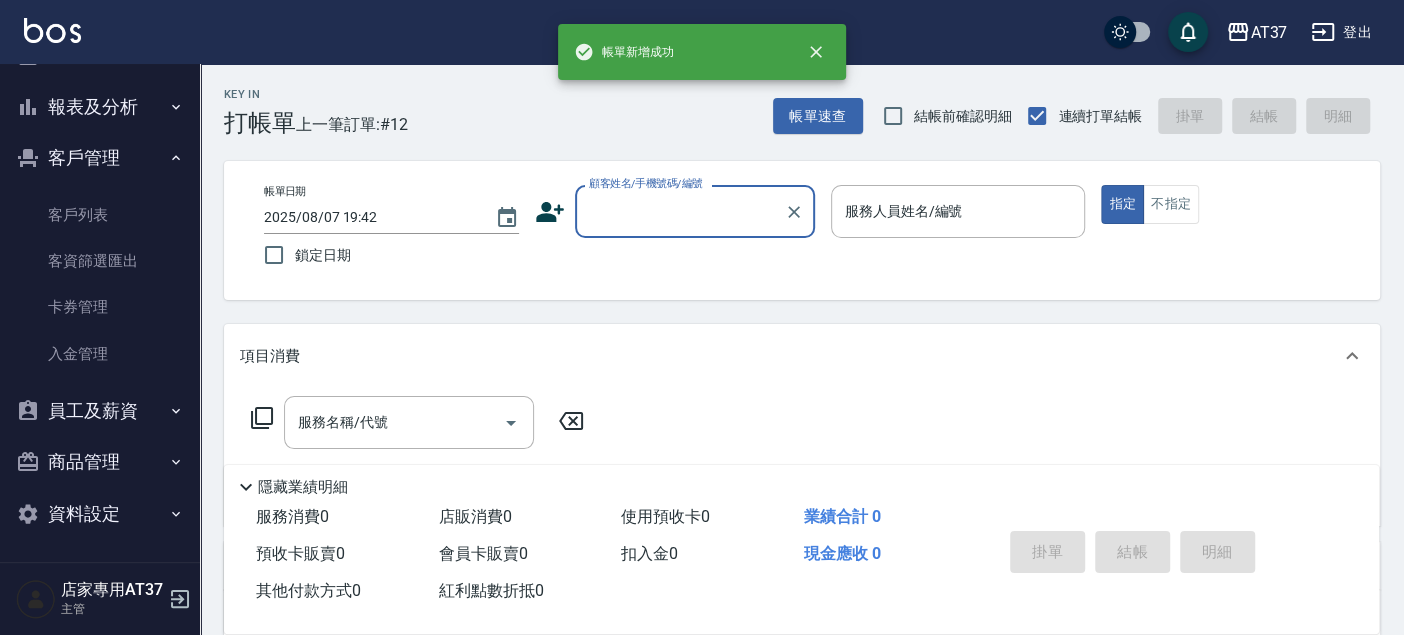 click on "報表及分析" at bounding box center (100, 107) 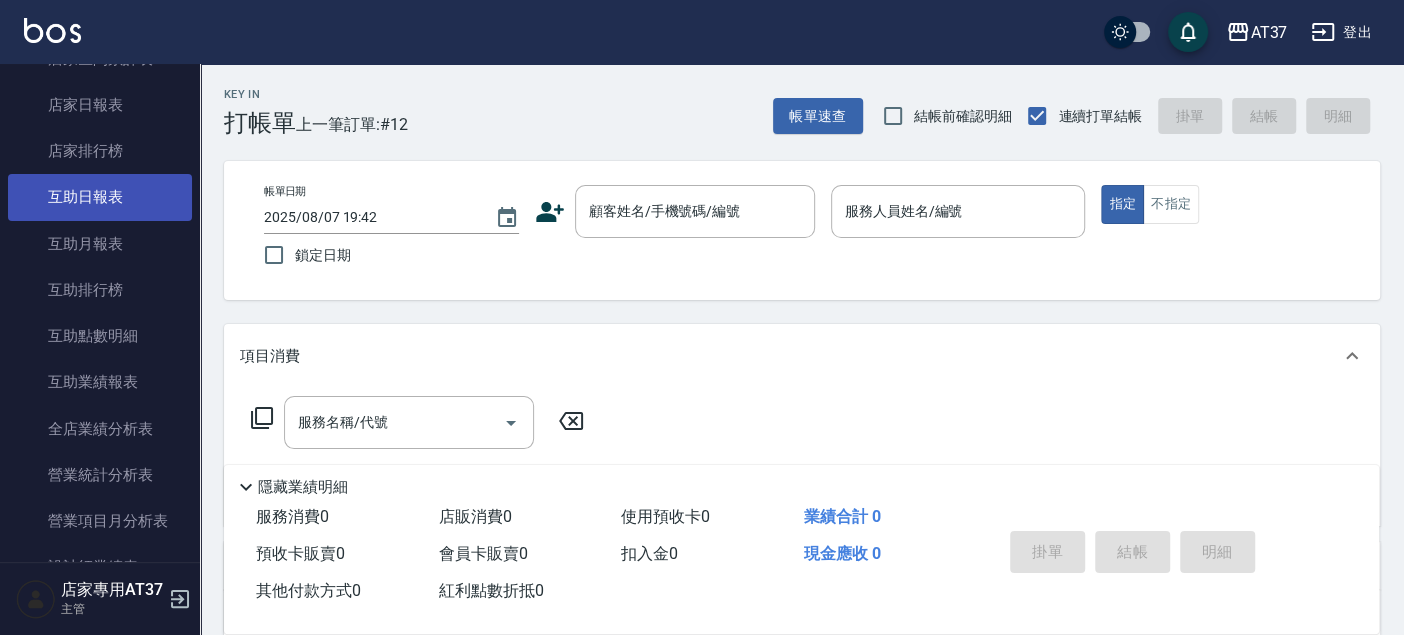 scroll, scrollTop: 767, scrollLeft: 0, axis: vertical 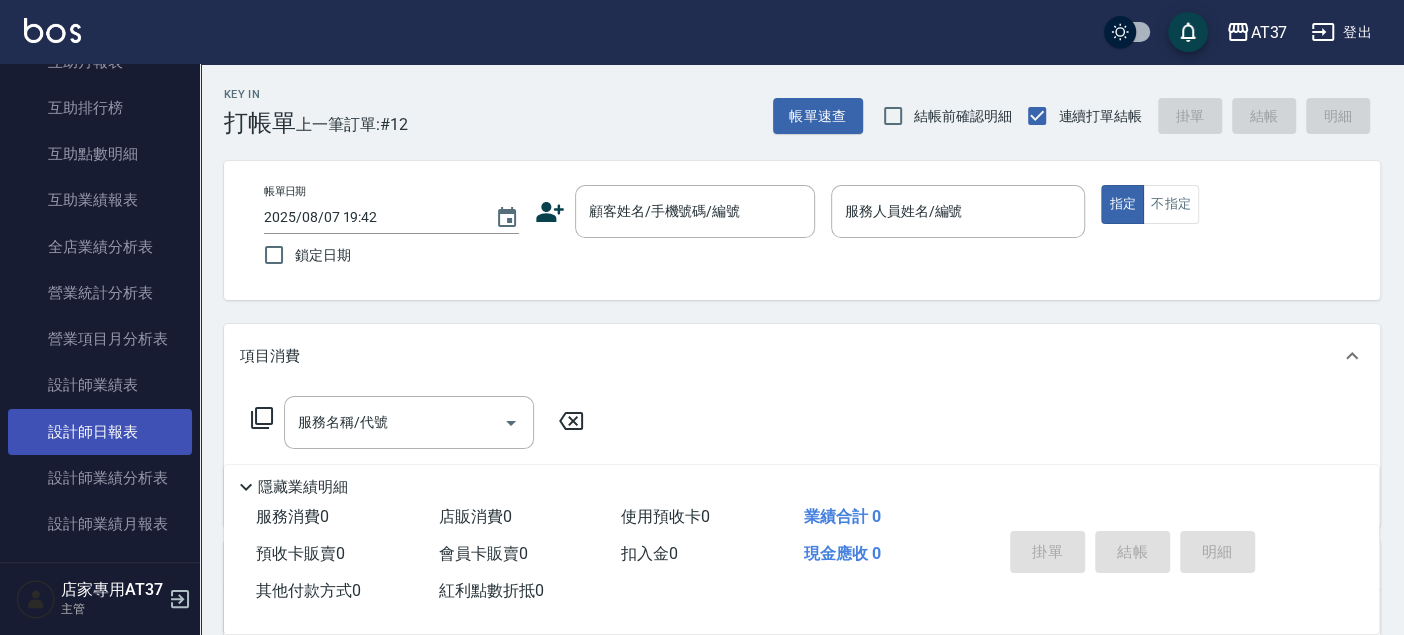 click on "設計師日報表" at bounding box center [100, 432] 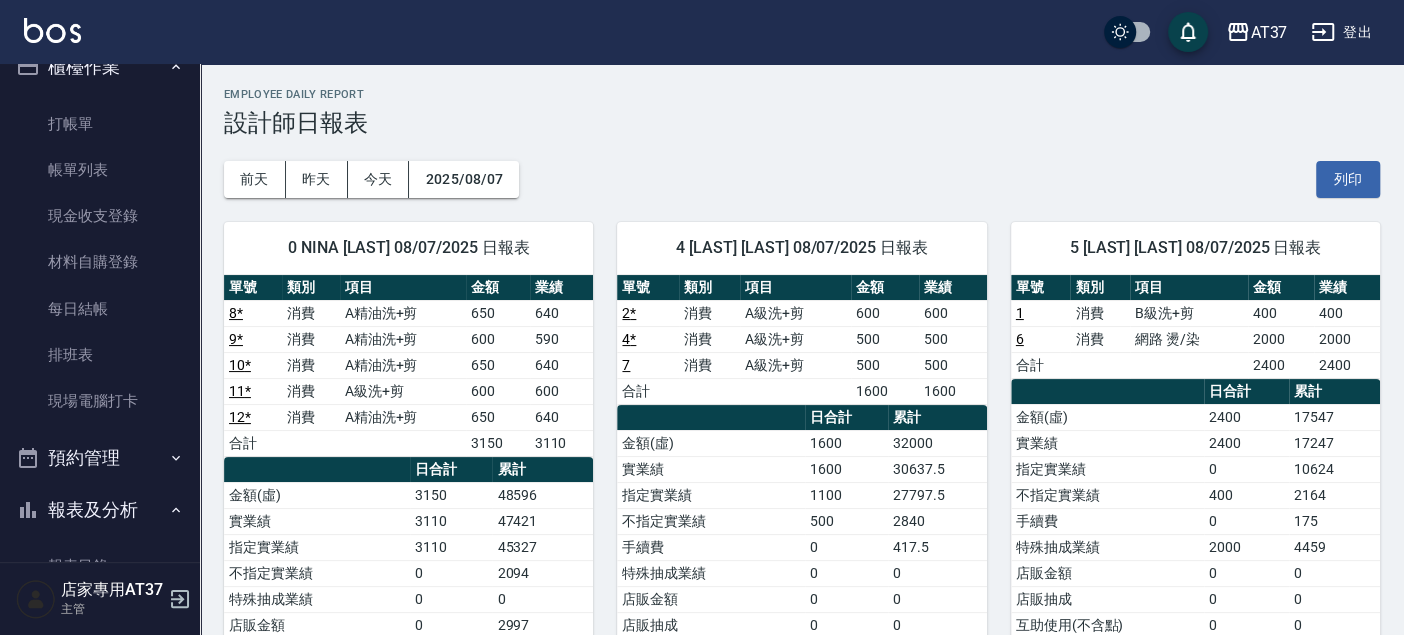 scroll, scrollTop: 0, scrollLeft: 0, axis: both 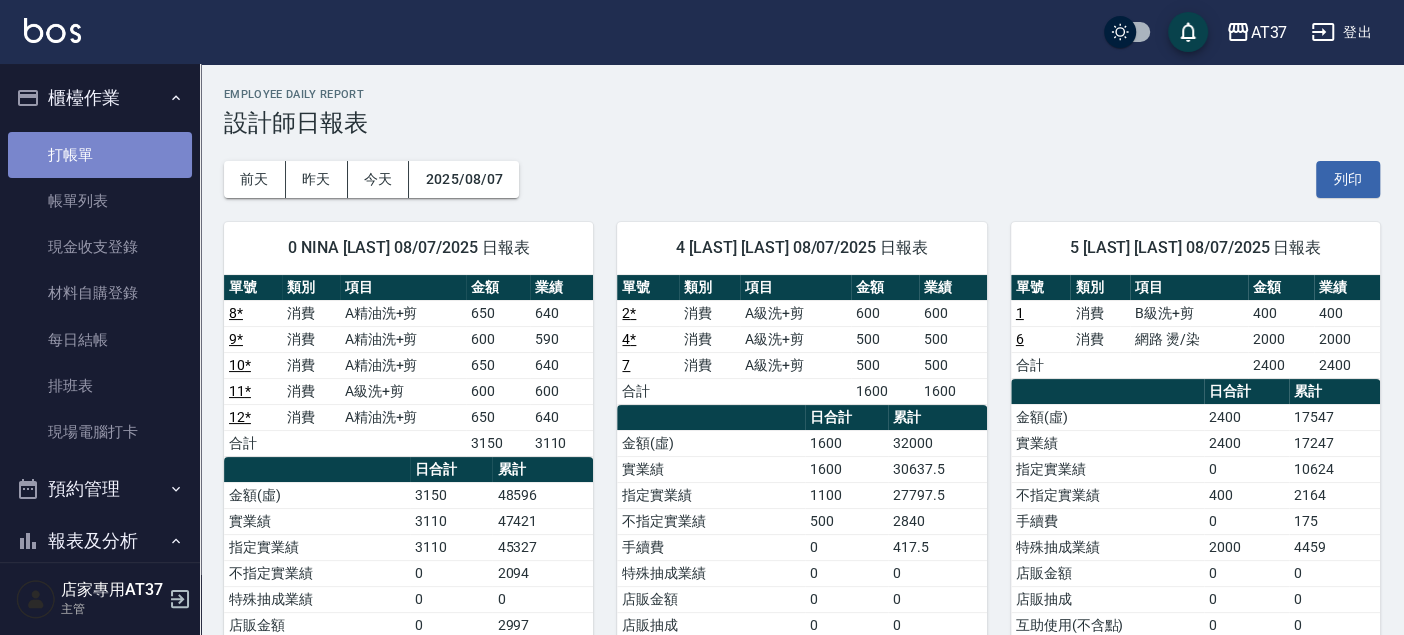 click on "打帳單" at bounding box center [100, 155] 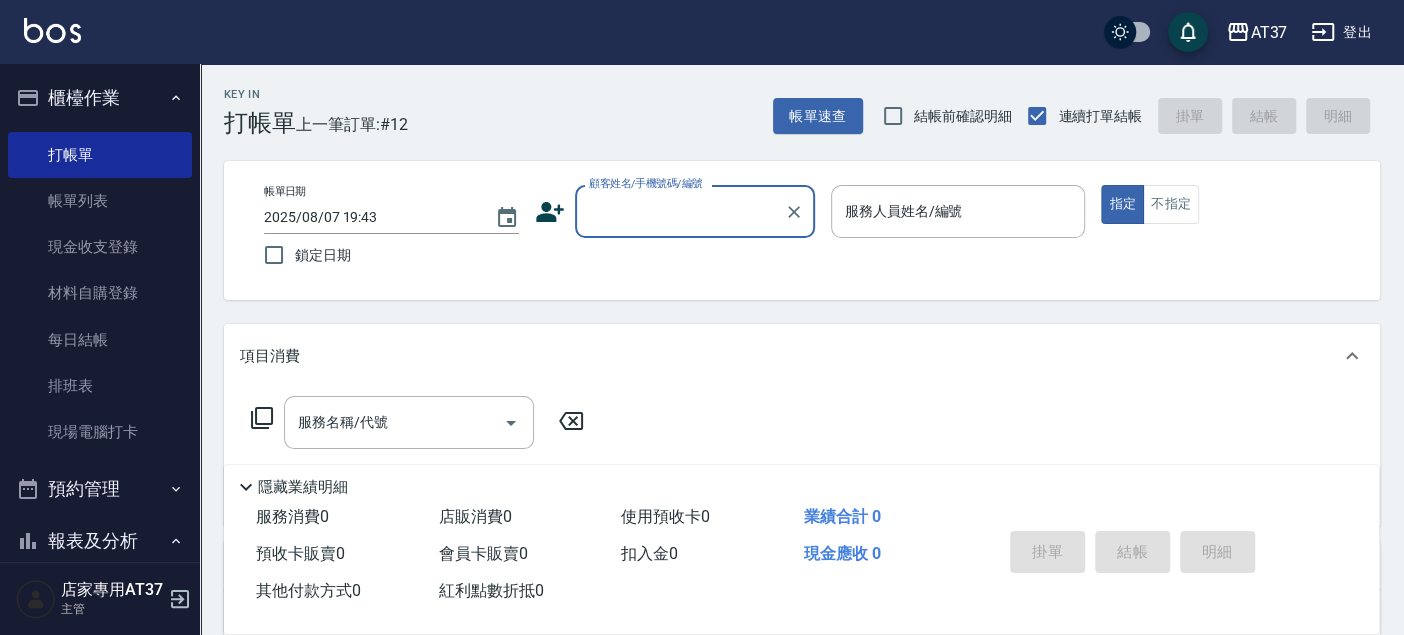 type on "ㄌ" 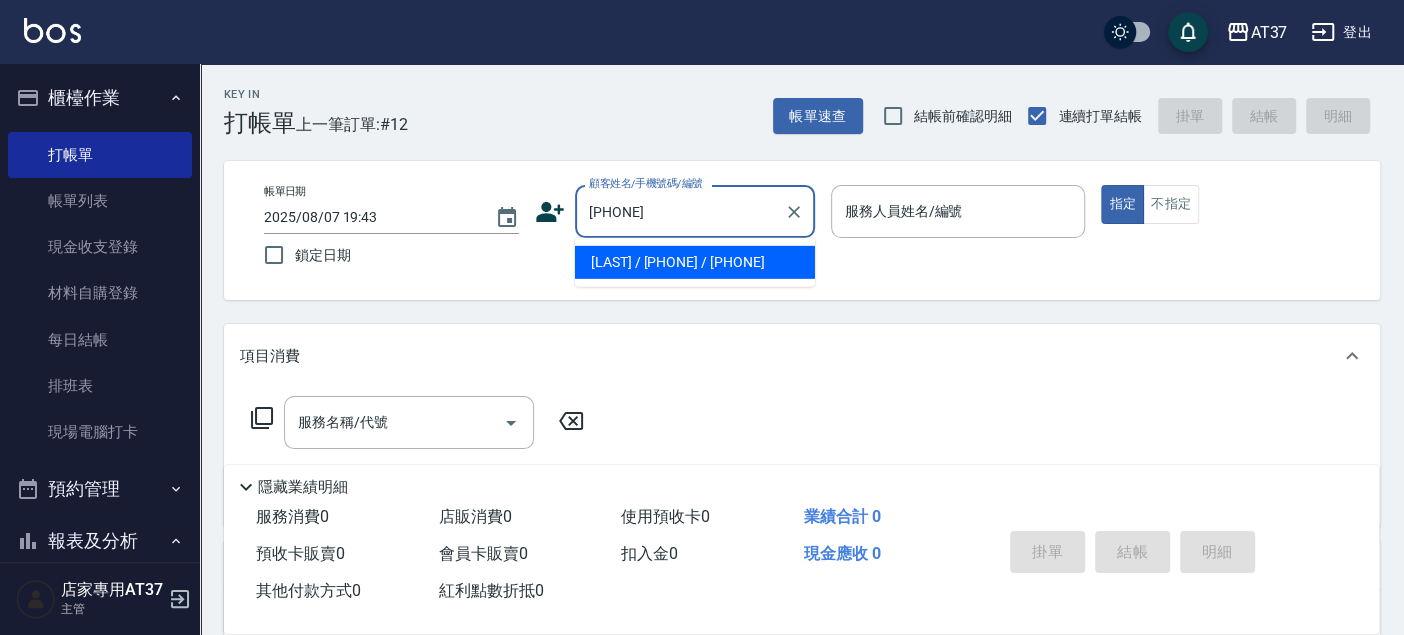 type on "[LAST] / [PHONE] / [PHONE]" 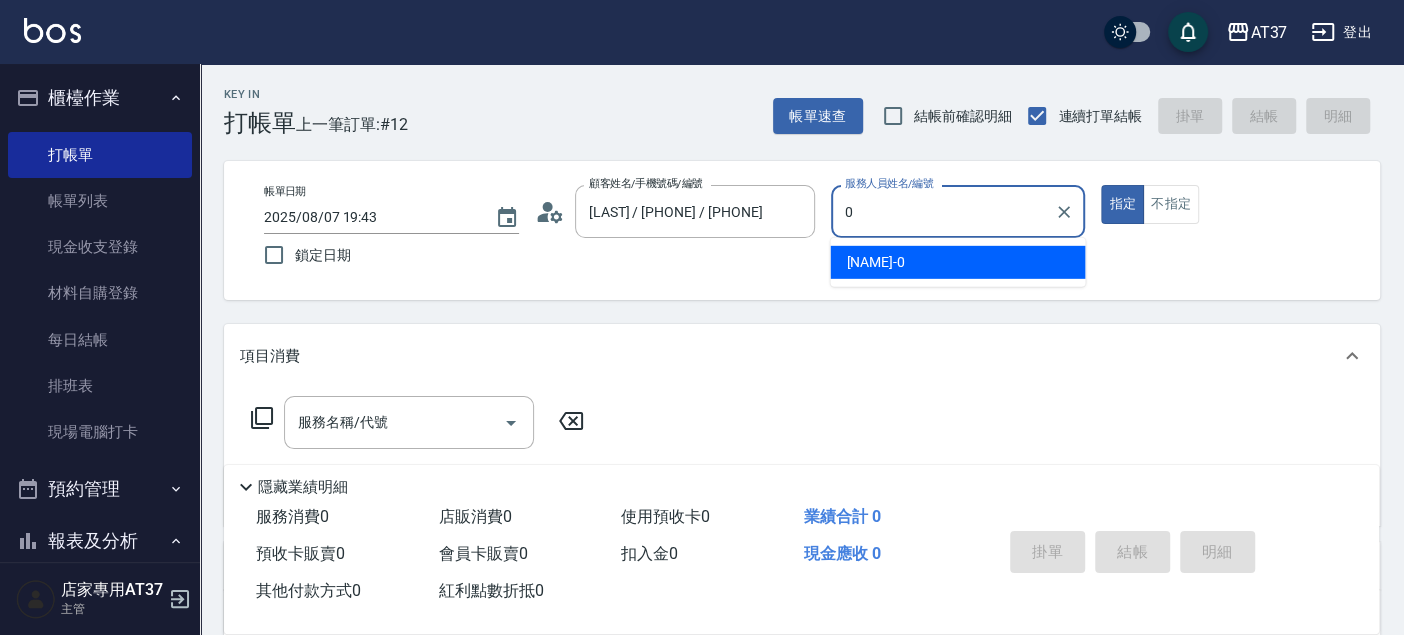 click on "NINA -0" at bounding box center (957, 262) 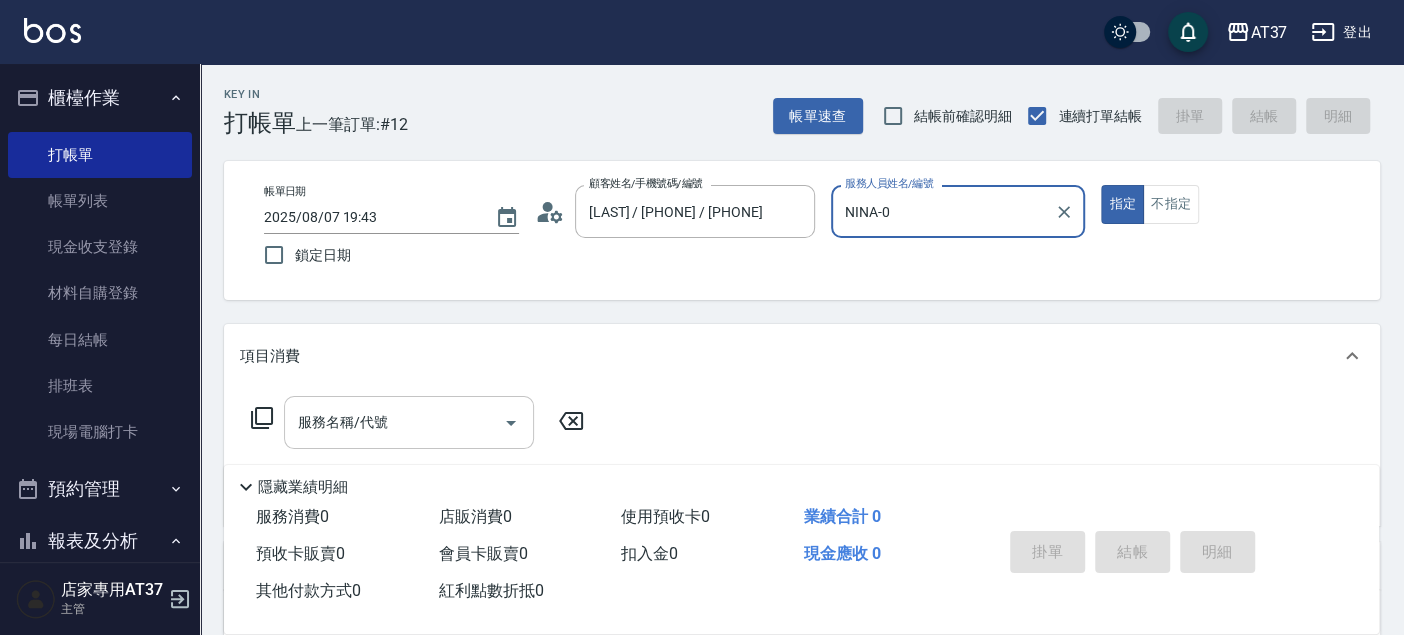 type on "NINA-0" 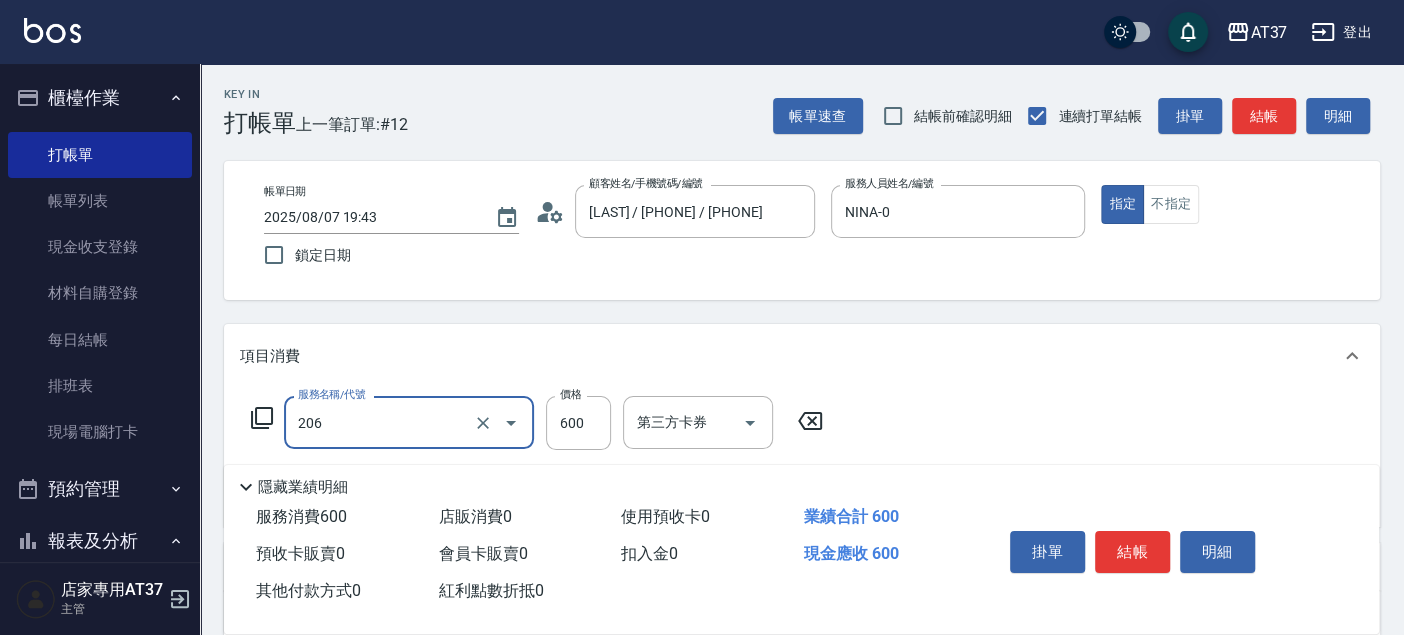 type on "A精油洗+剪(206)" 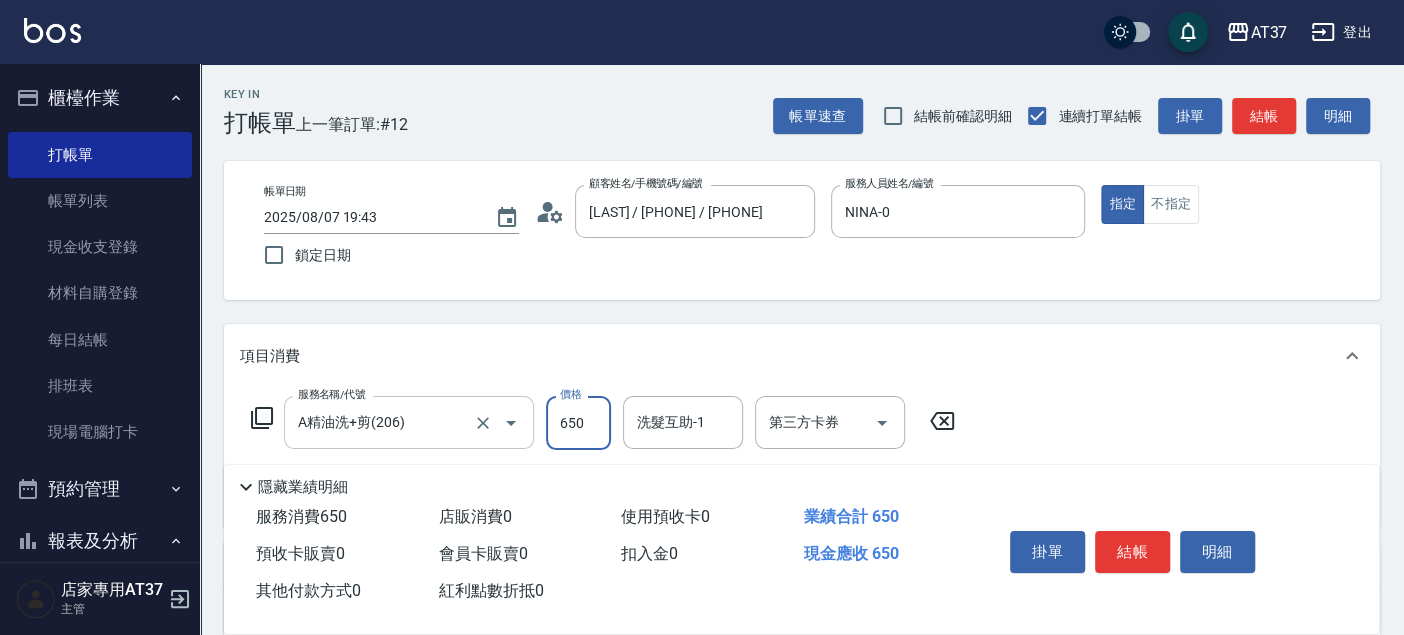 type on "650" 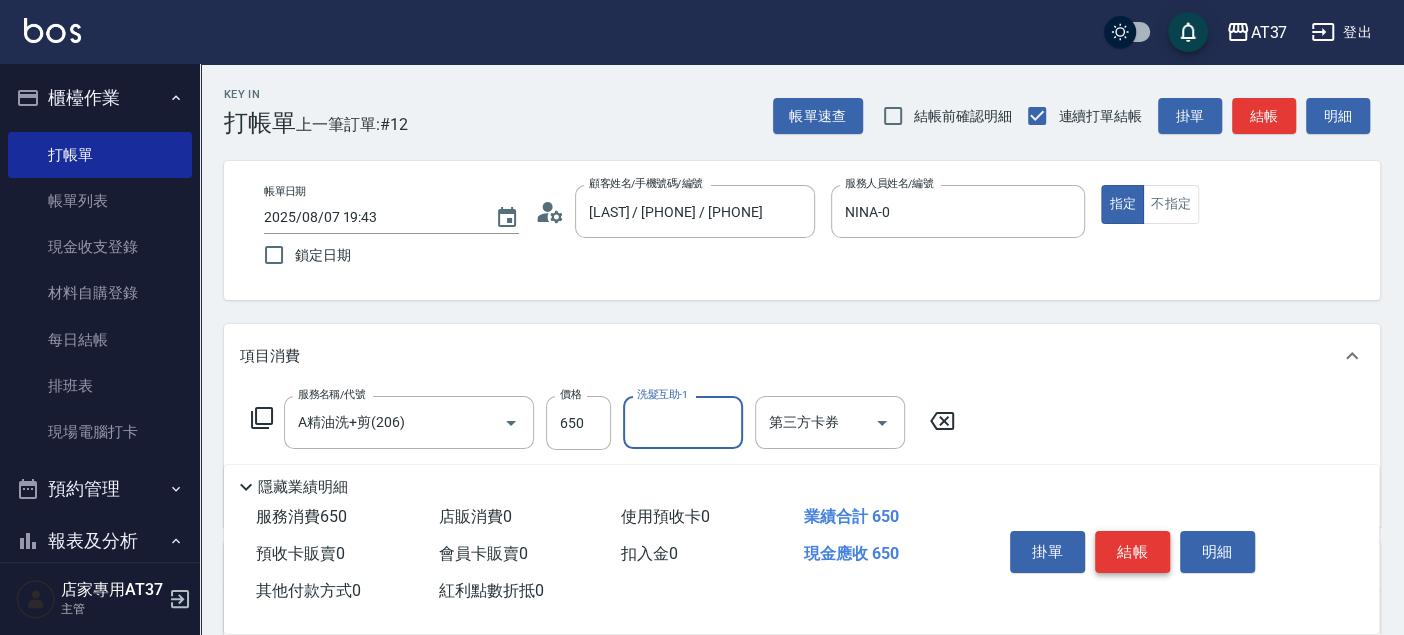 click on "結帳" at bounding box center [1132, 552] 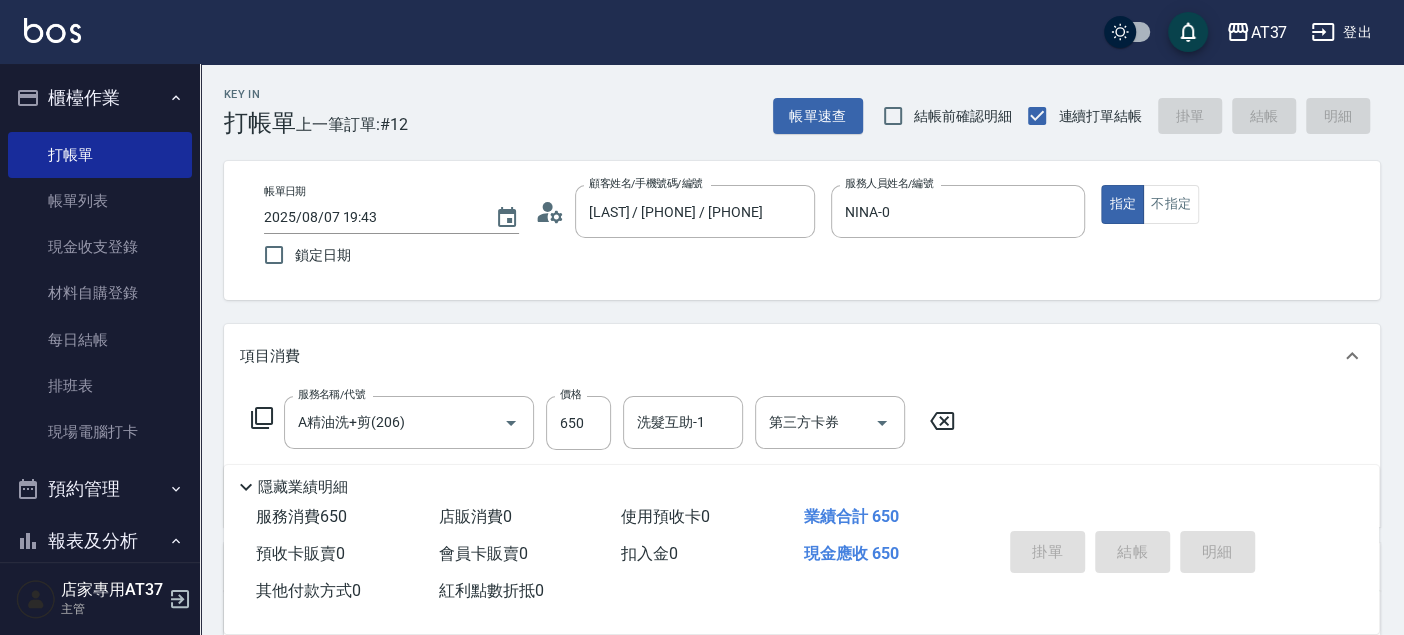 type 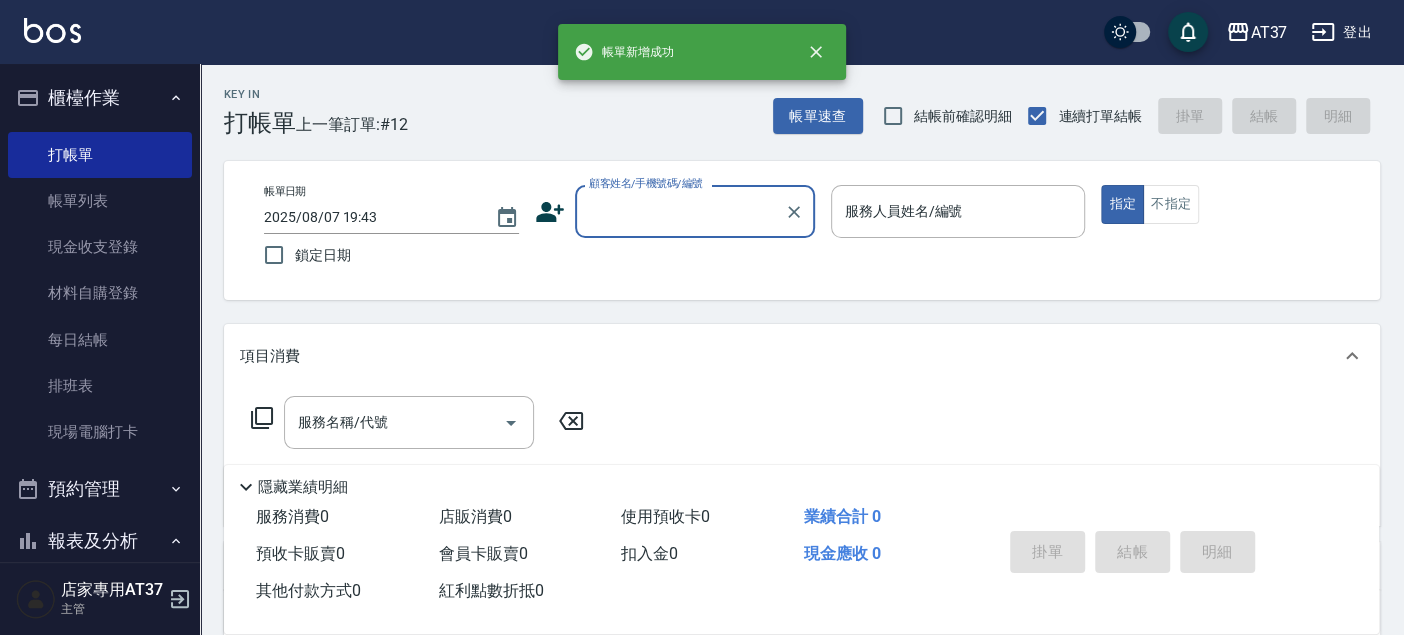 scroll, scrollTop: 0, scrollLeft: 0, axis: both 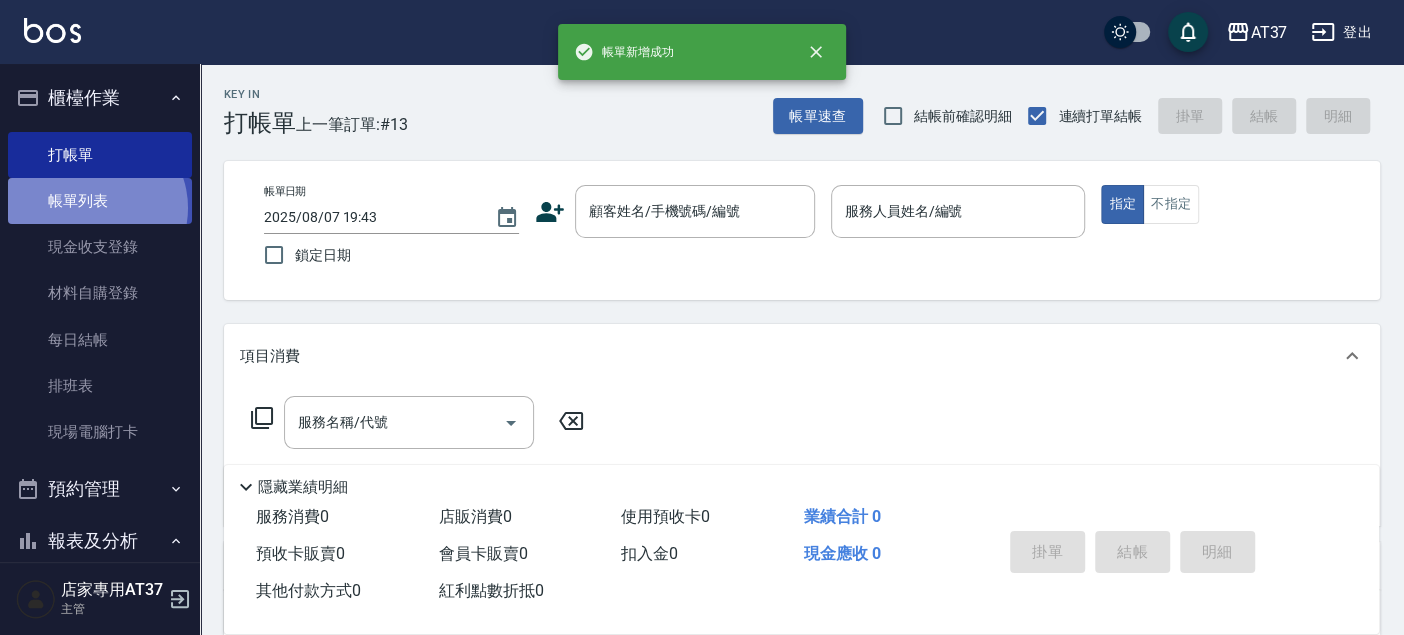 click on "帳單列表" at bounding box center [100, 201] 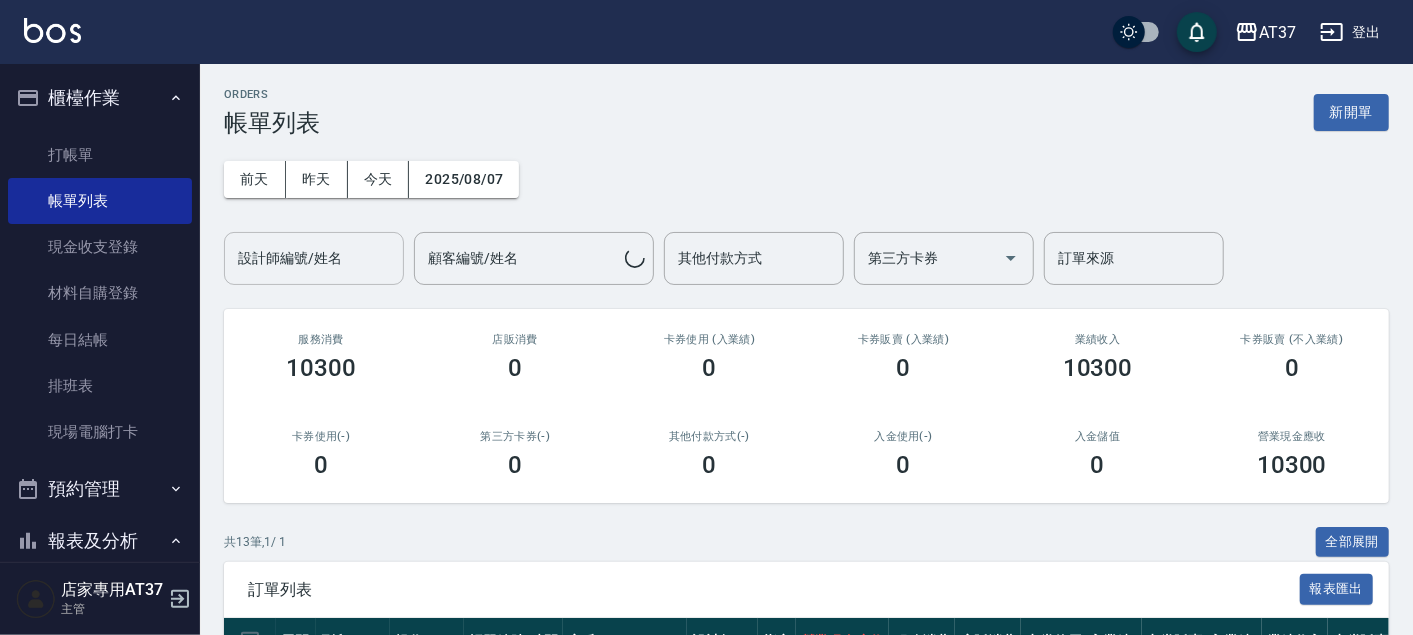 click on "設計師編號/姓名" at bounding box center [314, 258] 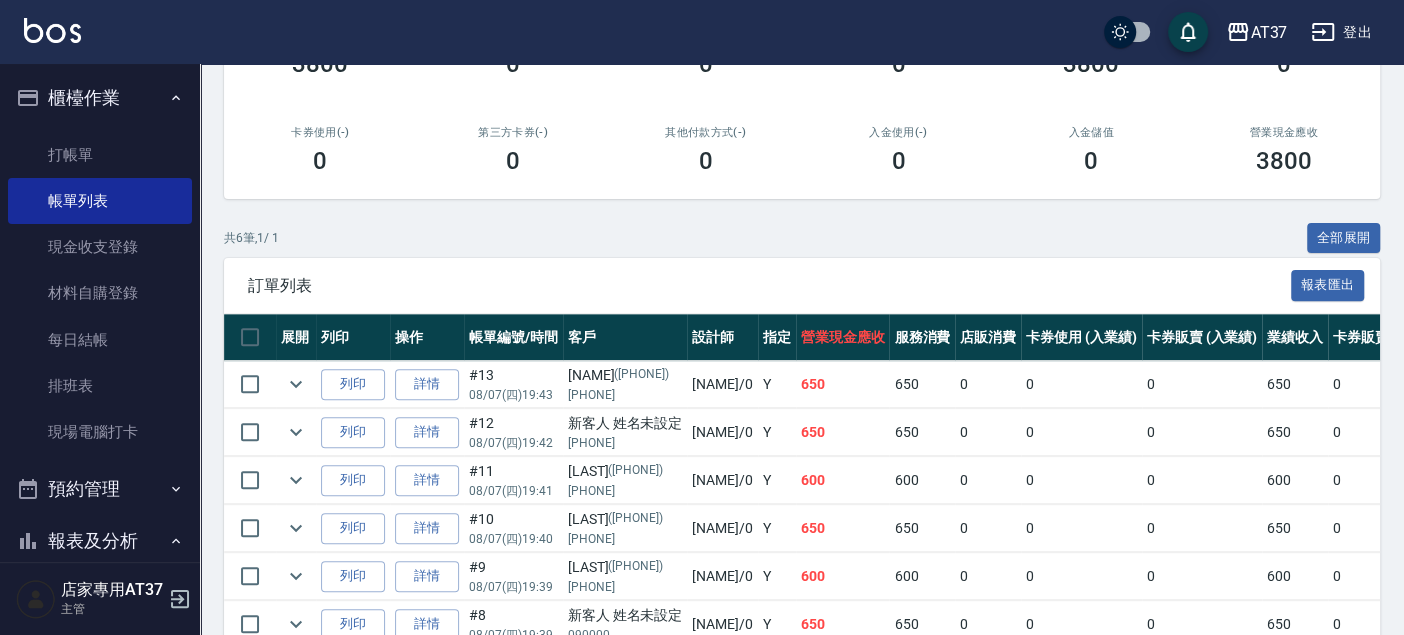 scroll, scrollTop: 408, scrollLeft: 0, axis: vertical 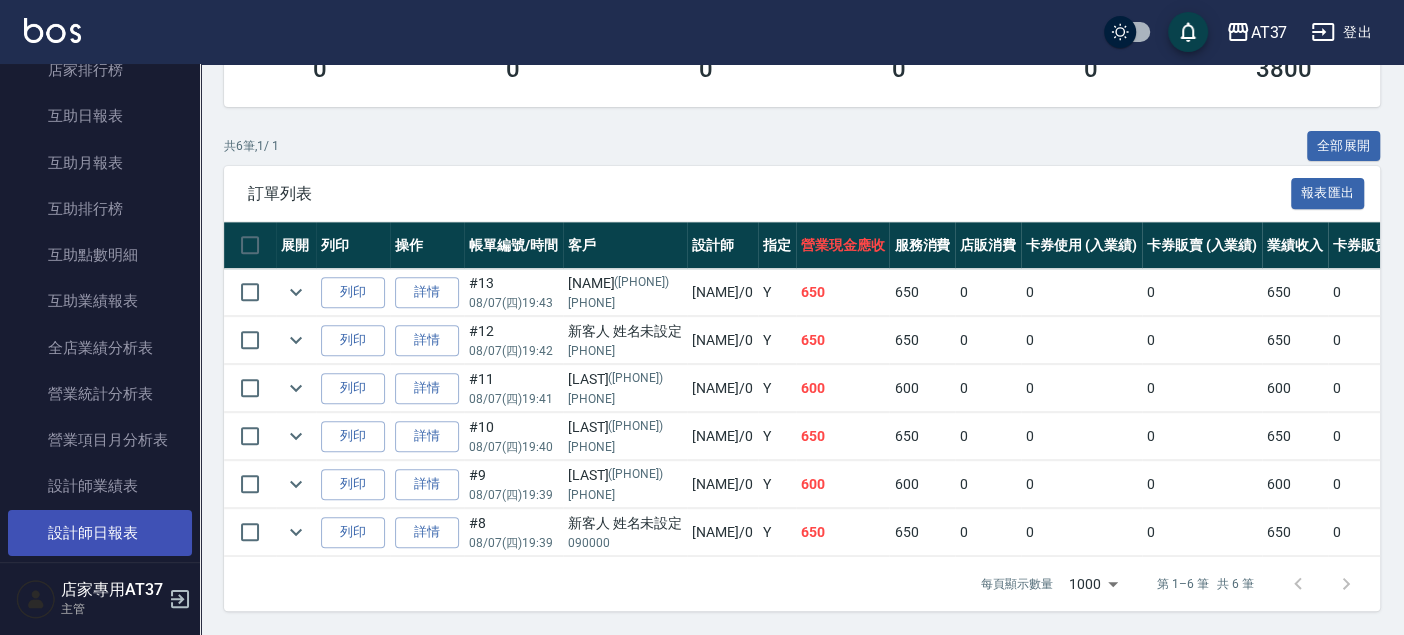type on "NINA-0" 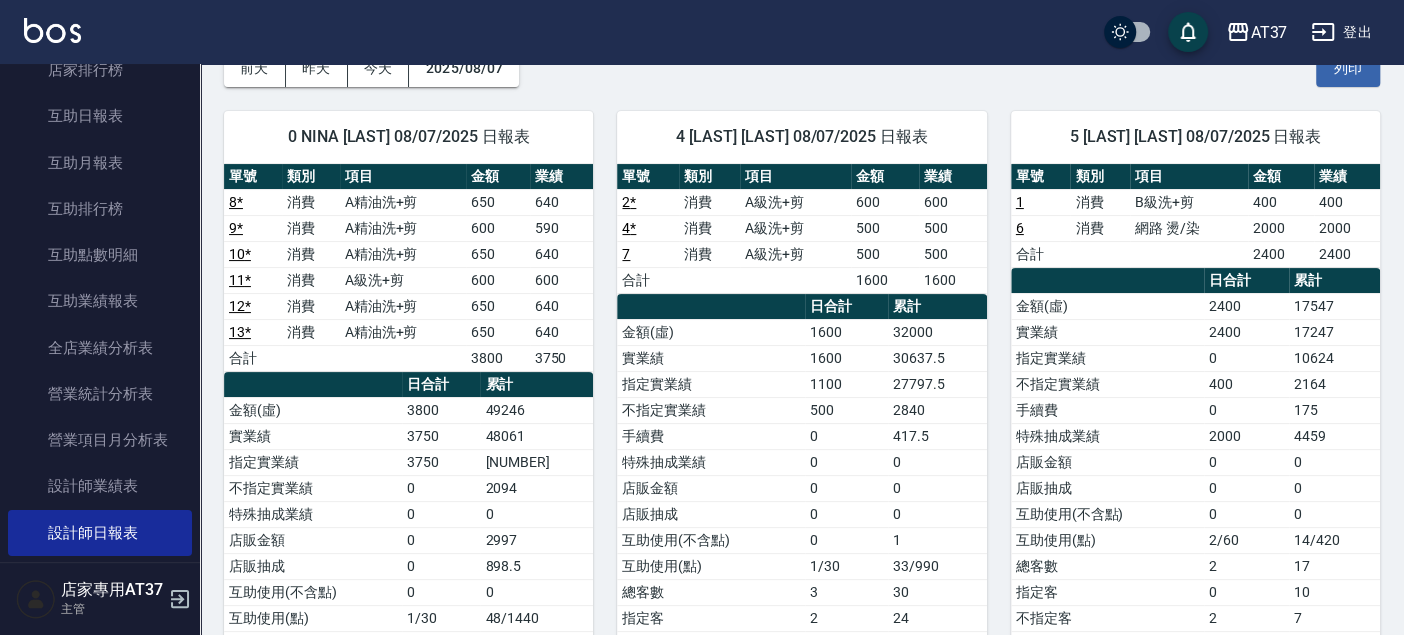 scroll, scrollTop: 0, scrollLeft: 0, axis: both 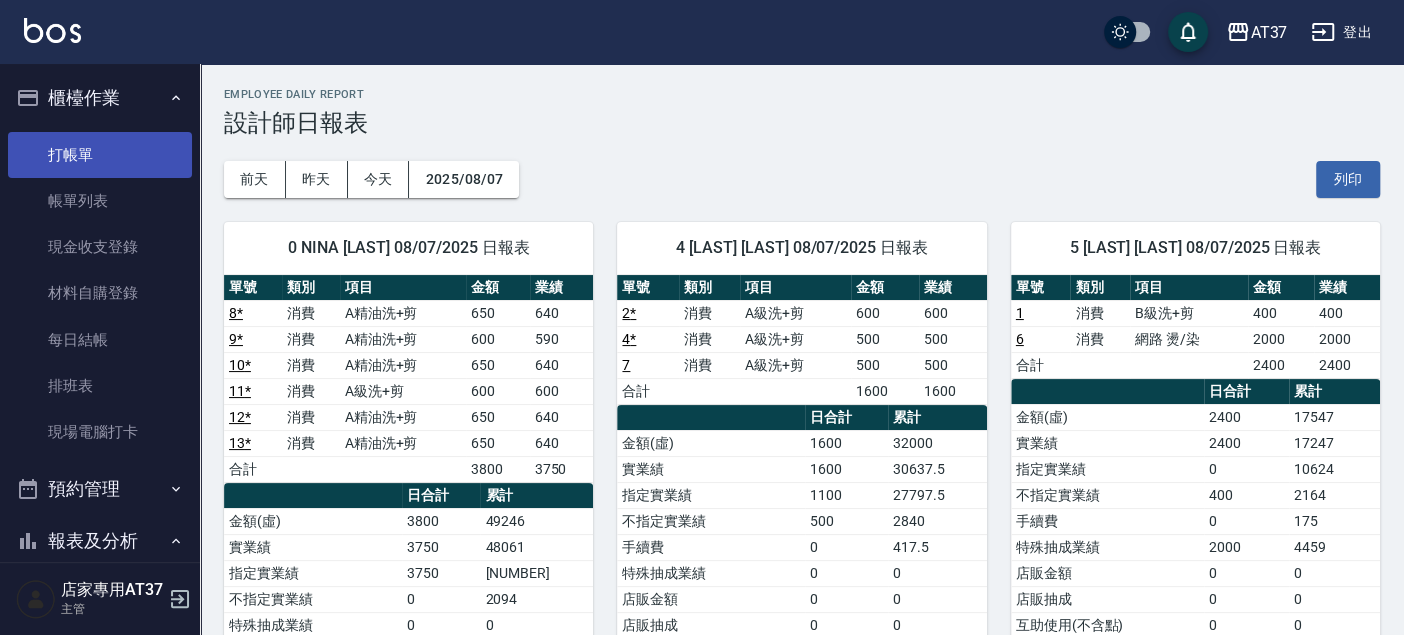 click on "打帳單" at bounding box center [100, 155] 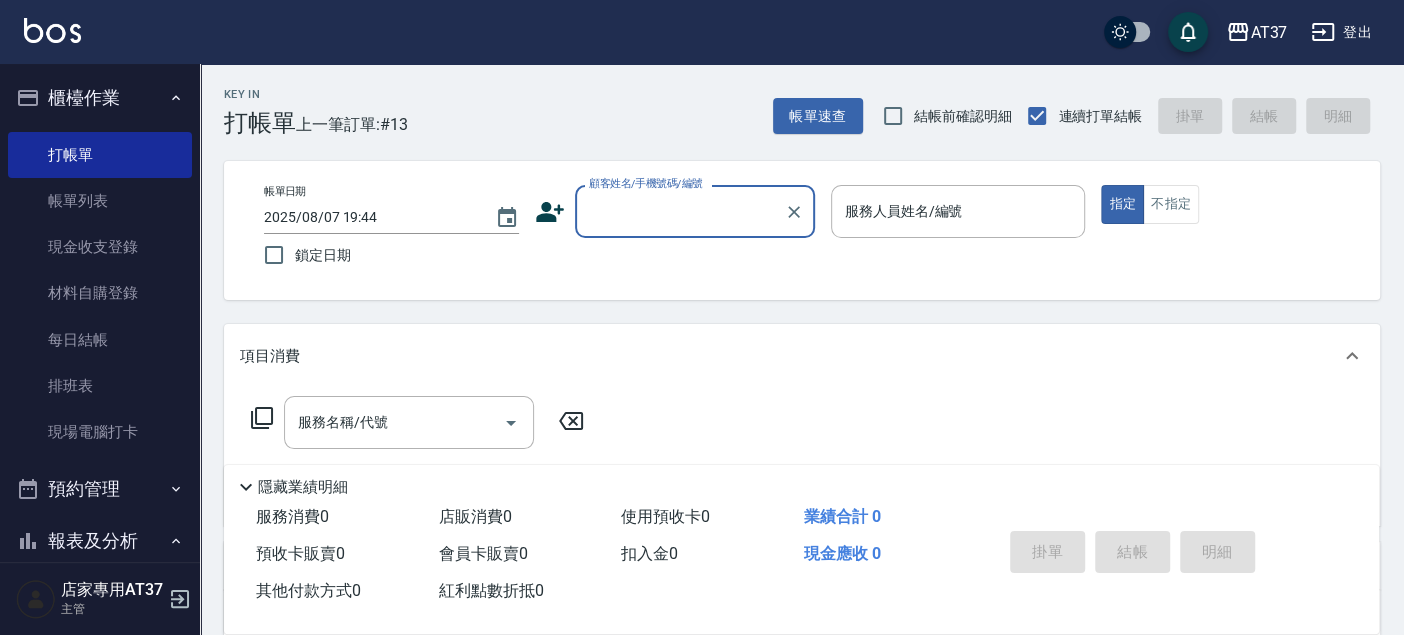 click on "顧客姓名/手機號碼/編號" at bounding box center [680, 211] 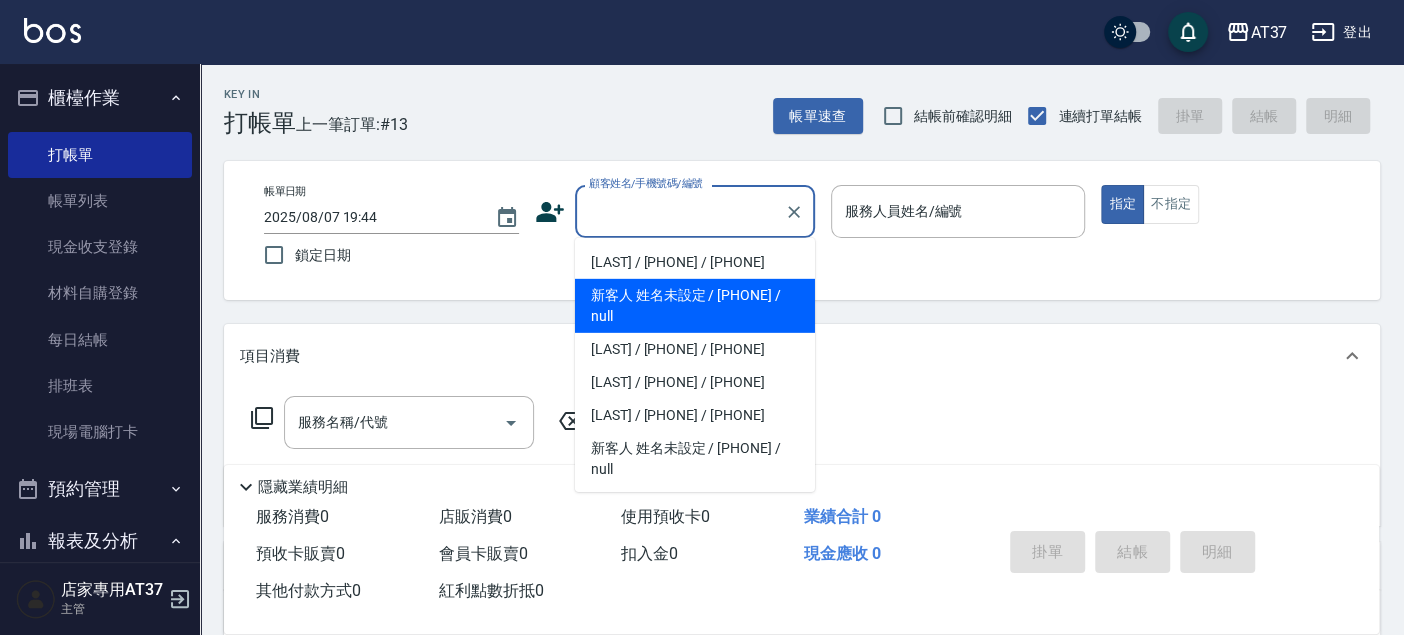 click on "新客人 姓名未設定 / [PHONE] / null" at bounding box center [695, 306] 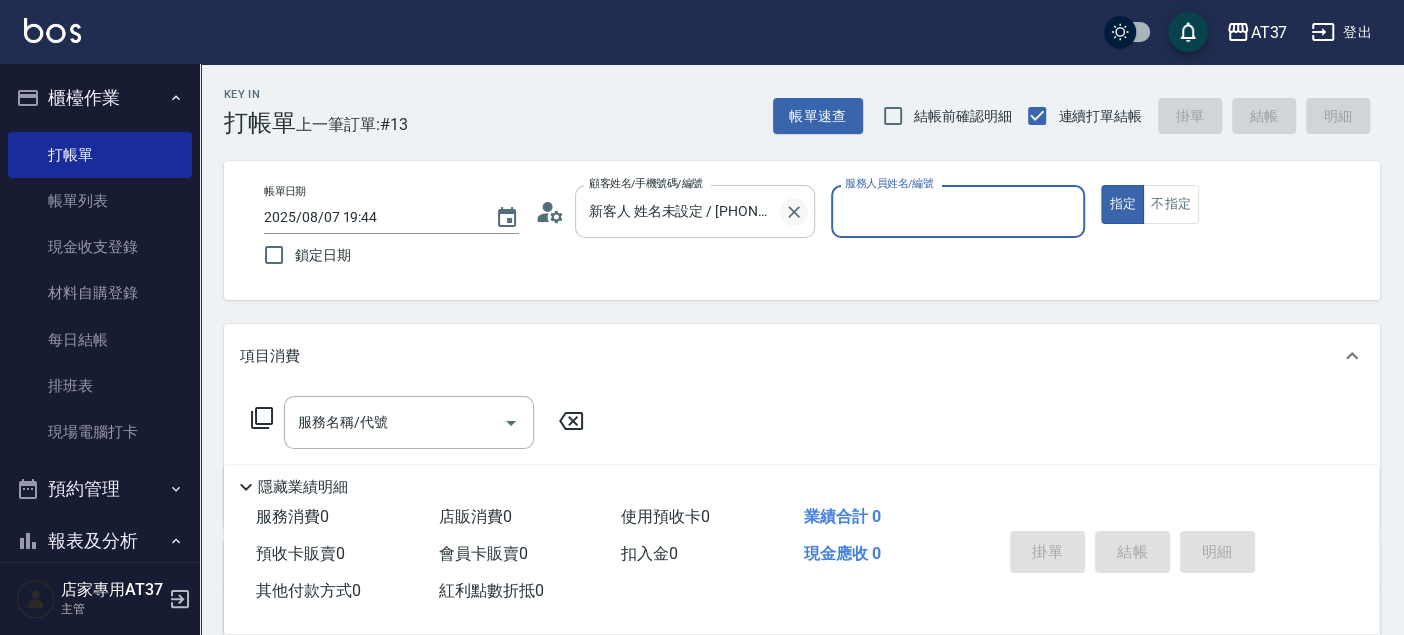 click 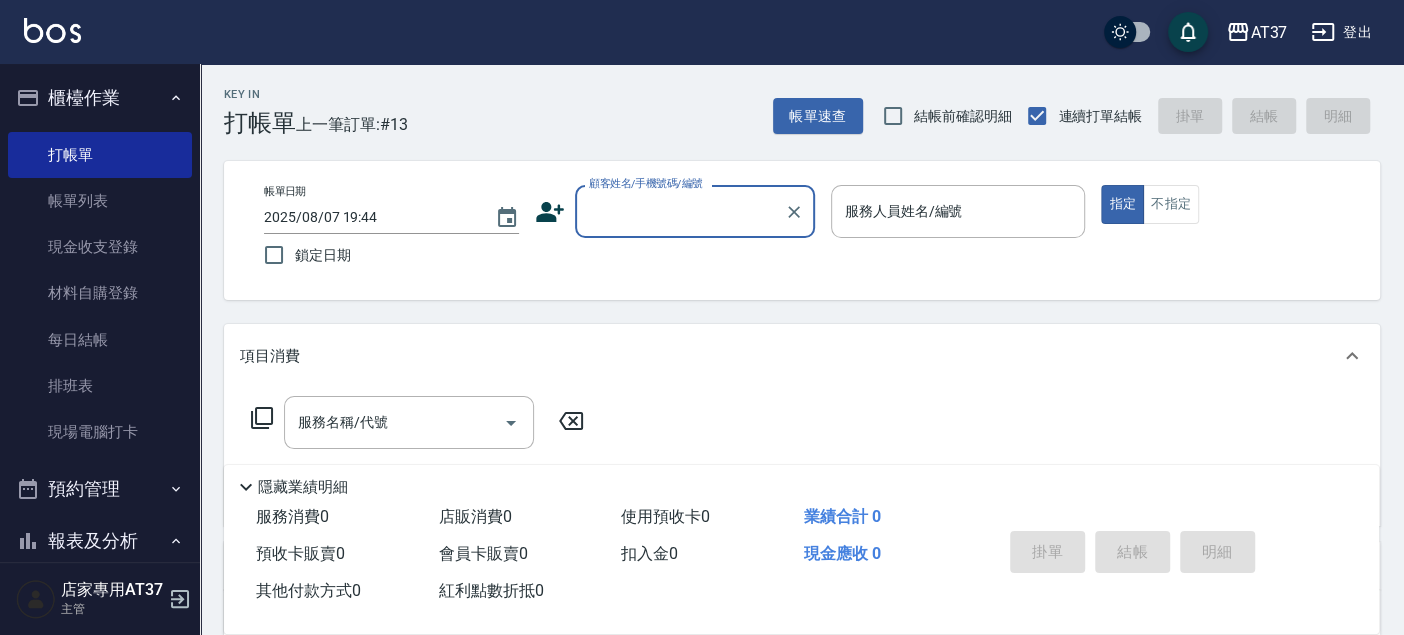 scroll, scrollTop: 0, scrollLeft: 0, axis: both 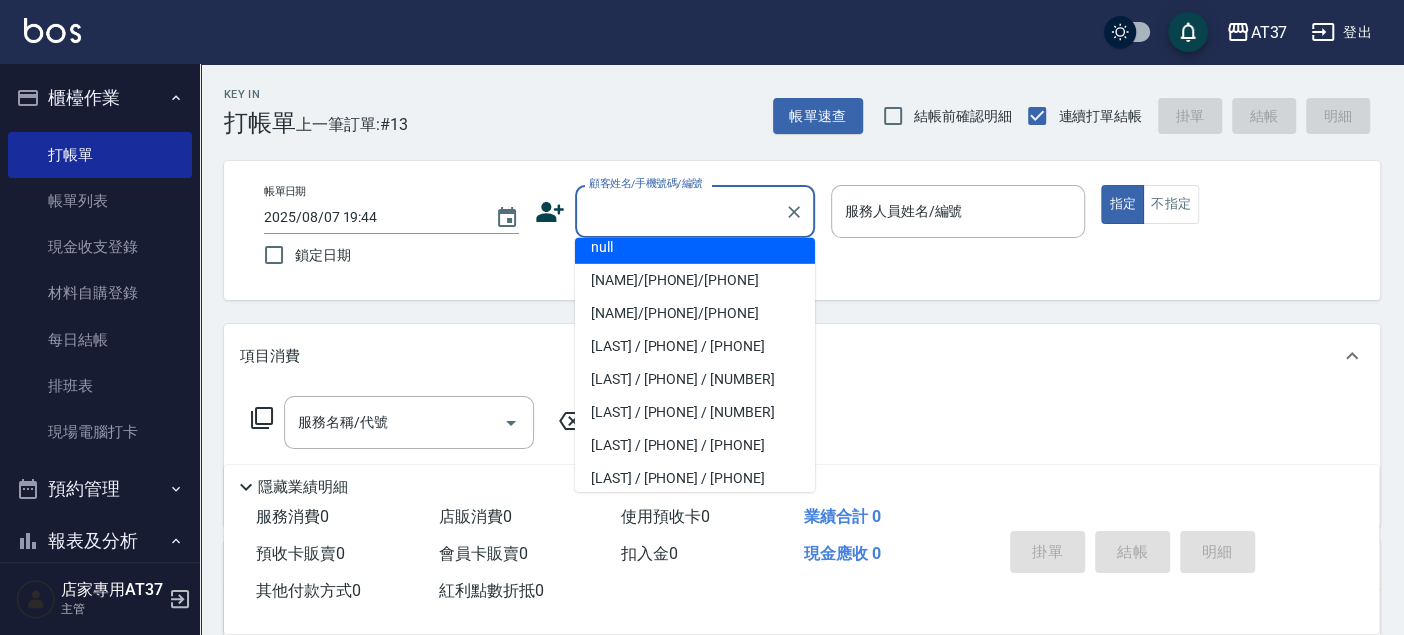 click on "新客人 姓名未設定 / [PHONE] / null" at bounding box center (695, 237) 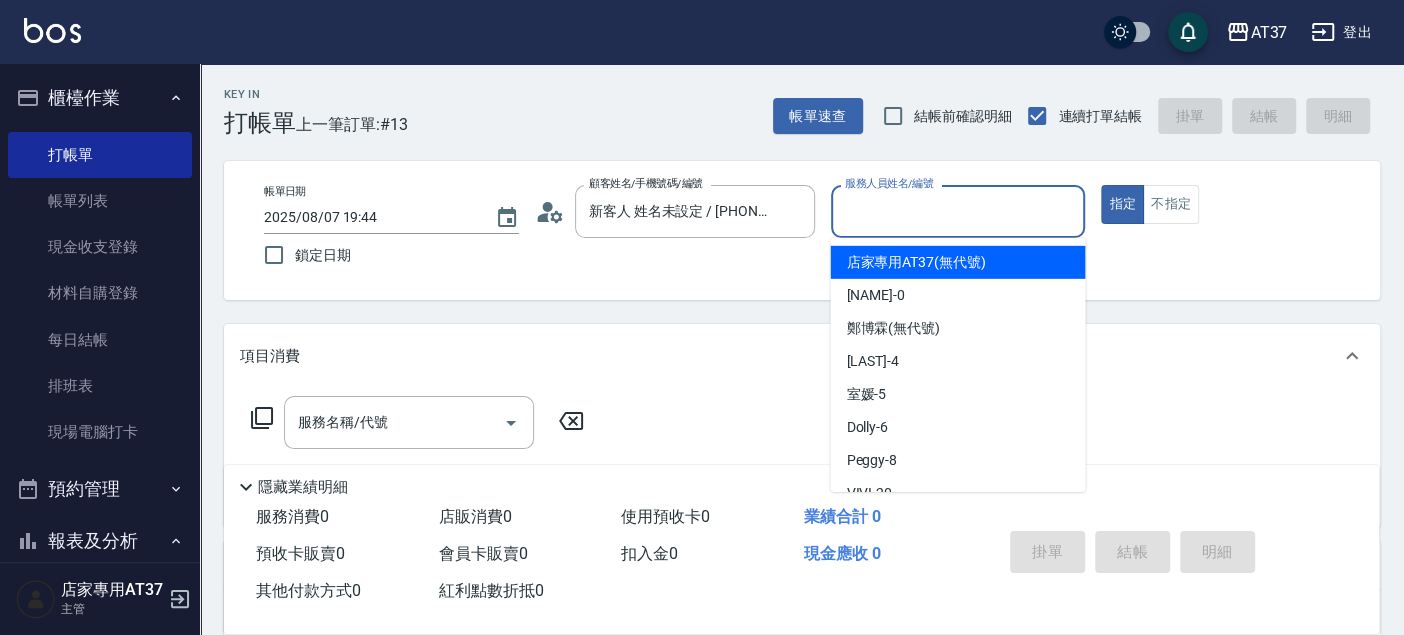 click on "服務人員姓名/編號" at bounding box center (958, 211) 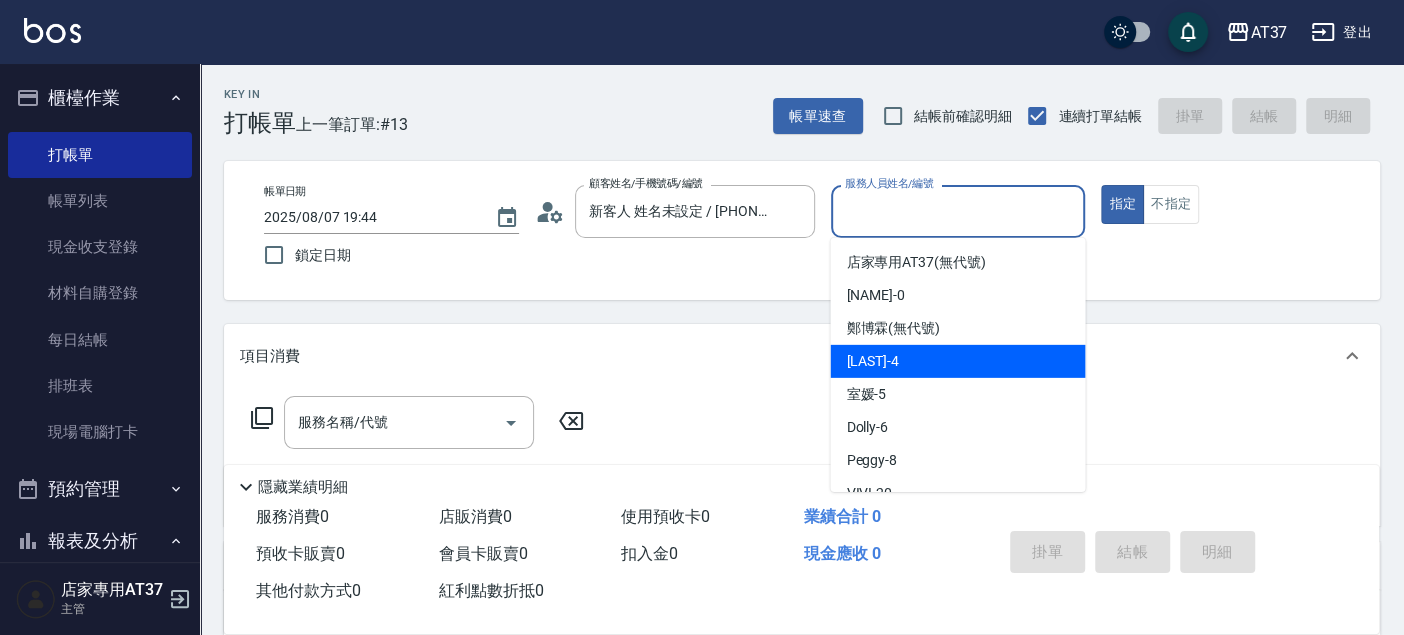 click on "Hannah -4" at bounding box center [872, 361] 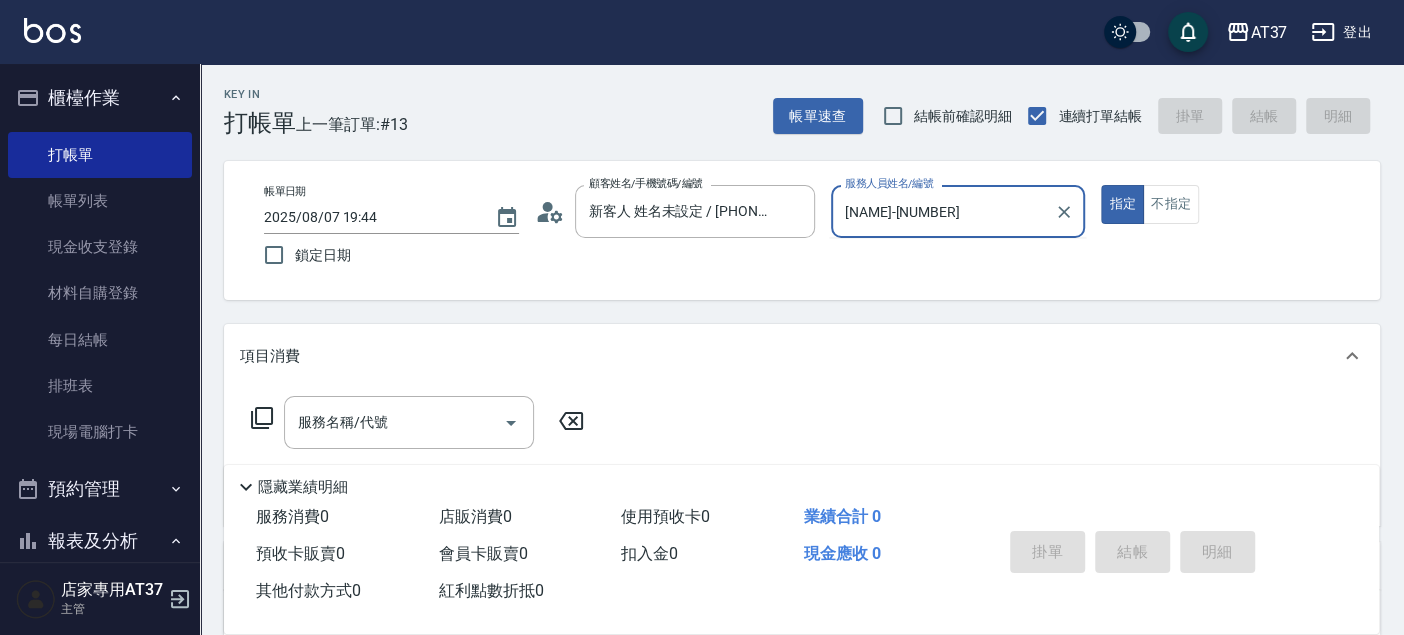 type on "Hannah-4" 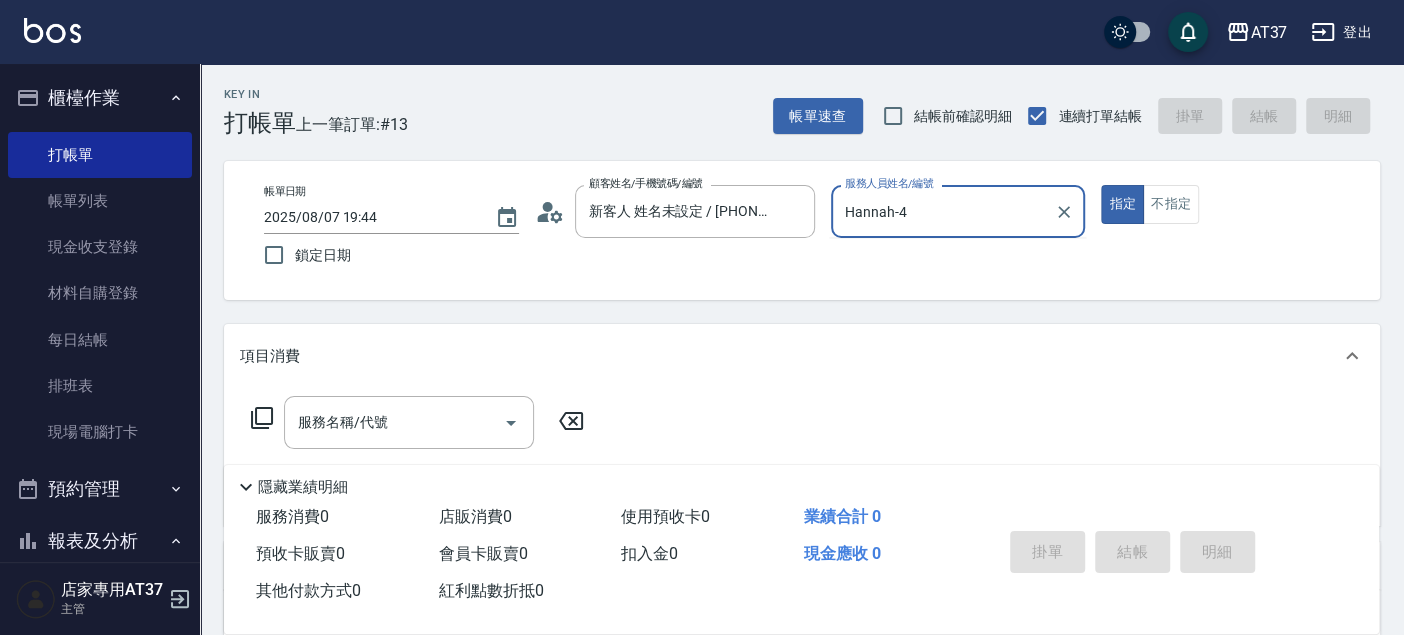 click on "Hannah-4" at bounding box center (943, 211) 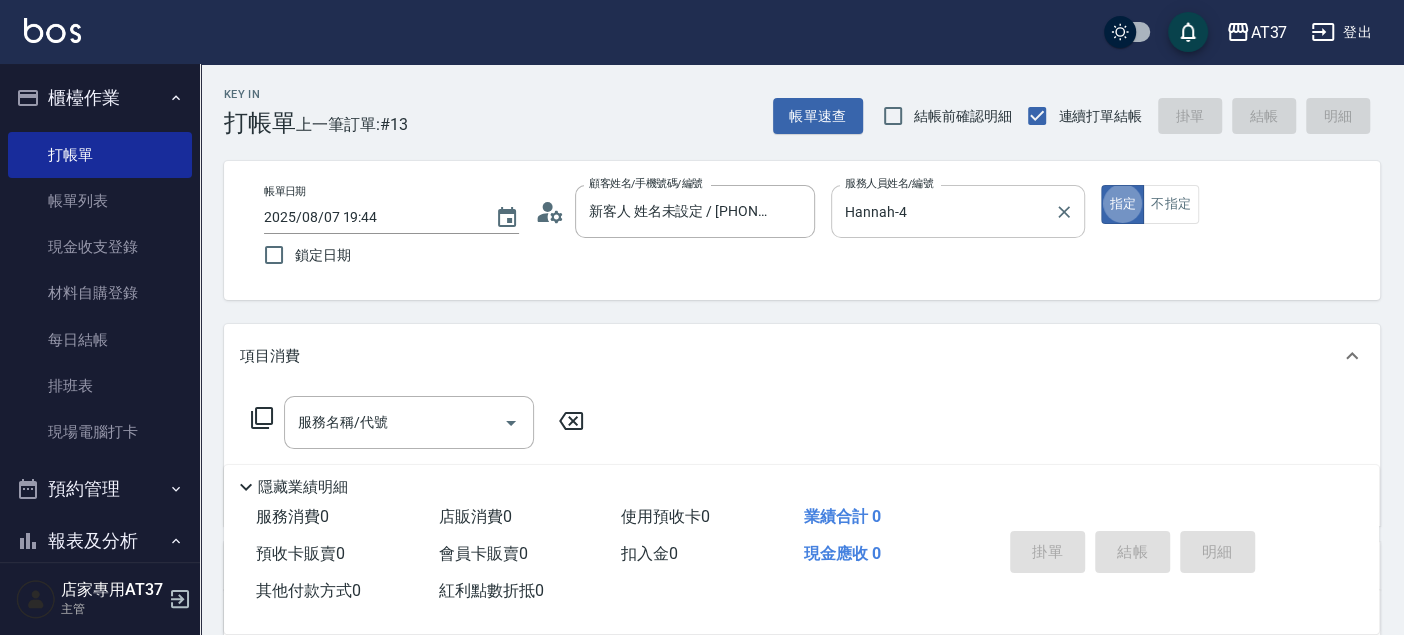 type on "true" 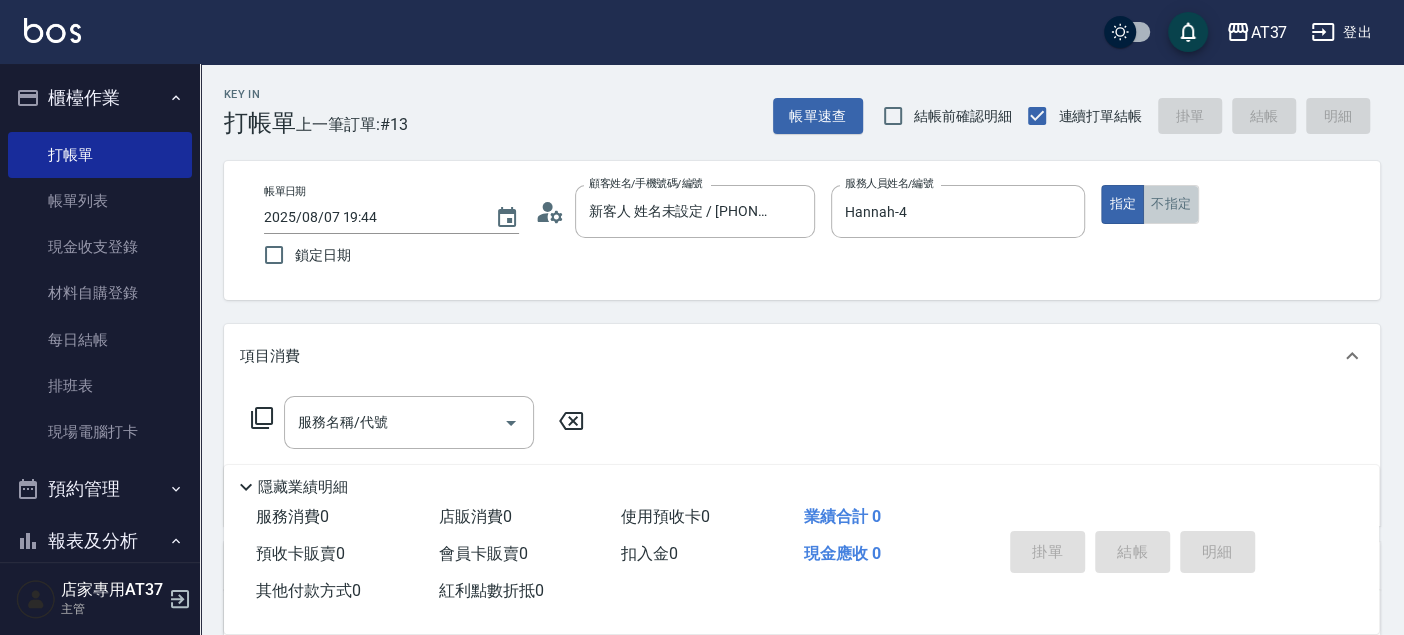 click on "不指定" at bounding box center (1171, 204) 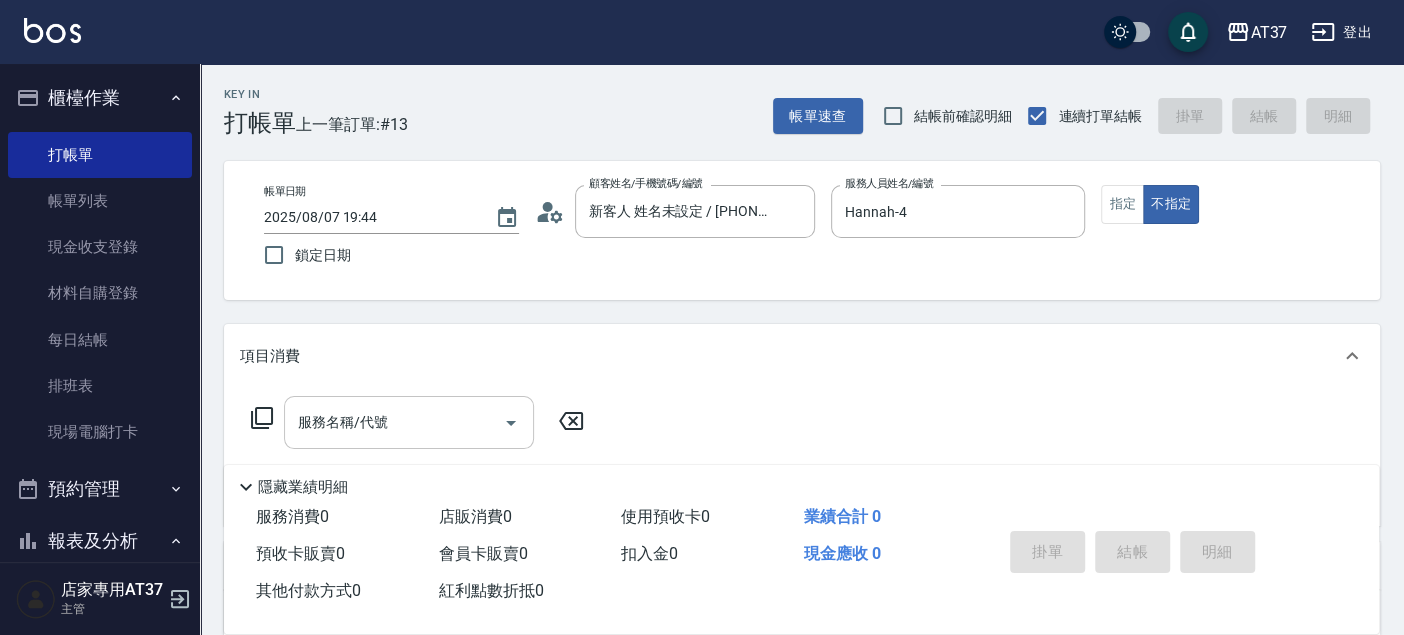 click on "服務名稱/代號 服務名稱/代號" at bounding box center [409, 422] 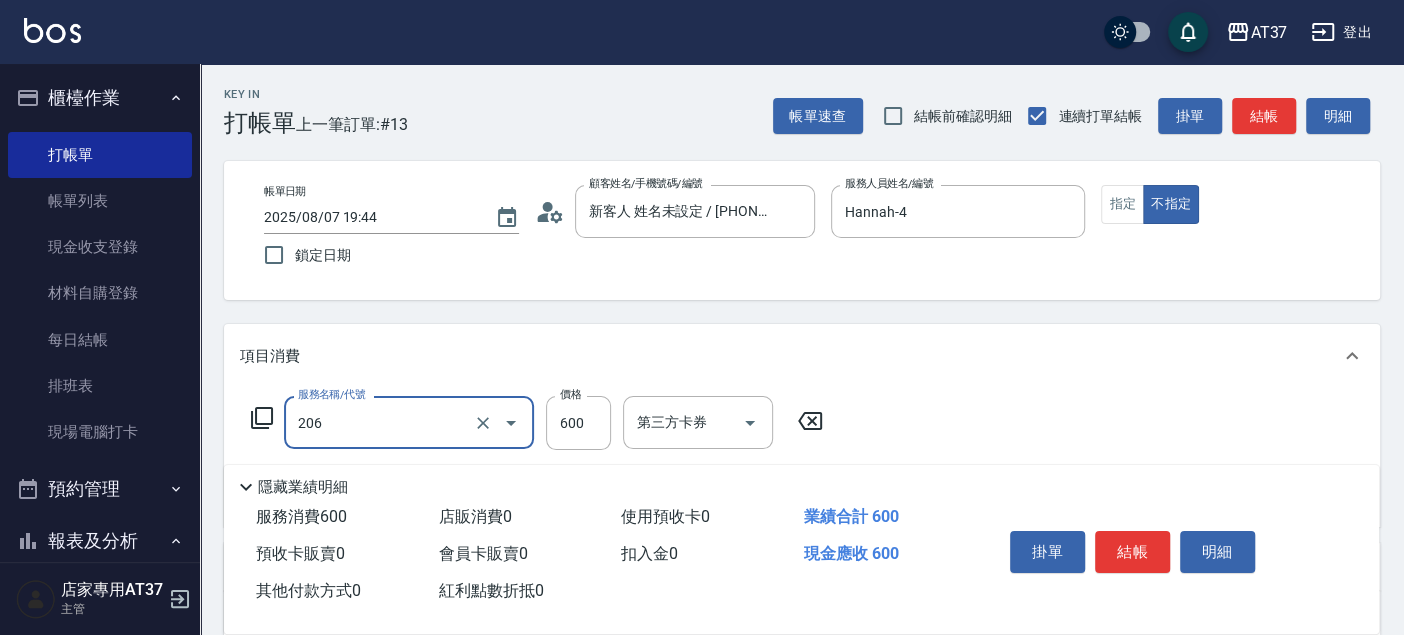 type on "A精油洗+剪(206)" 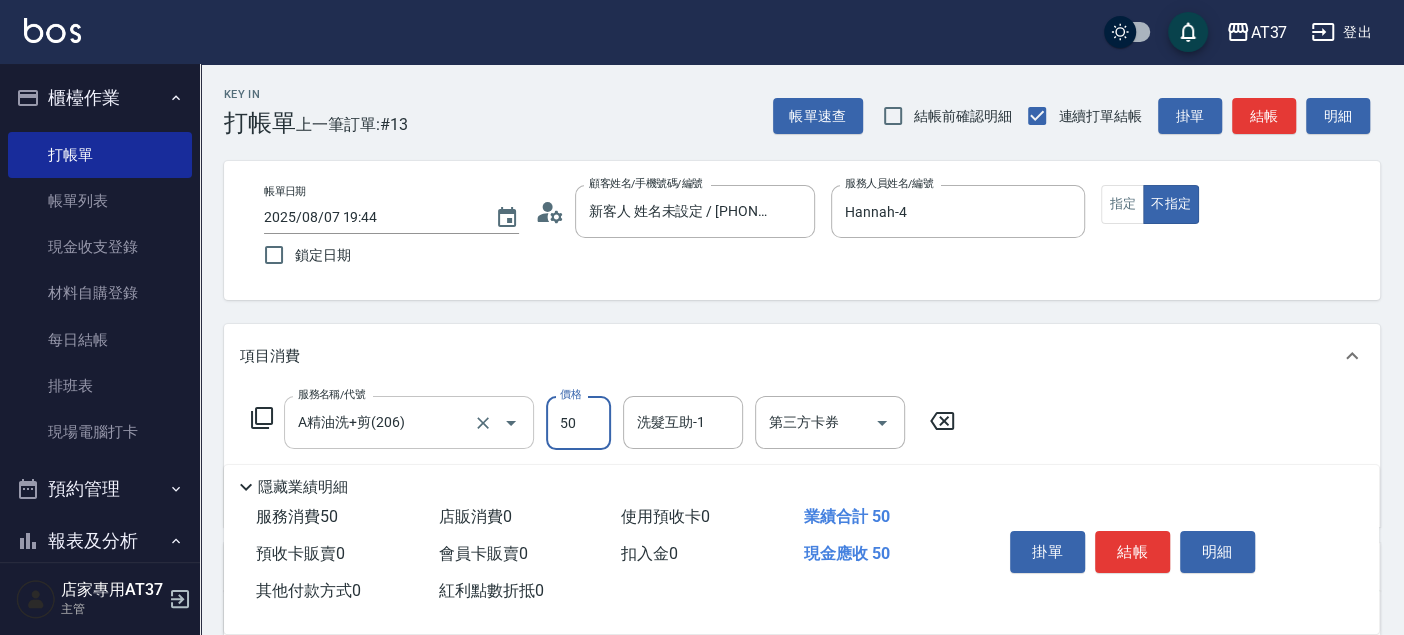 type on "500" 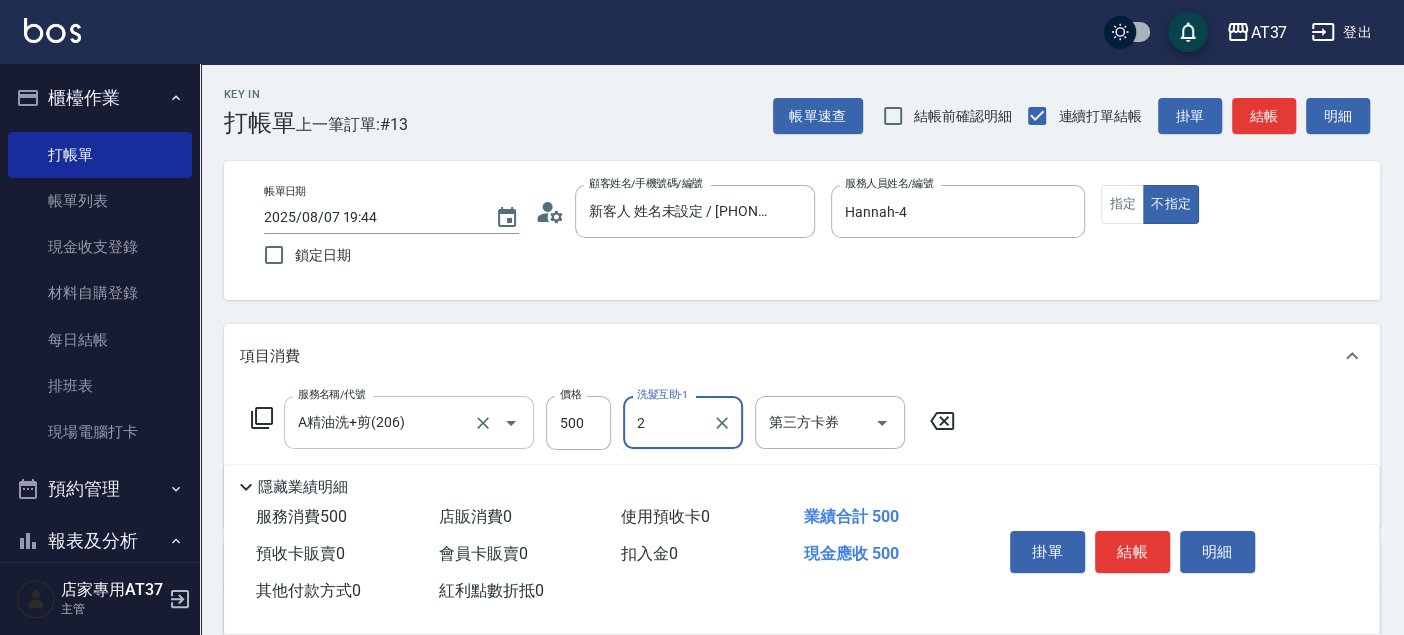 type on "2" 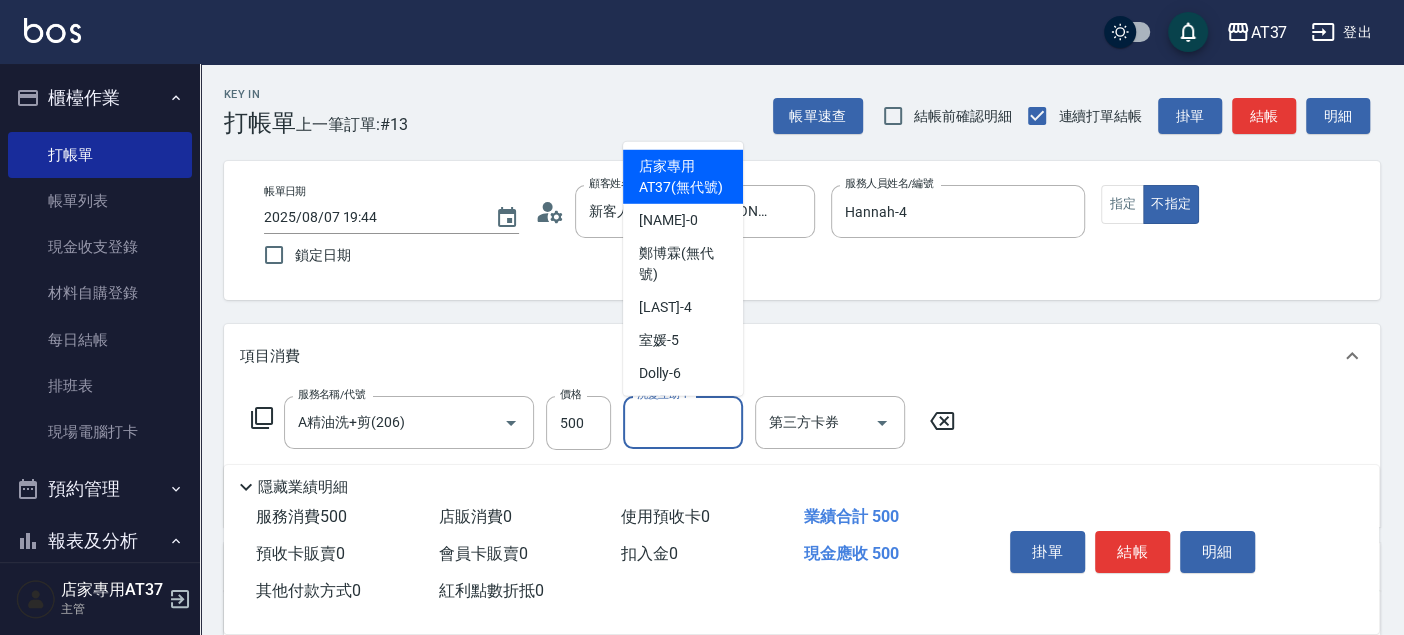 click on "洗髮互助-1" at bounding box center (683, 422) 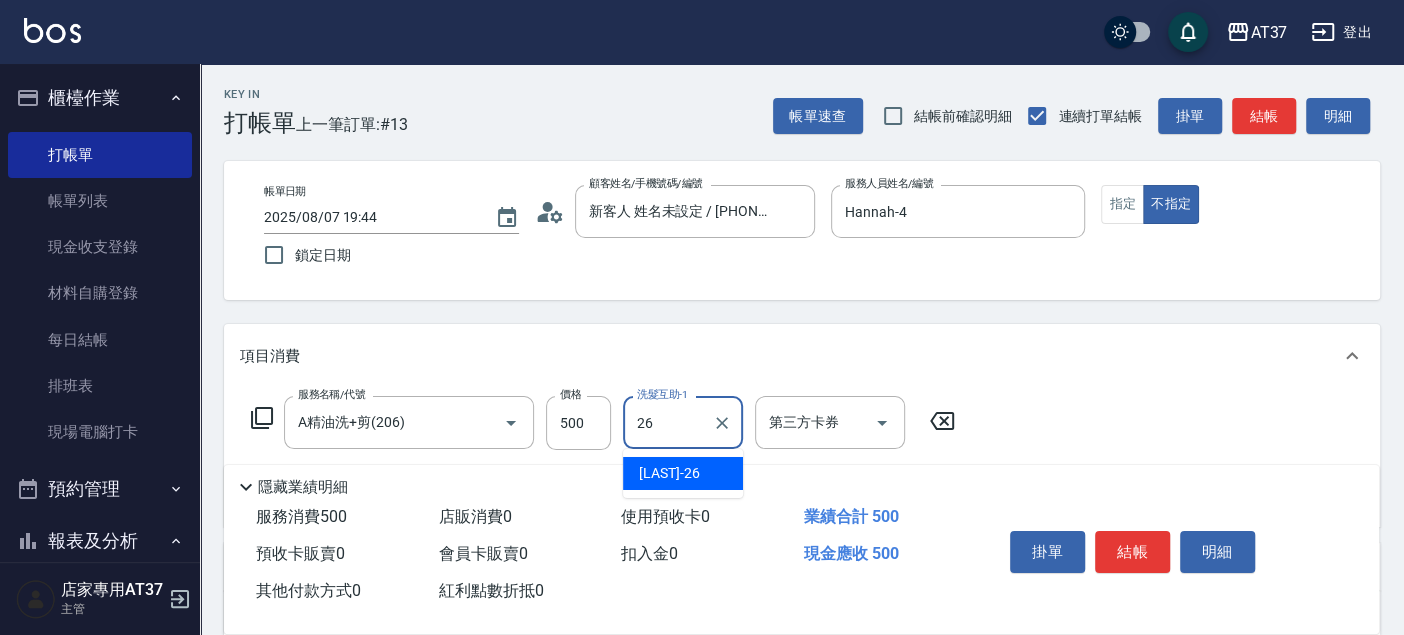type on "[LAST] - [NUMBER]" 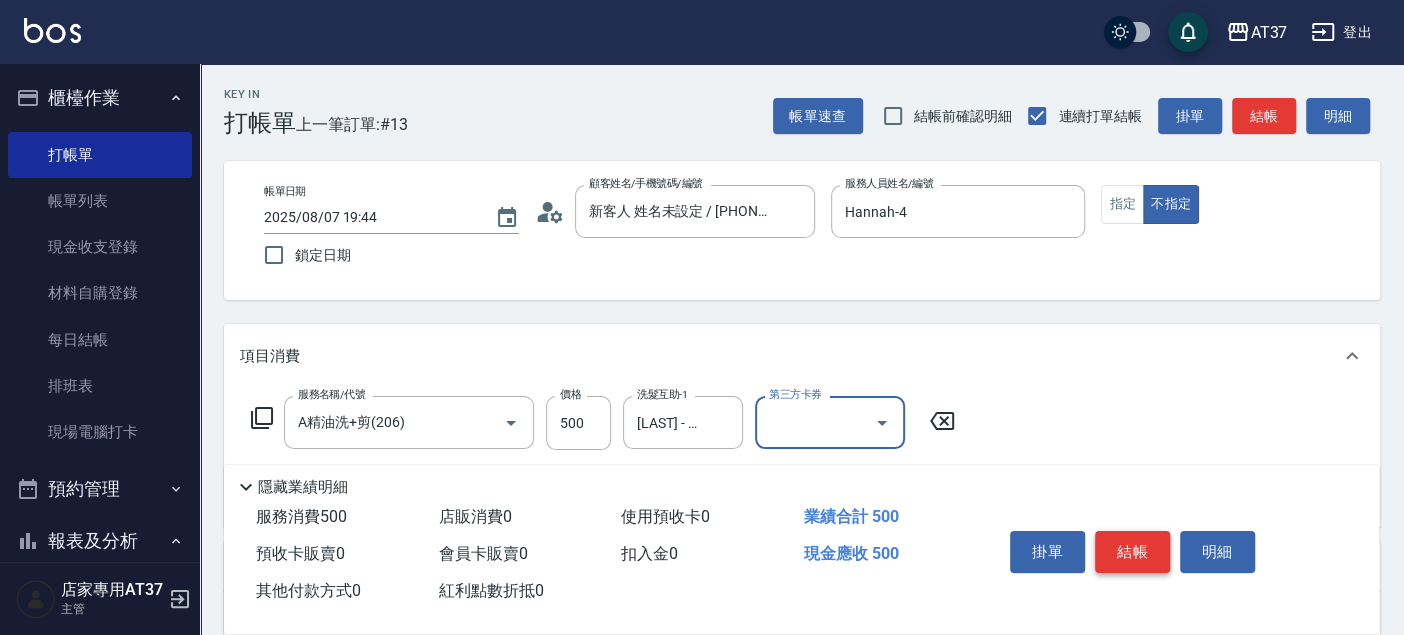 click on "結帳" at bounding box center (1132, 552) 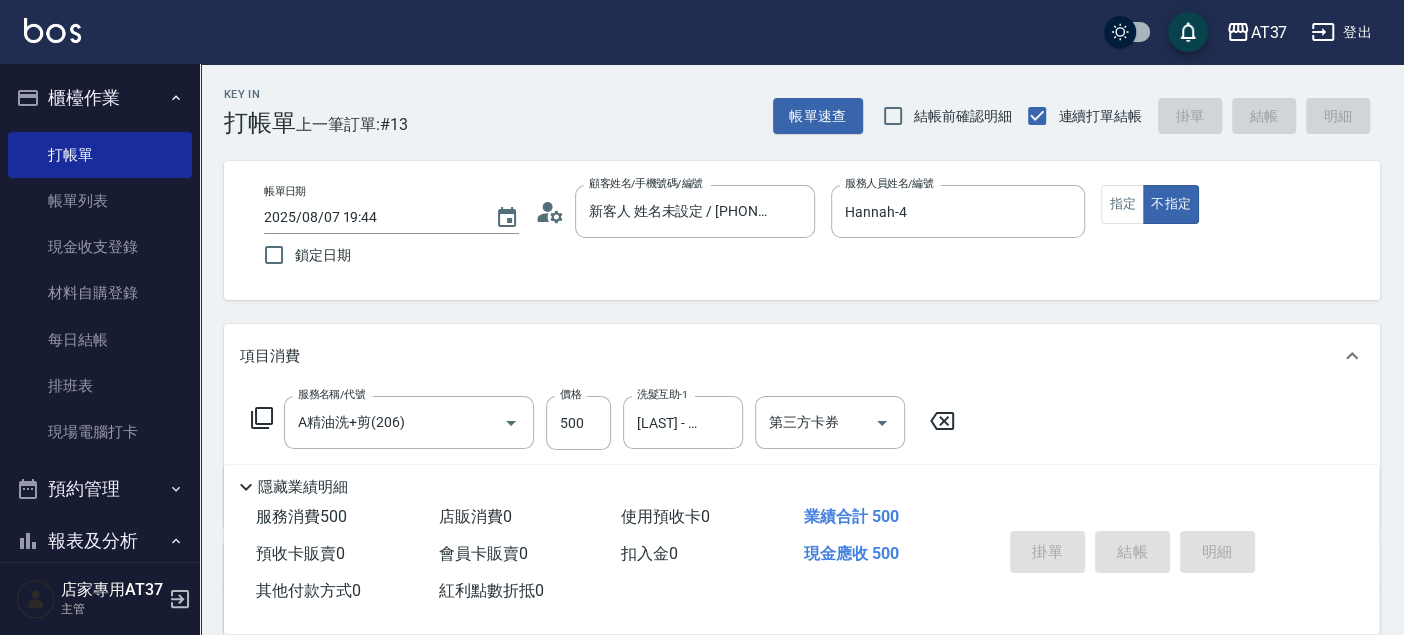 type on "2025/08/07 19:50" 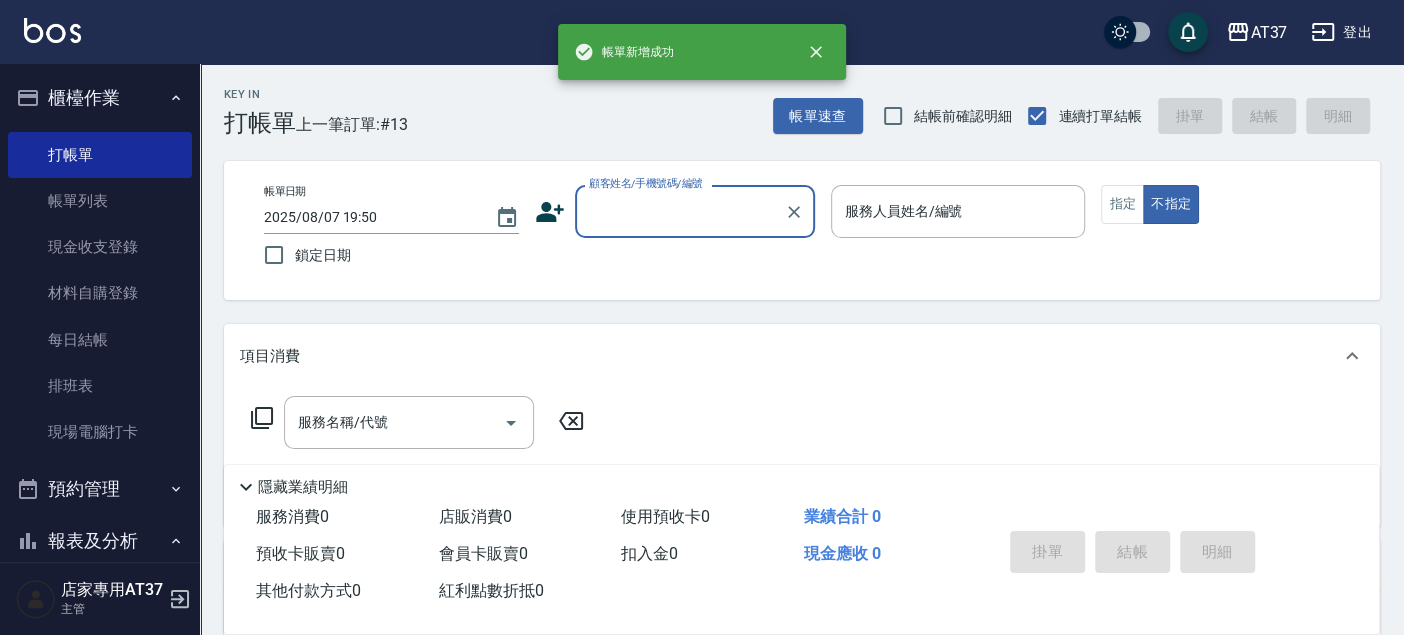 scroll, scrollTop: 0, scrollLeft: 0, axis: both 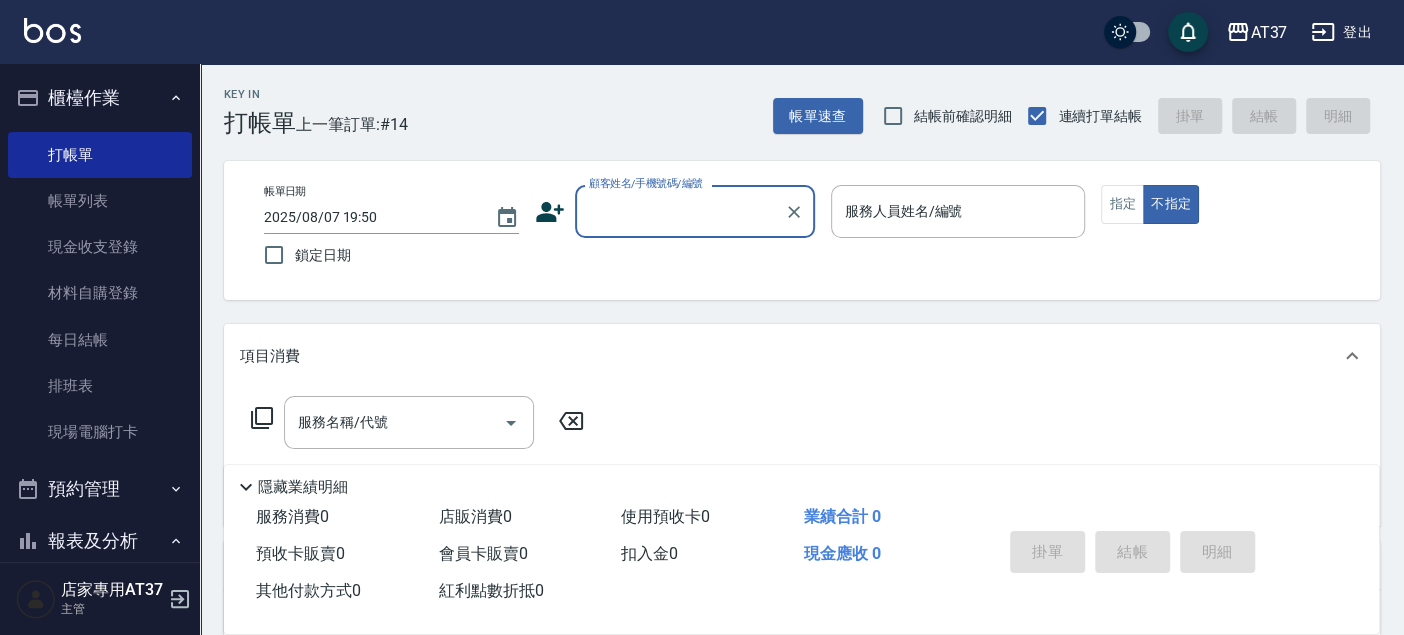 click on "顧客姓名/手機號碼/編號" at bounding box center (695, 211) 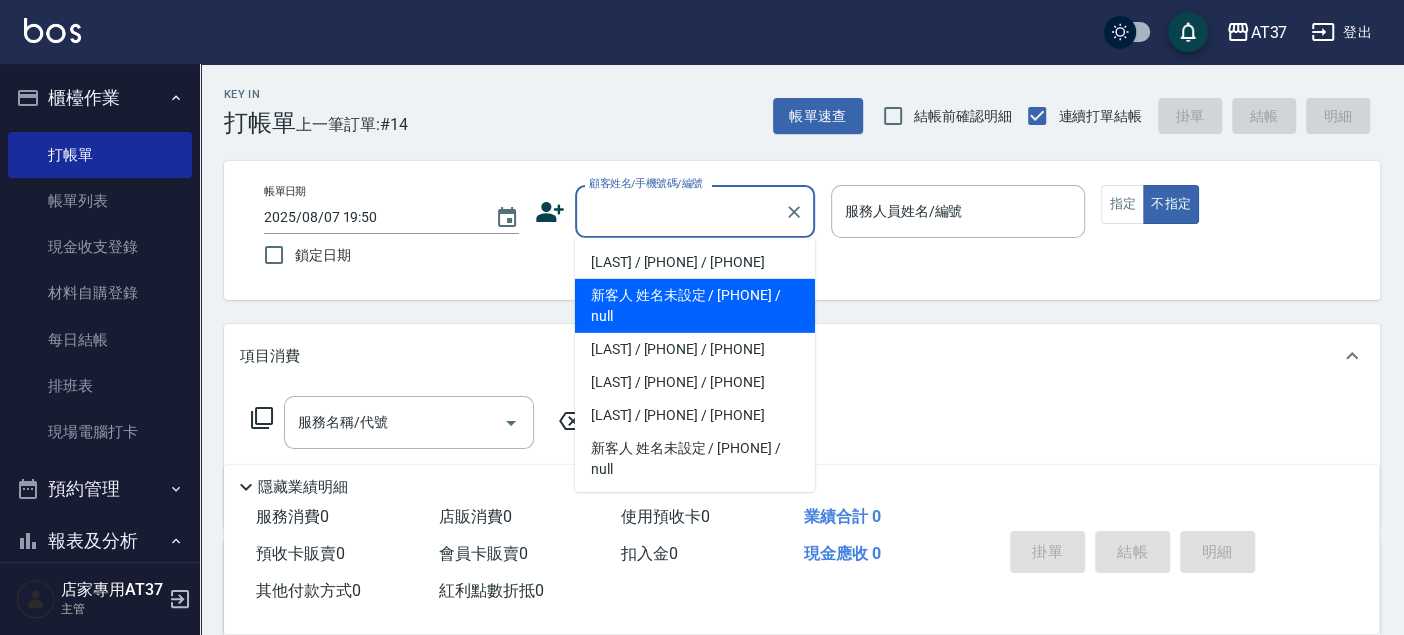 click on "新客人 姓名未設定 / [PHONE] / null" at bounding box center (695, 306) 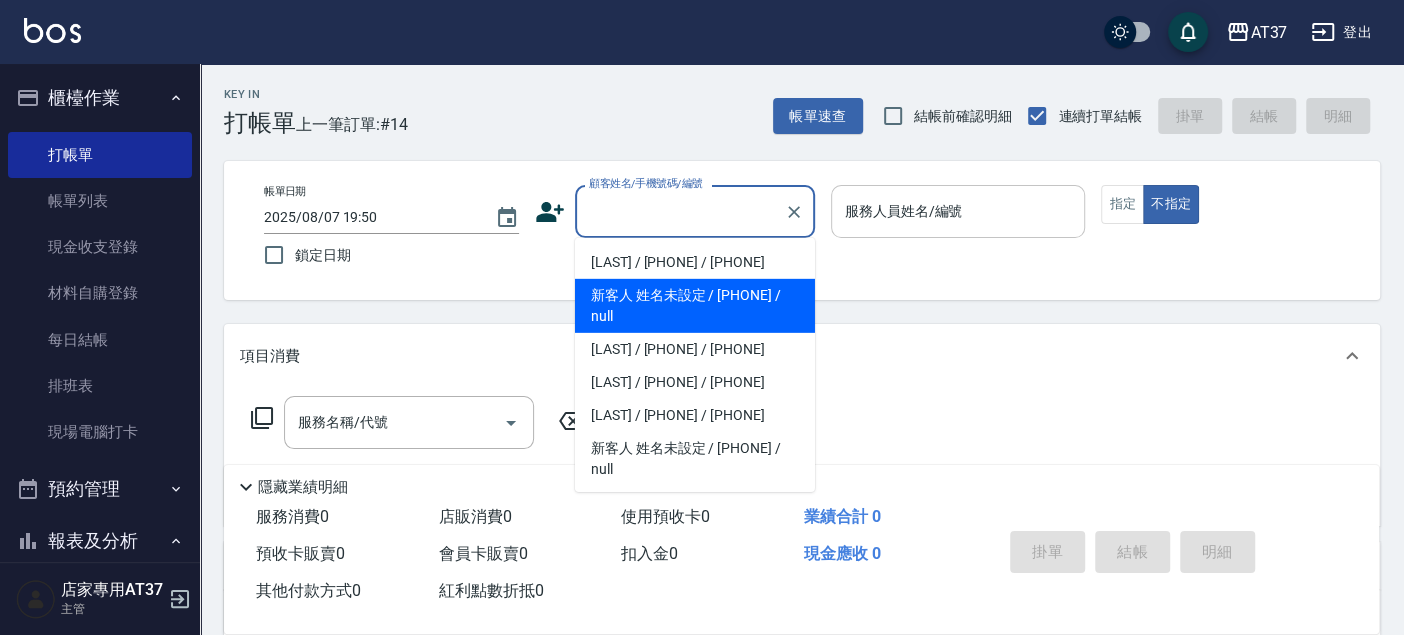 type on "新客人 姓名未設定 / [PHONE] / null" 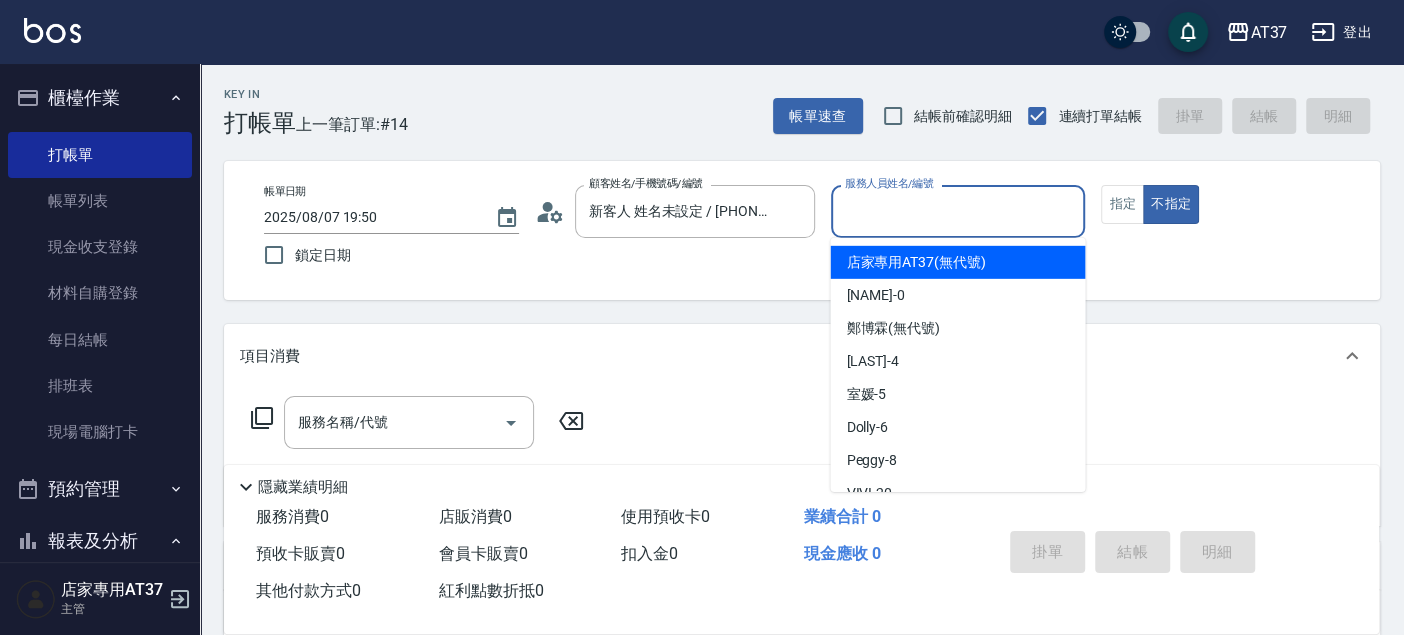 drag, startPoint x: 971, startPoint y: 212, endPoint x: 1007, endPoint y: 250, distance: 52.34501 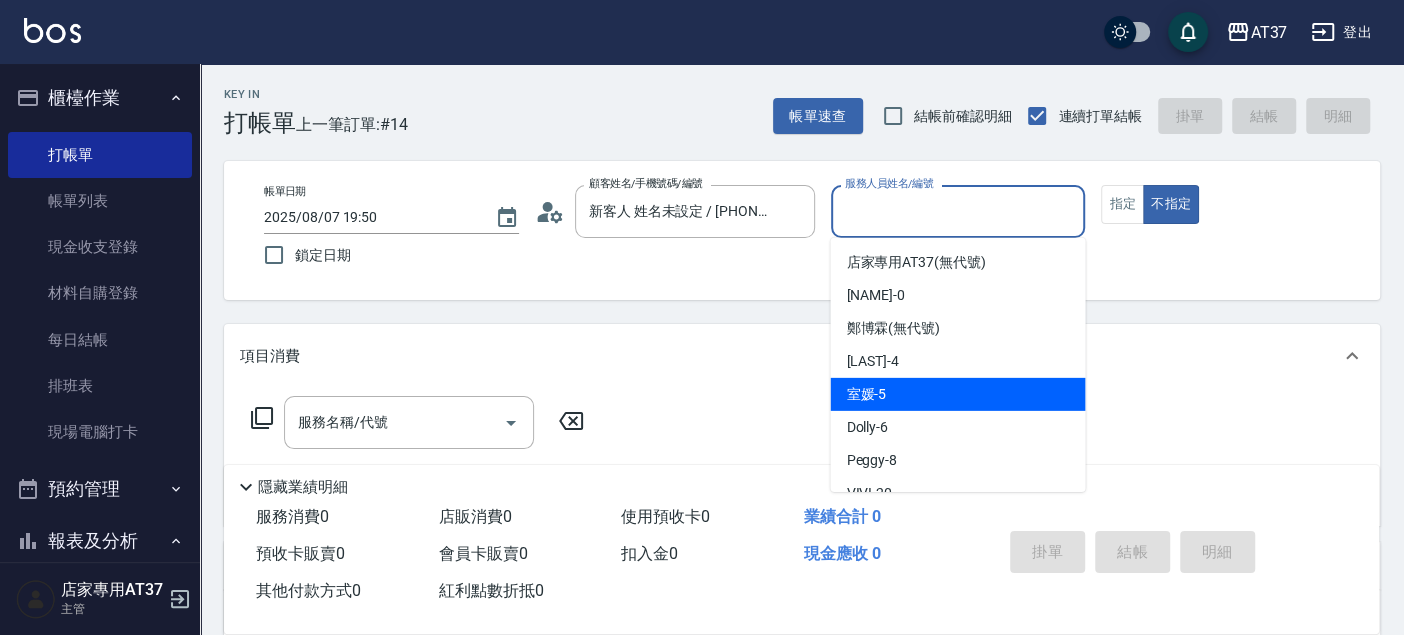click on "室媛 -5" at bounding box center (957, 394) 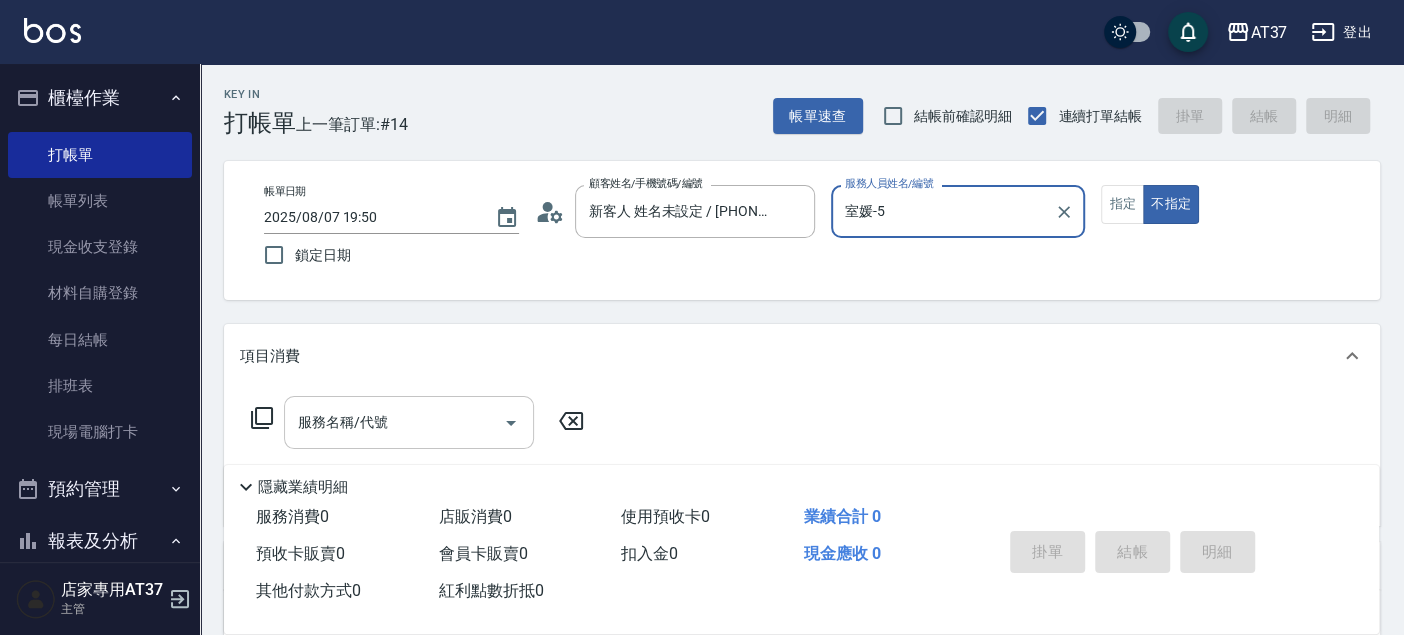 click on "服務名稱/代號" at bounding box center [394, 422] 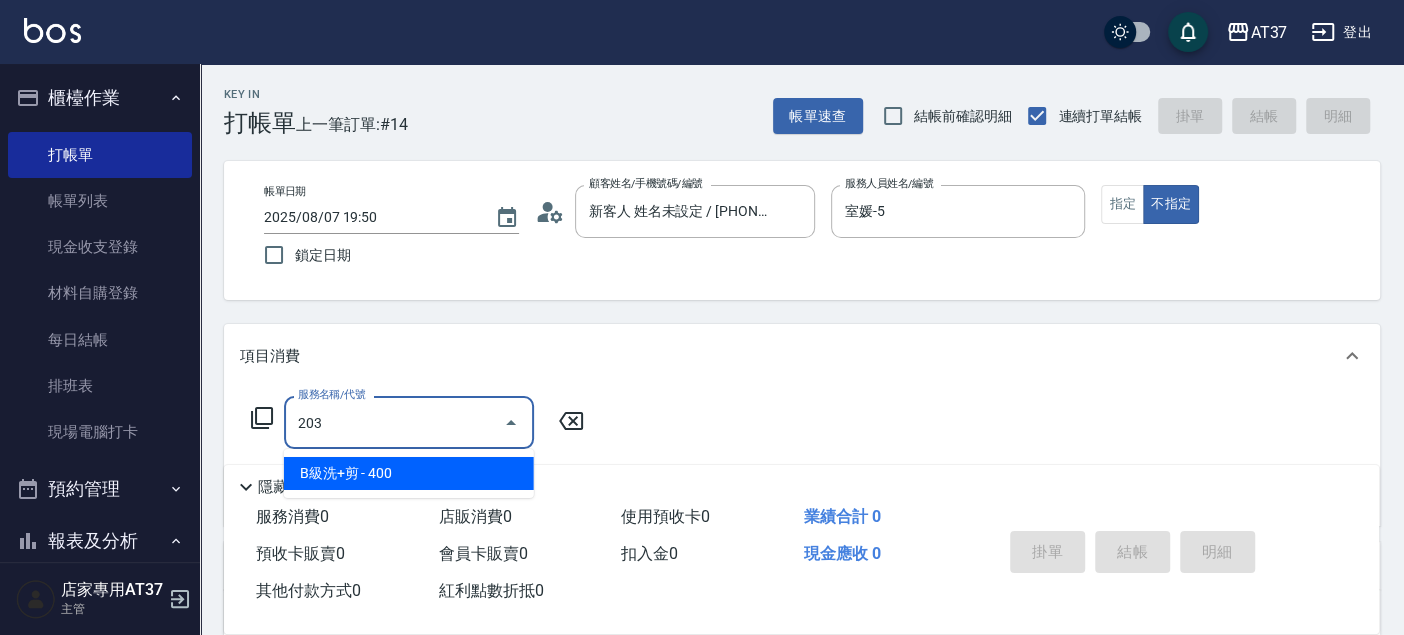 type on "B級洗+剪(203)" 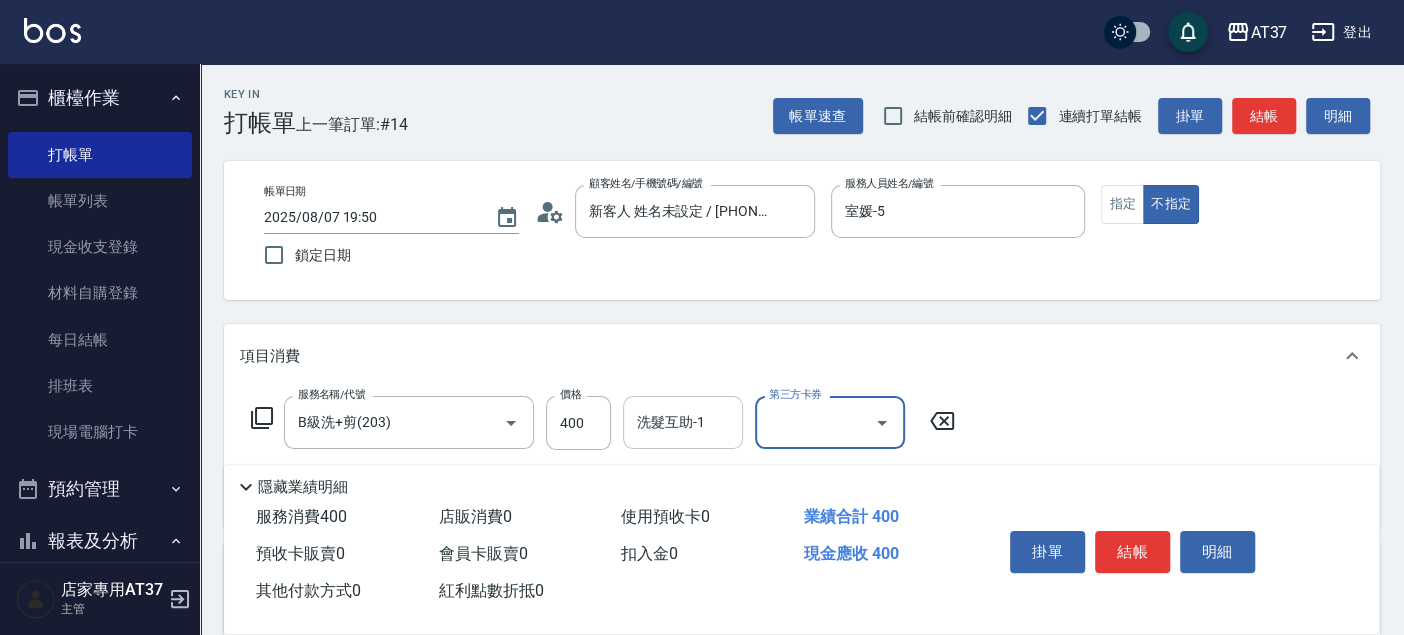click on "洗髮互助-1" at bounding box center [683, 422] 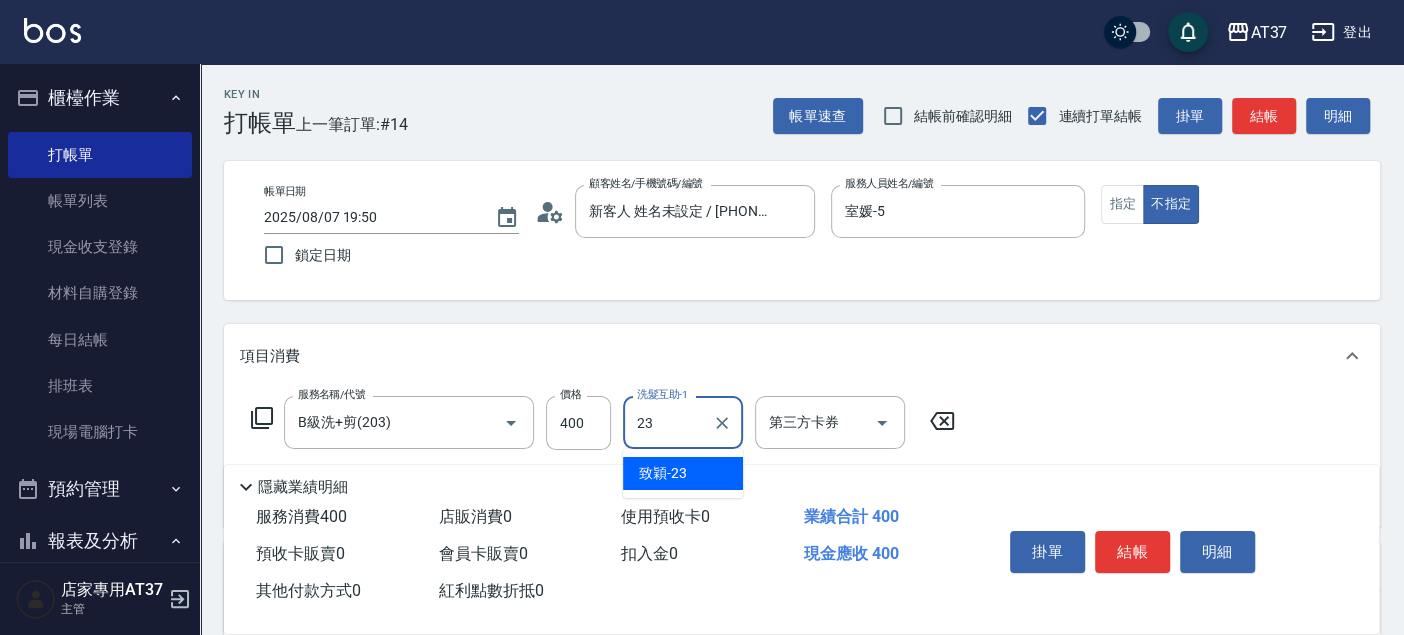 type on "致穎-23" 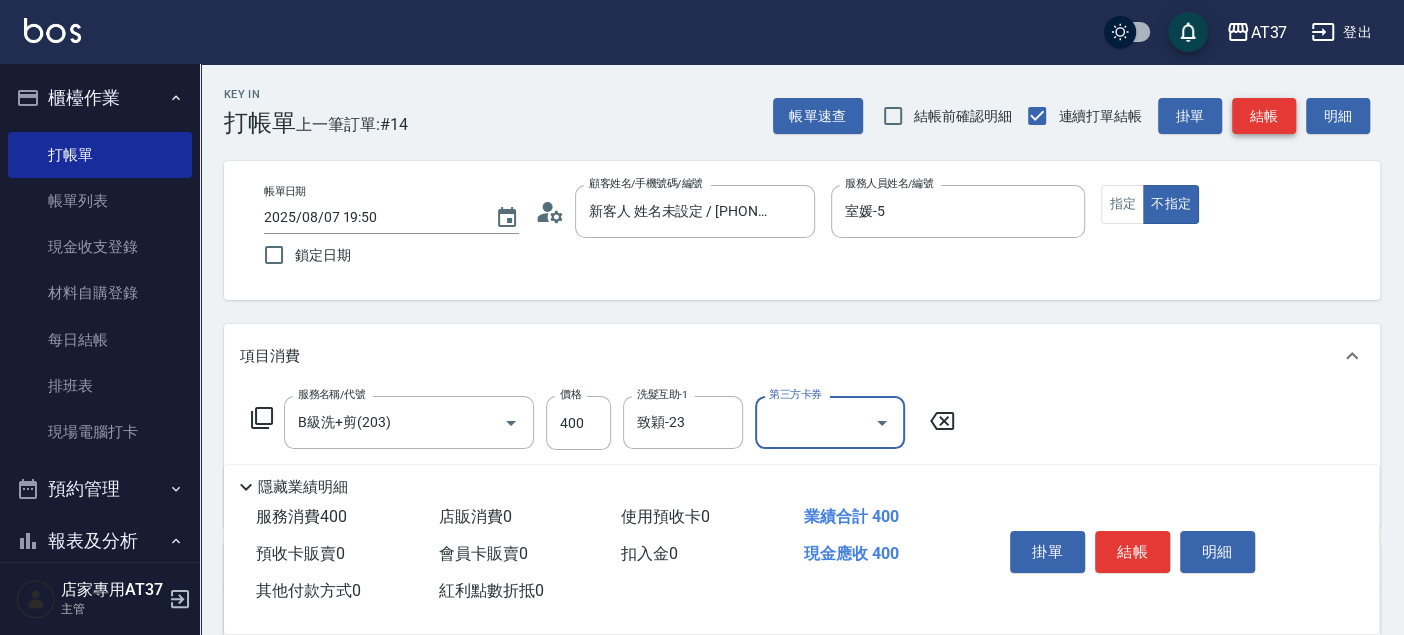 click on "結帳" at bounding box center (1264, 116) 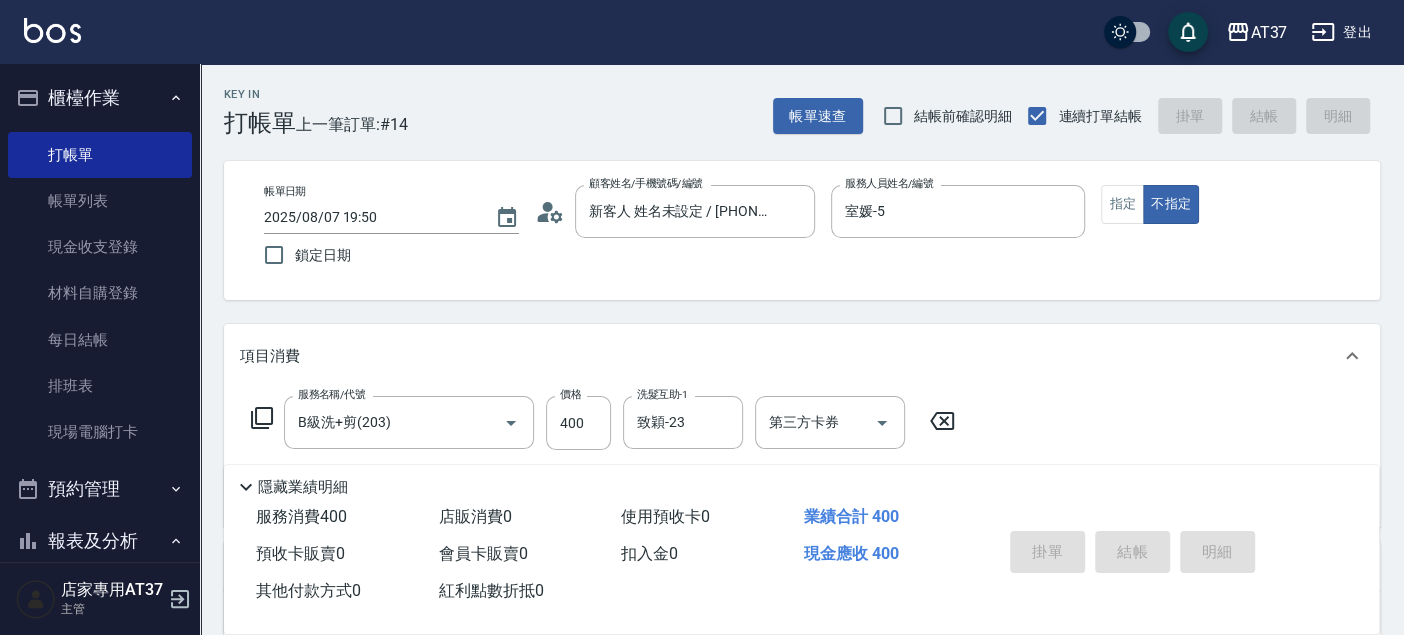 type on "2025/08/07 19:51" 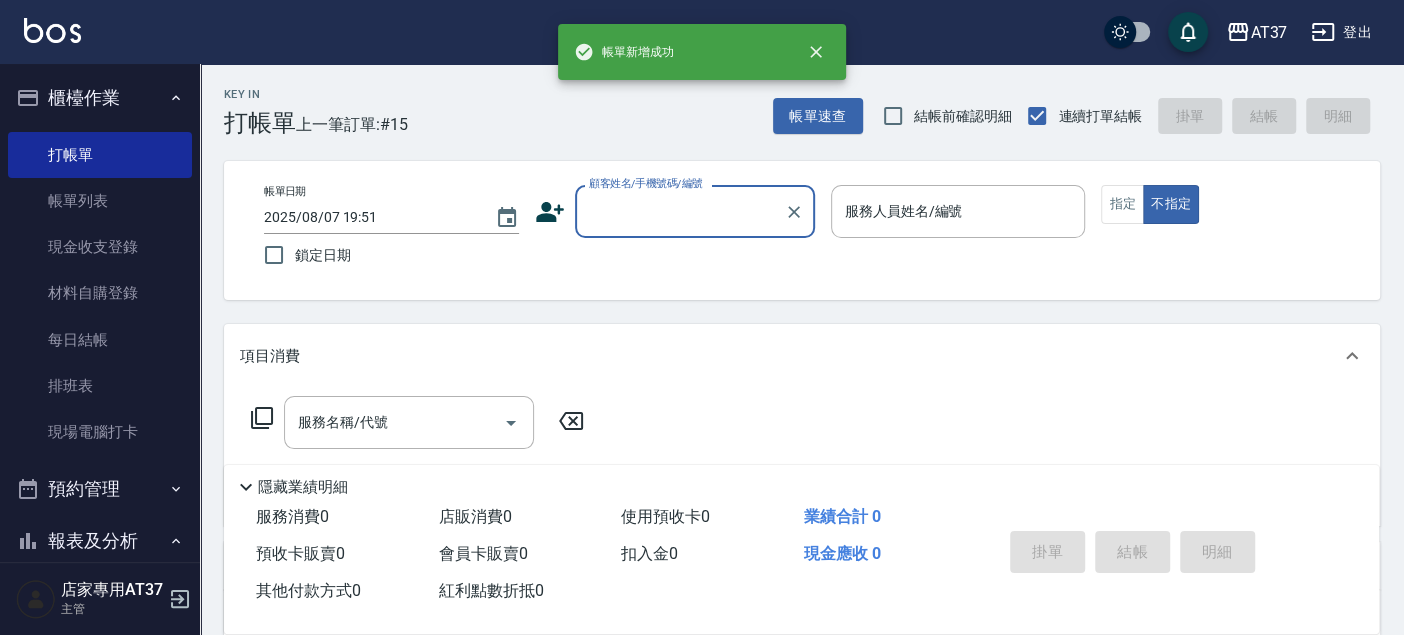 scroll, scrollTop: 0, scrollLeft: 0, axis: both 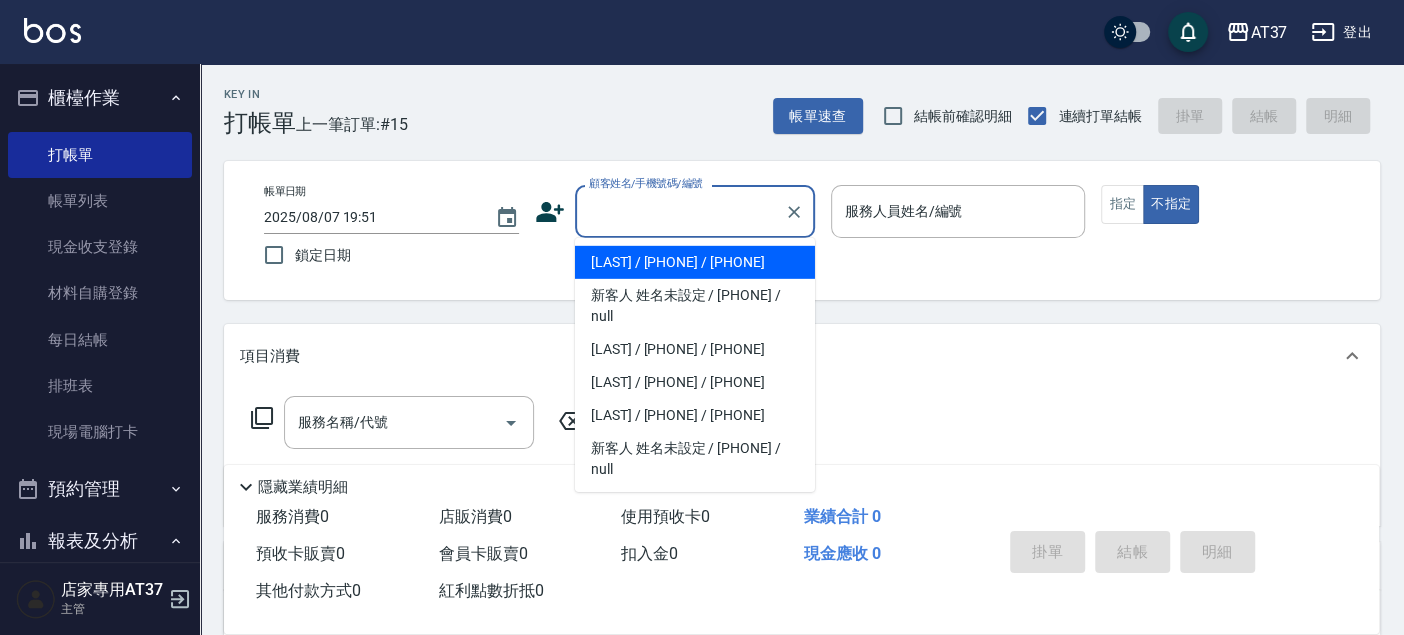 click on "顧客姓名/手機號碼/編號" at bounding box center (680, 211) 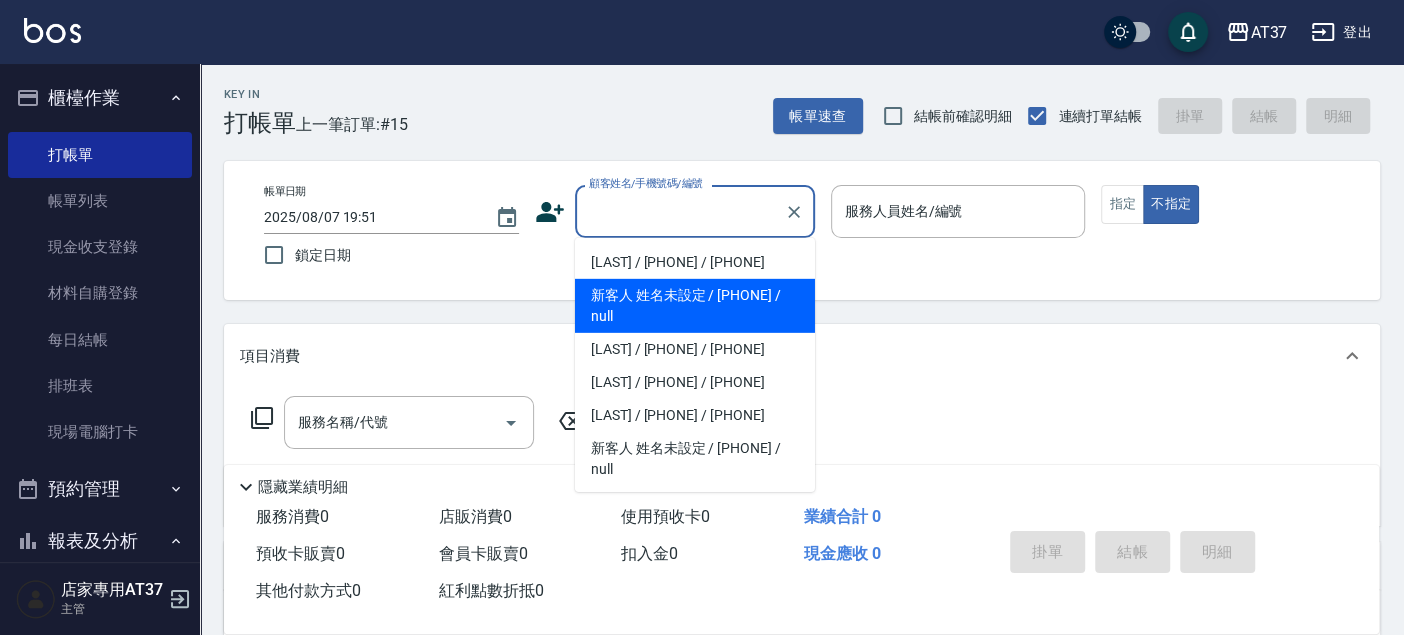 drag, startPoint x: 740, startPoint y: 325, endPoint x: 966, endPoint y: 176, distance: 270.69724 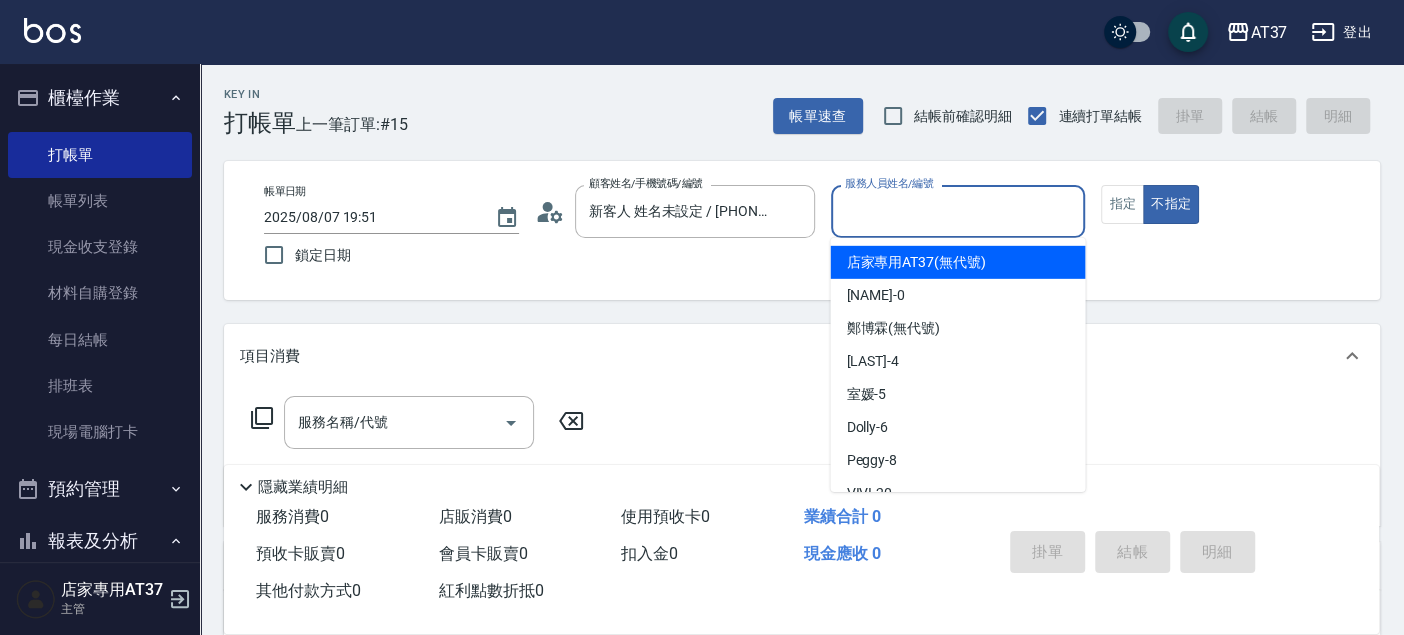 click on "服務人員姓名/編號" at bounding box center (958, 211) 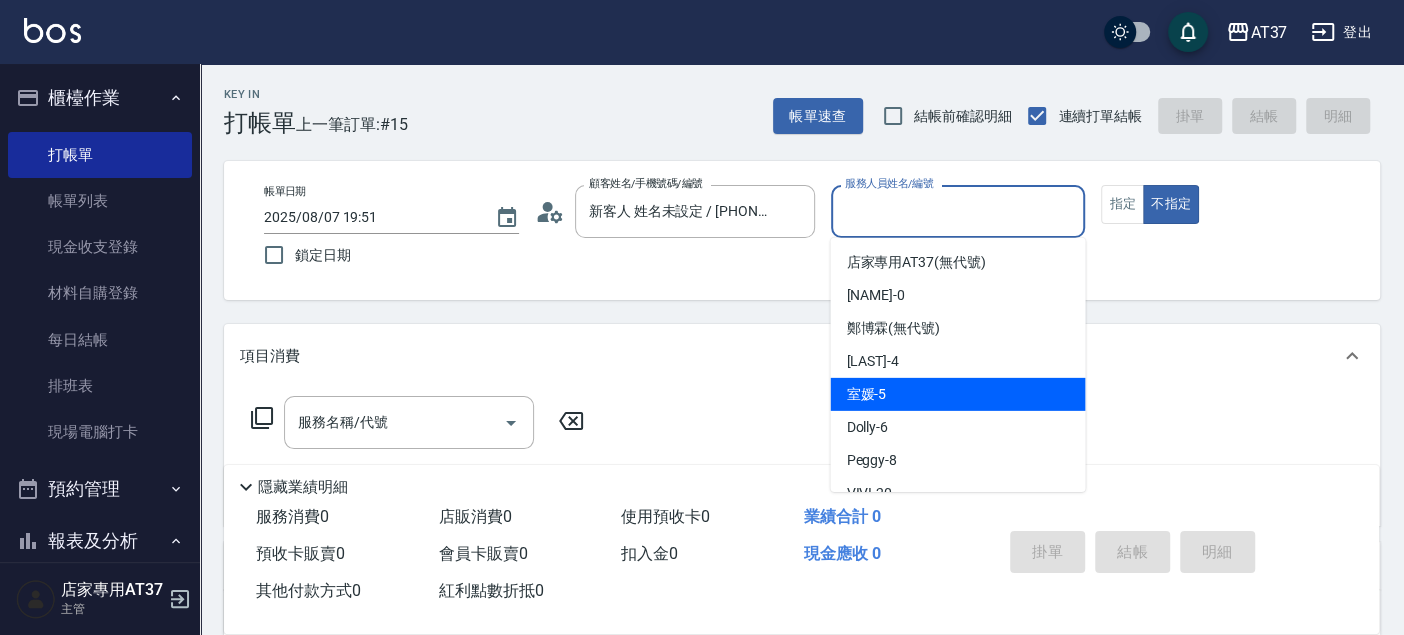 click on "室媛 -5" at bounding box center (957, 394) 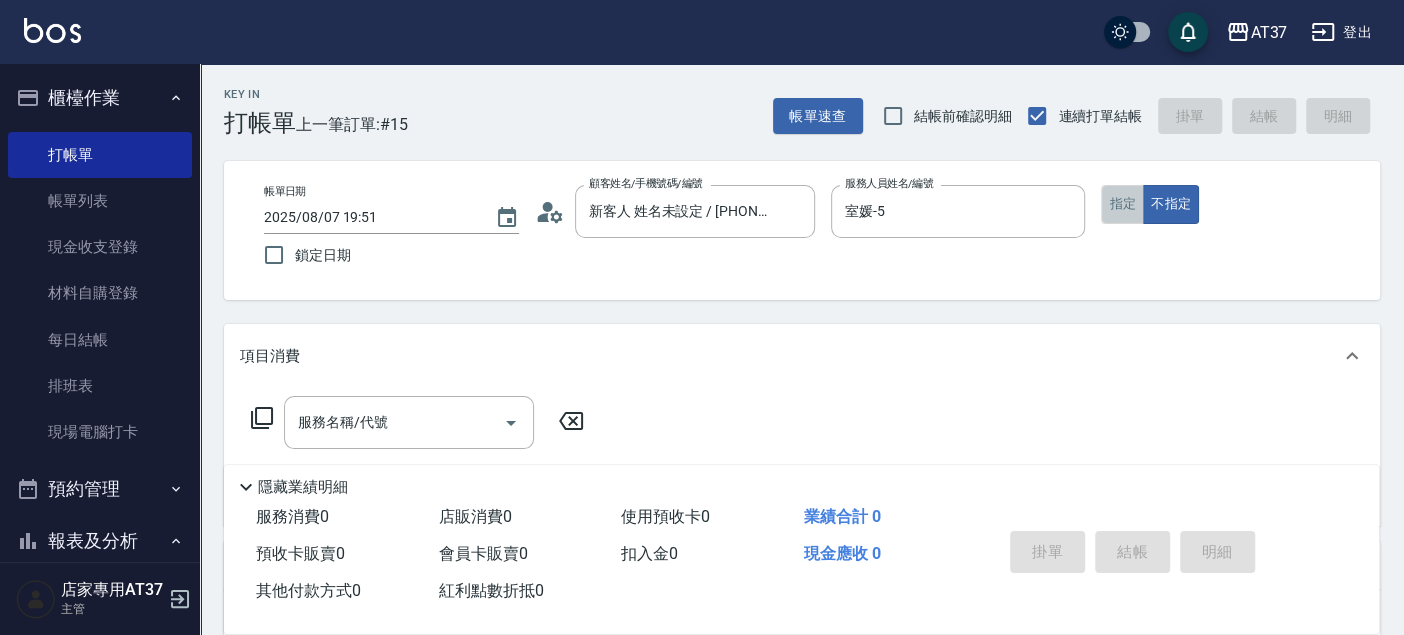 click on "指定" at bounding box center (1122, 204) 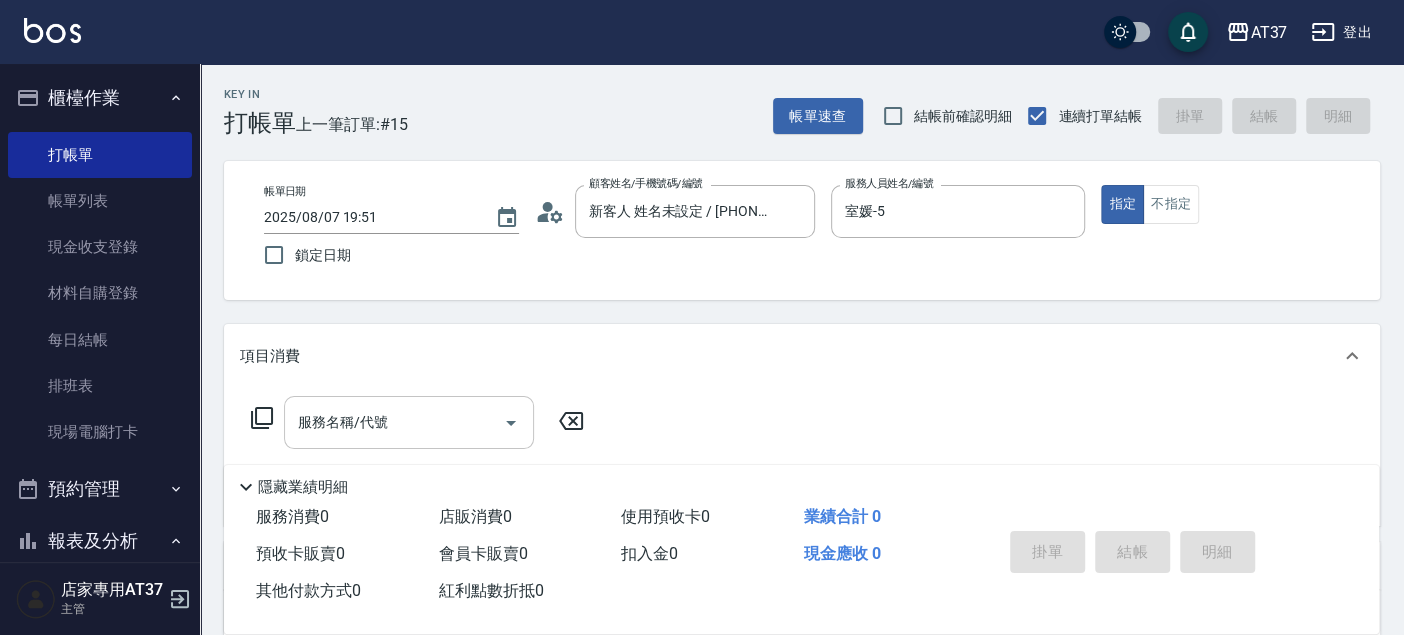 click on "服務名稱/代號" at bounding box center [394, 422] 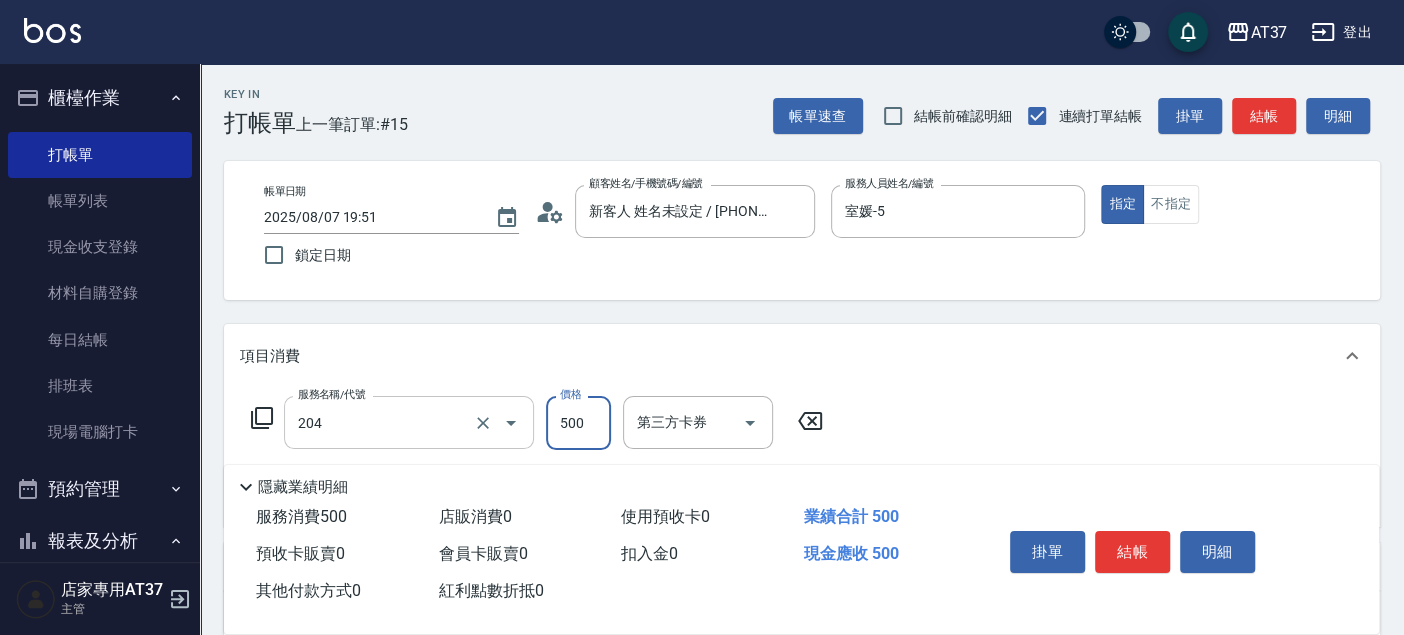 type on "A級洗+剪(204)" 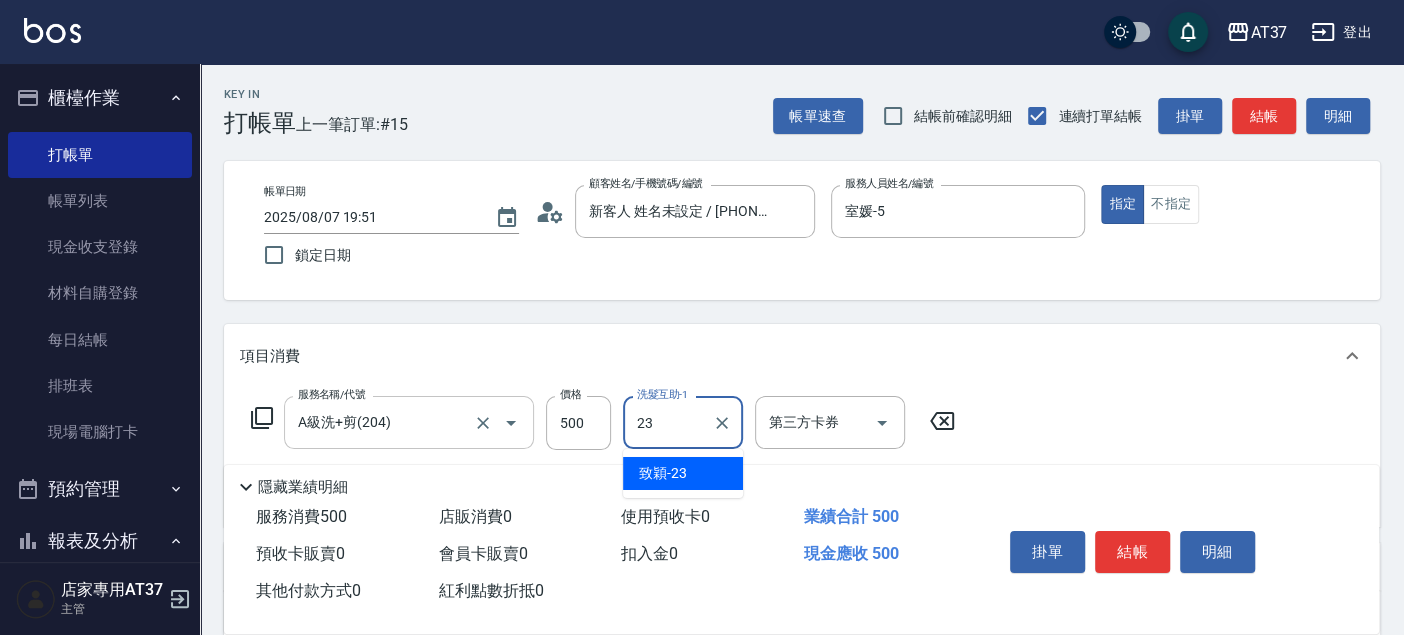 type on "致穎-23" 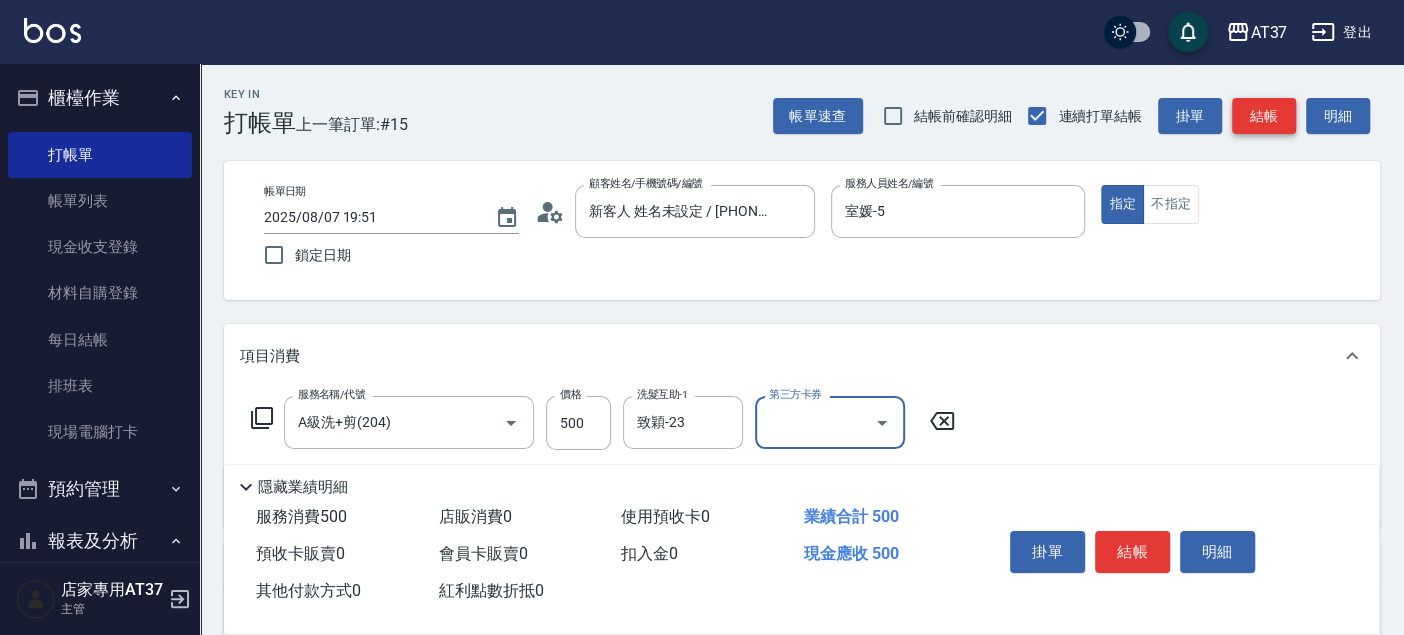 click on "結帳" at bounding box center [1264, 116] 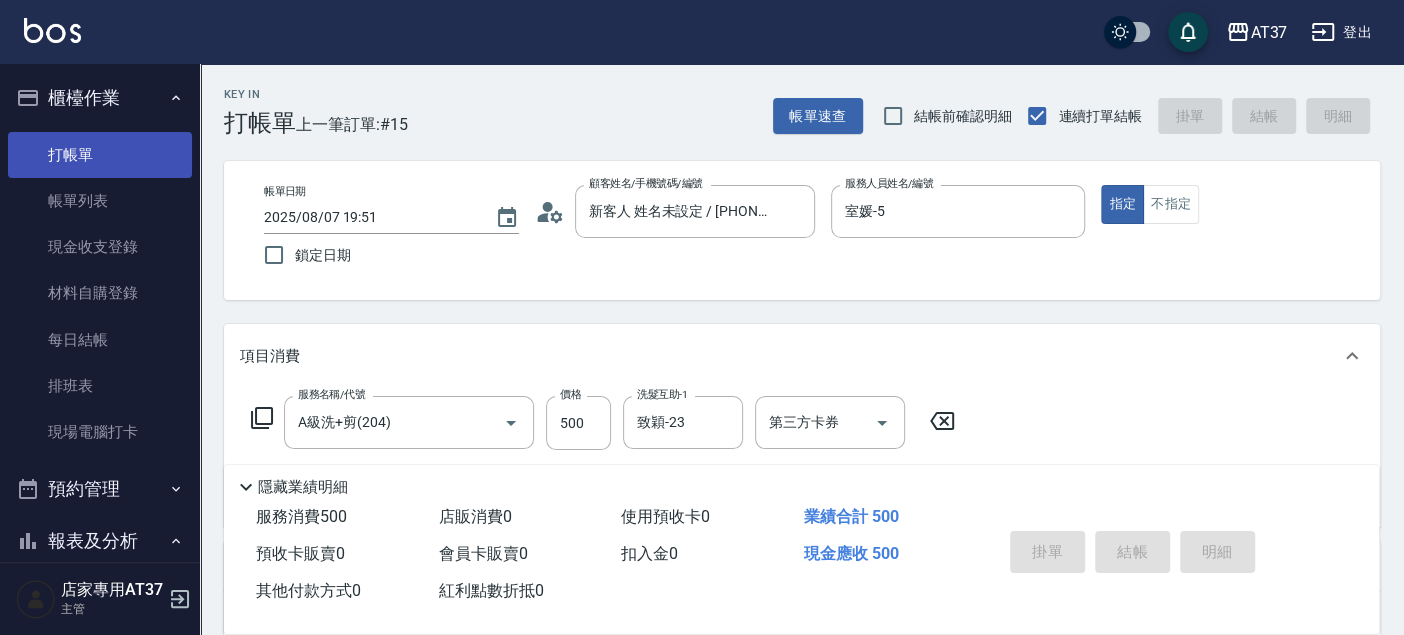 type on "2025/08/07 19:55" 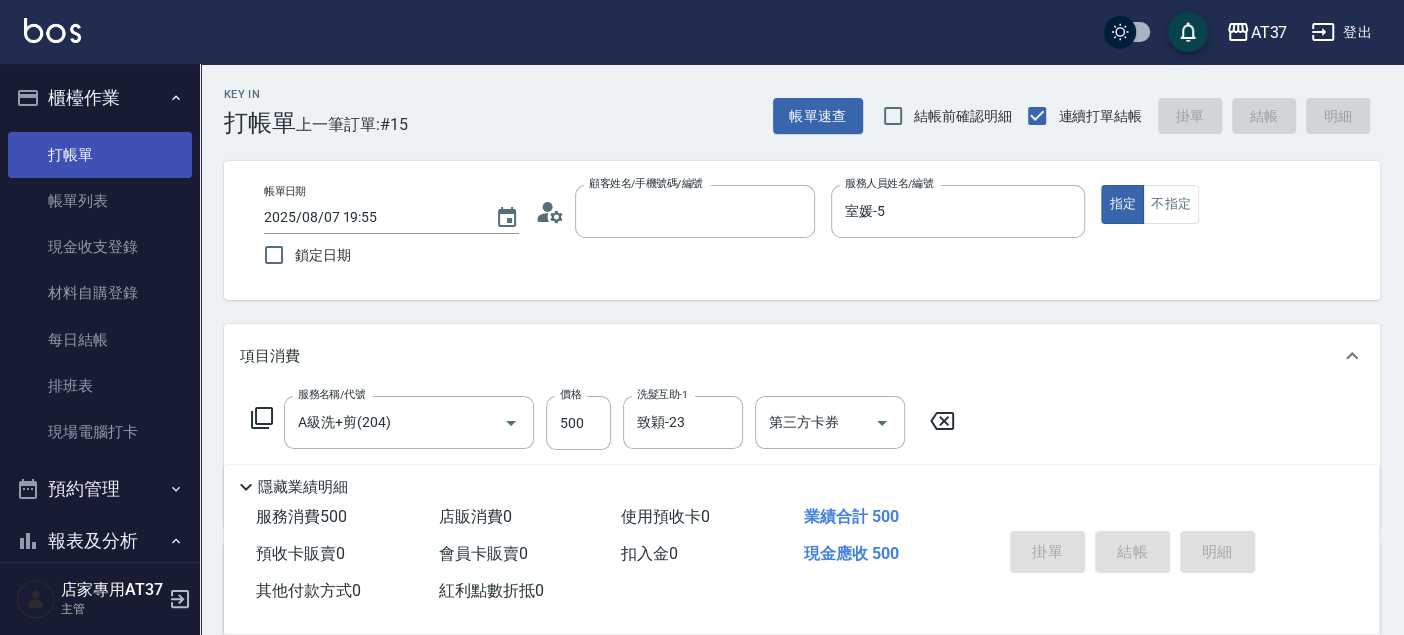 type 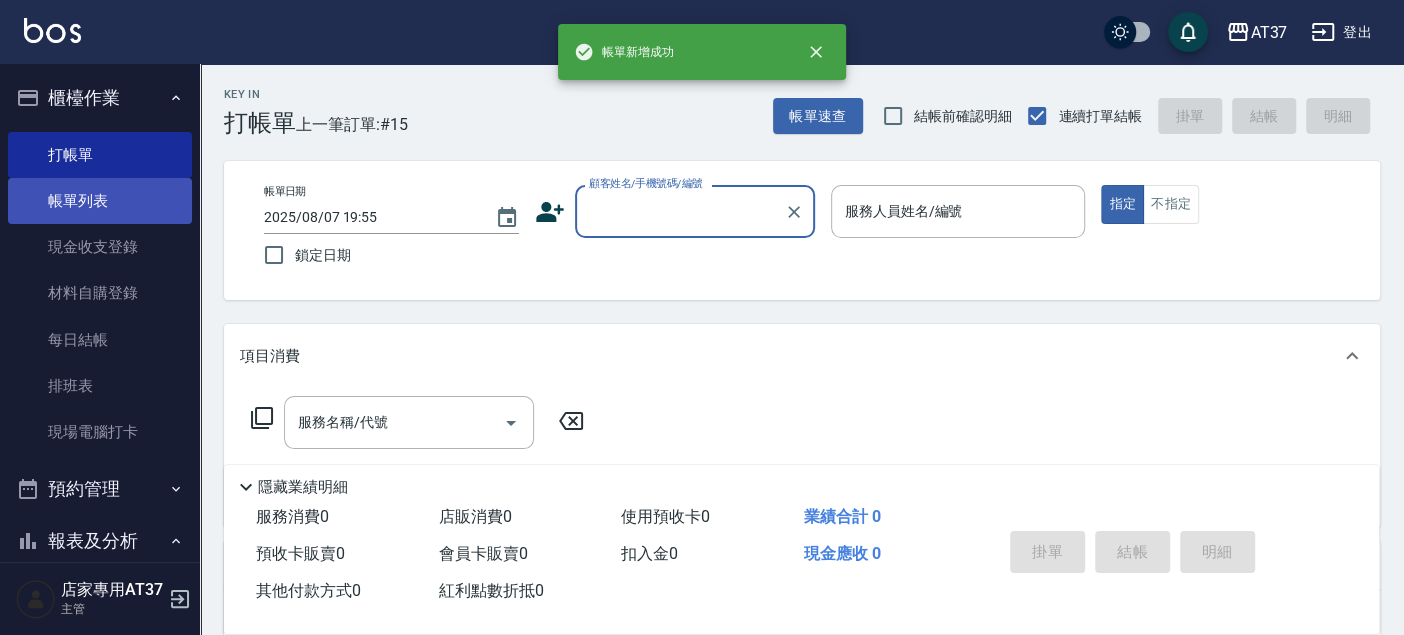 scroll, scrollTop: 0, scrollLeft: 0, axis: both 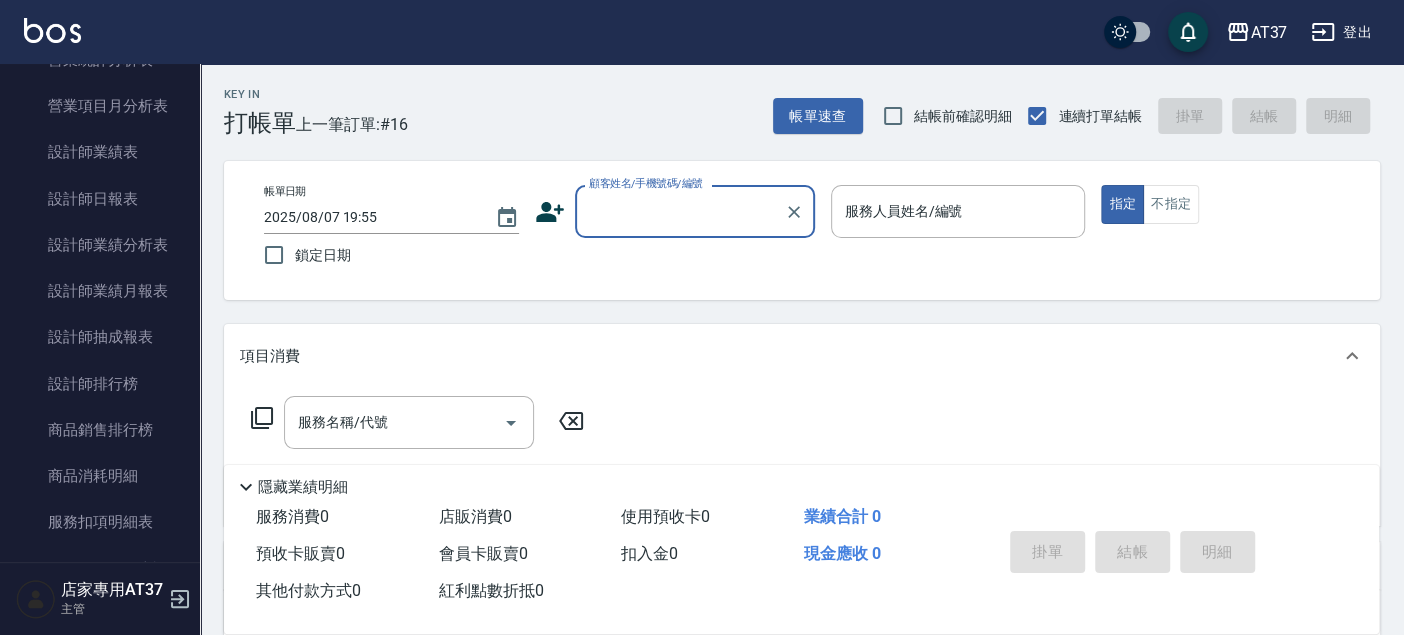 drag, startPoint x: 140, startPoint y: 188, endPoint x: 1008, endPoint y: 388, distance: 890.7435 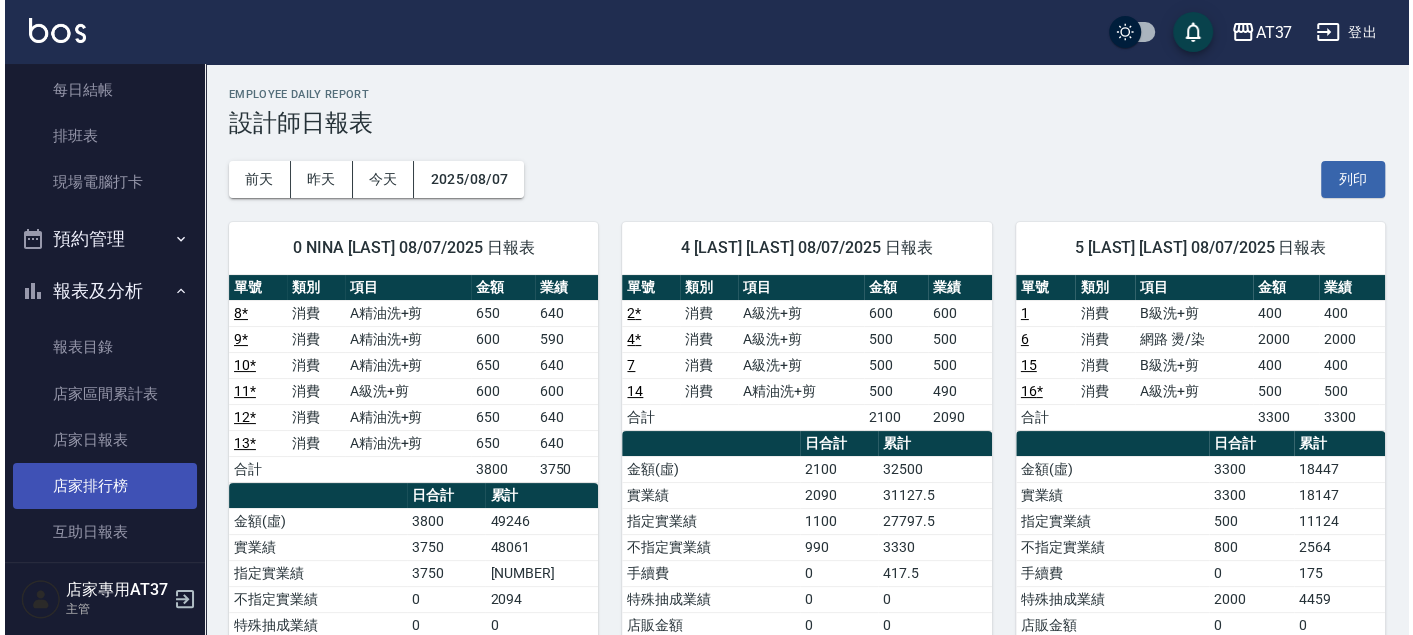 scroll, scrollTop: 0, scrollLeft: 0, axis: both 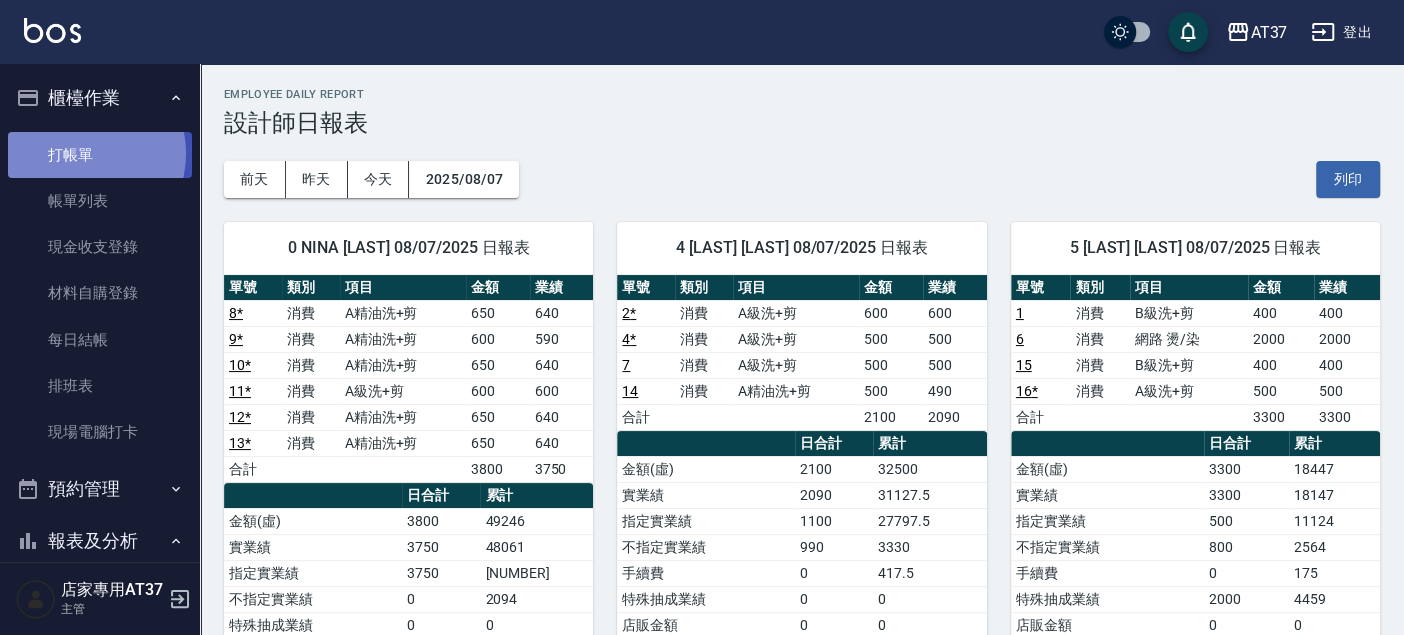 click on "打帳單" at bounding box center (100, 155) 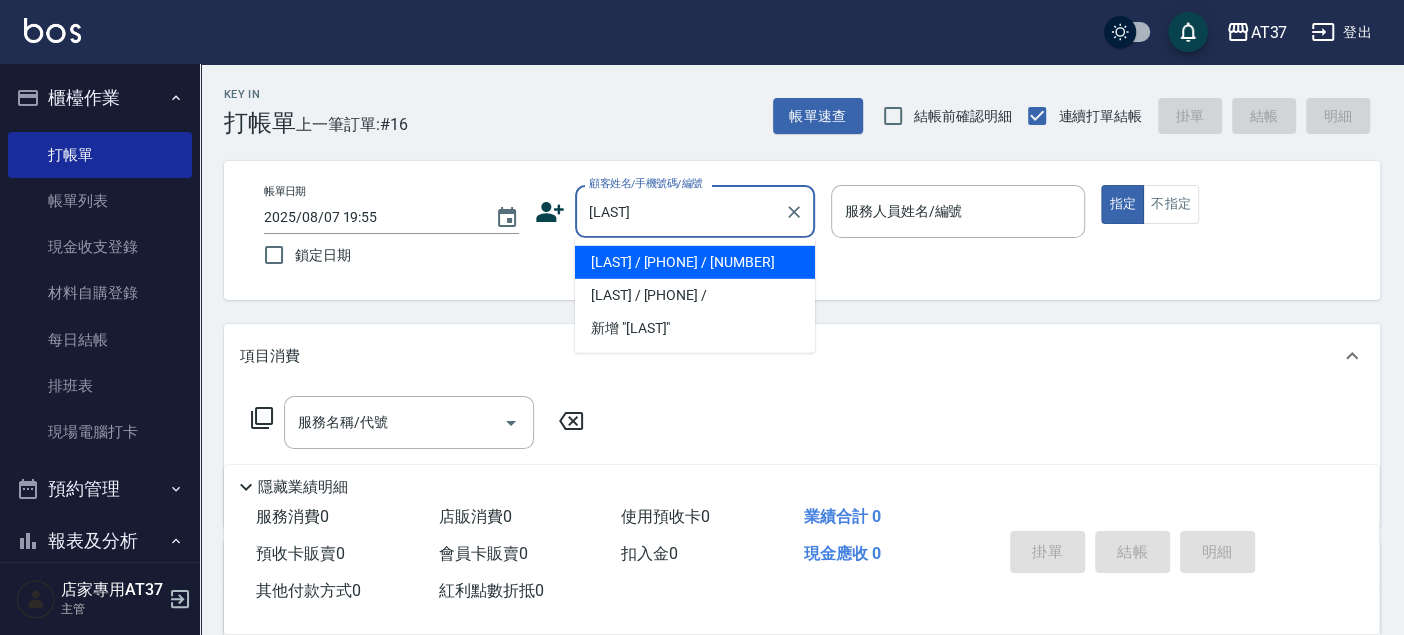 click on "[LAST] / [PHONE] / [NUMBER]" at bounding box center [695, 262] 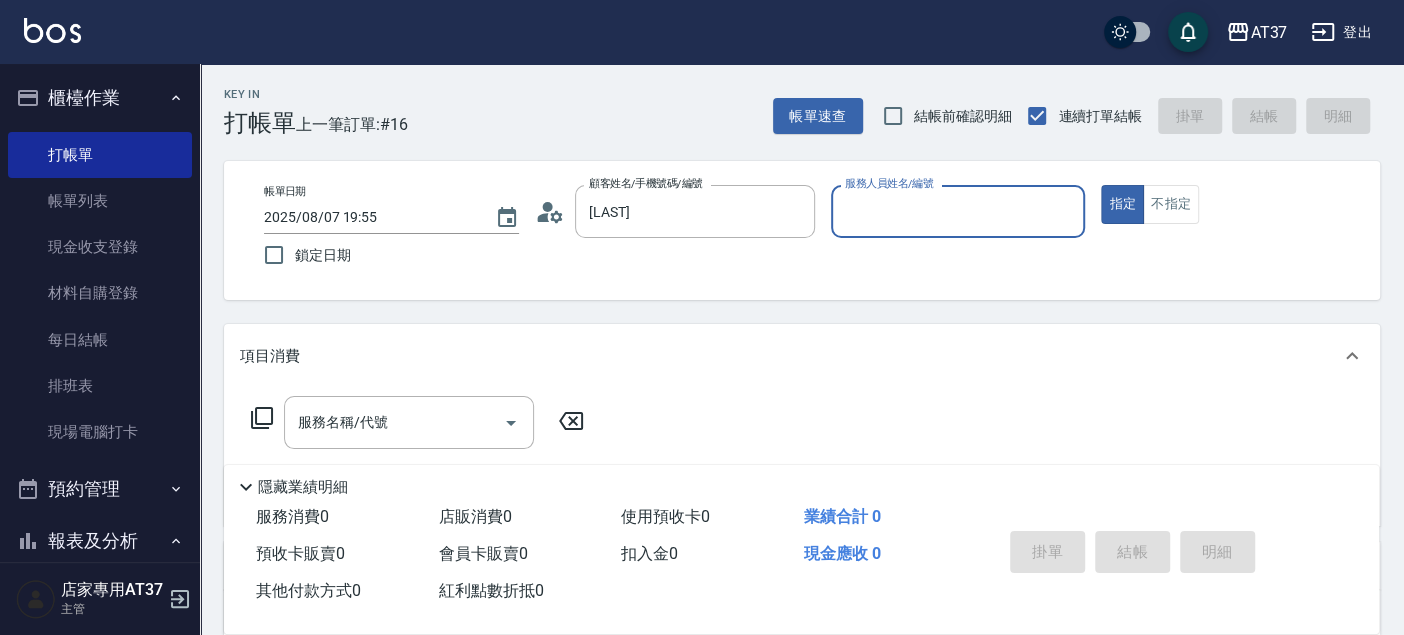 type on "[LAST] / [PHONE] / [NUMBER]" 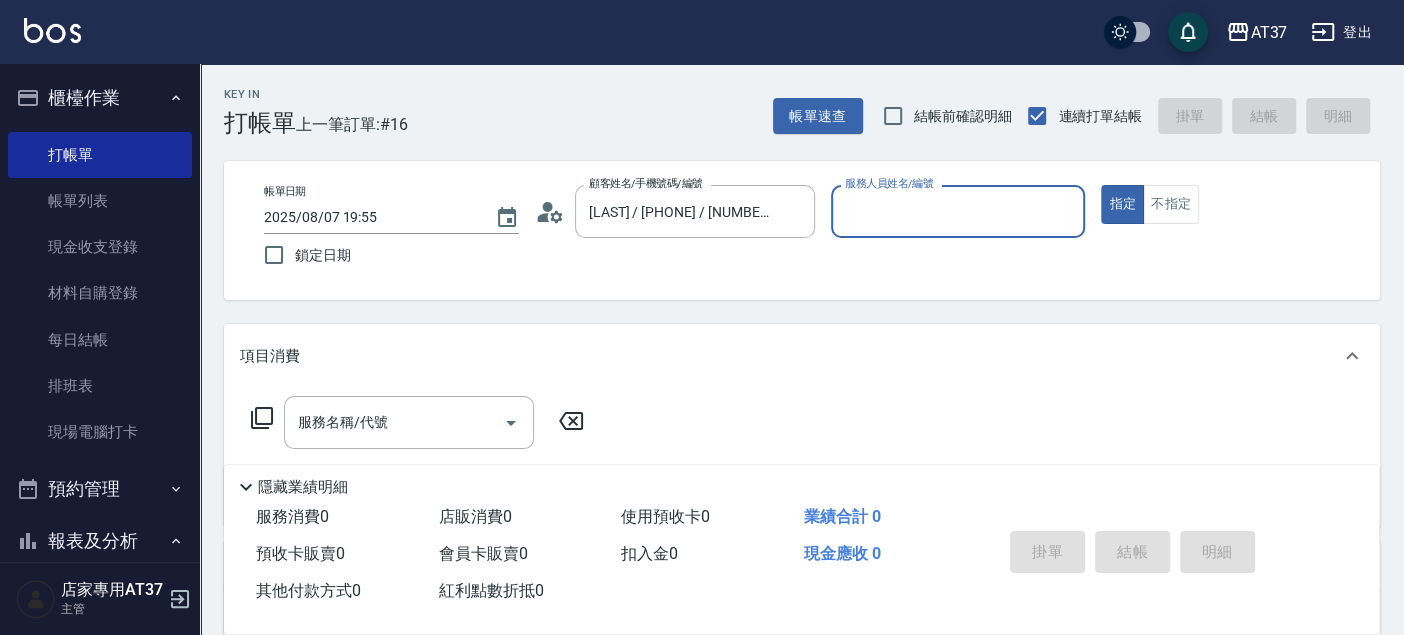 type on "Hannah-4" 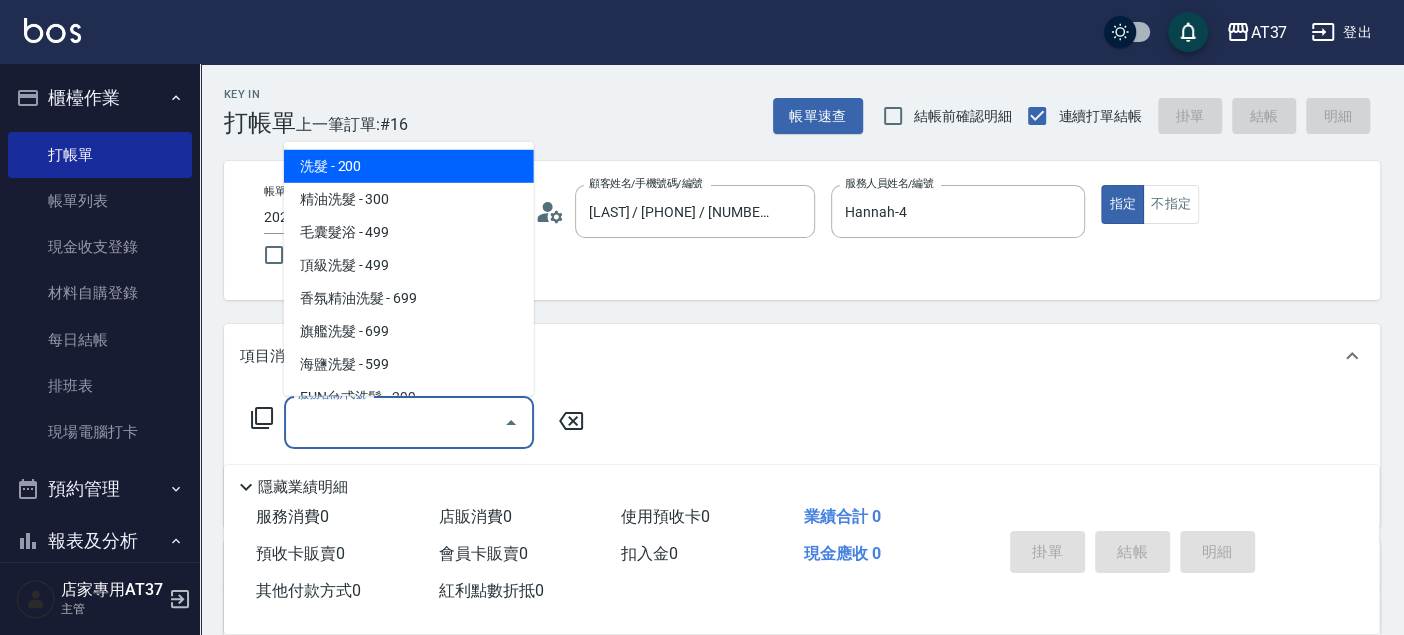 click on "服務名稱/代號" at bounding box center (394, 422) 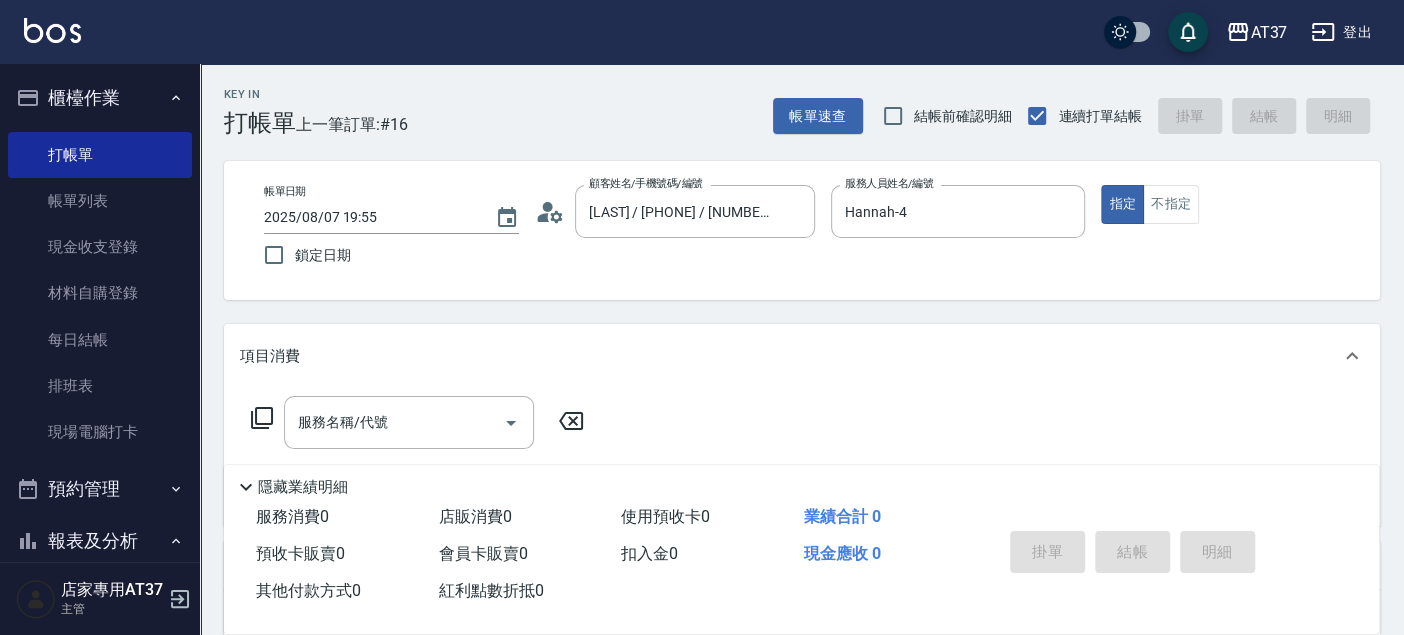 click 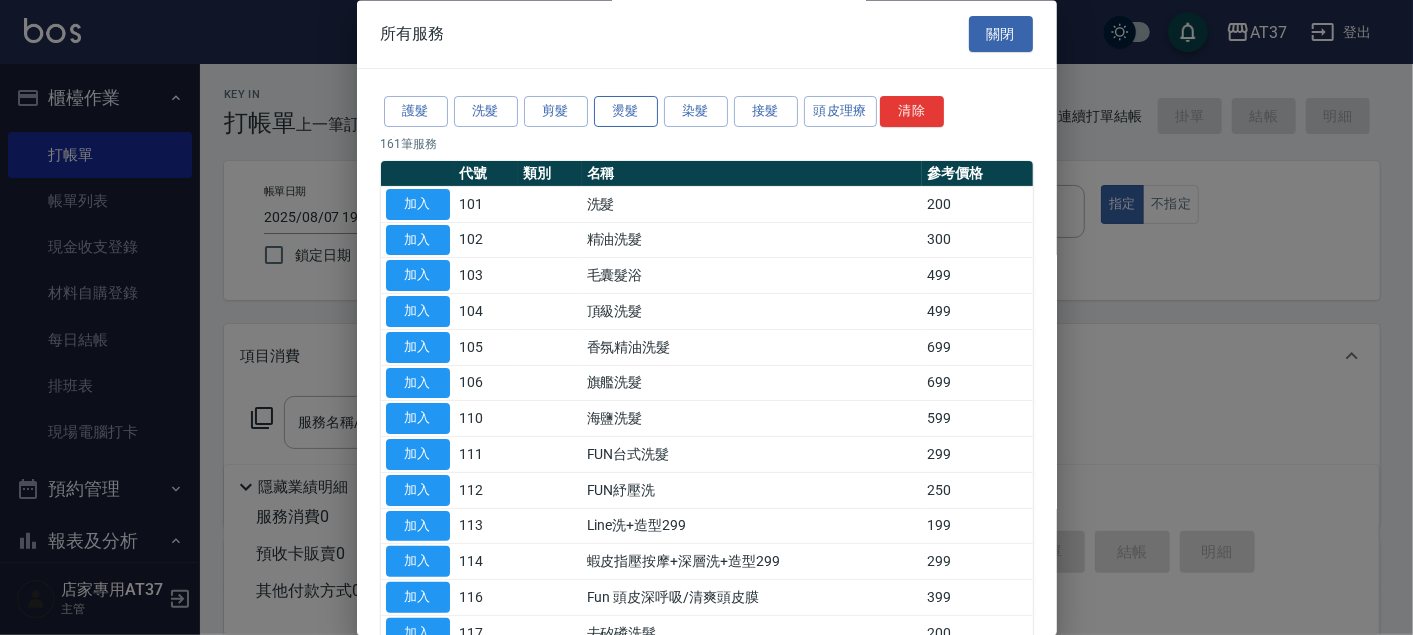 click on "燙髮" at bounding box center [626, 112] 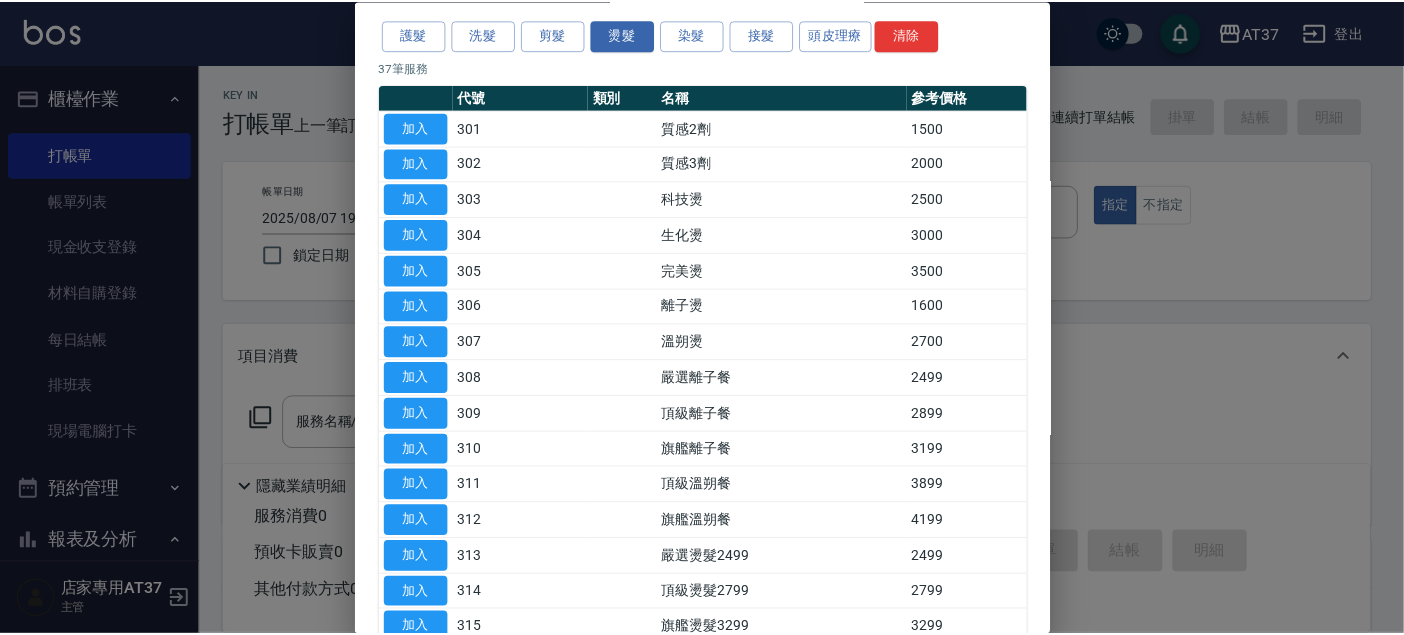 scroll, scrollTop: 111, scrollLeft: 0, axis: vertical 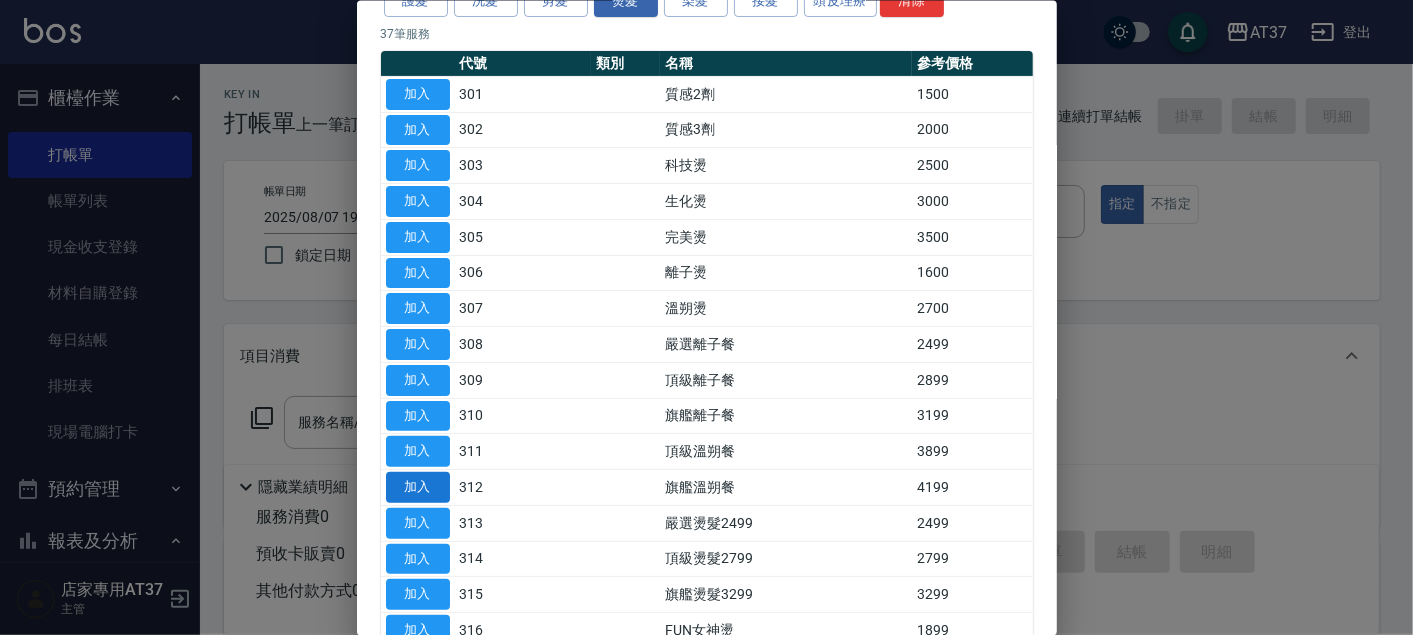 click on "加入" at bounding box center (418, 487) 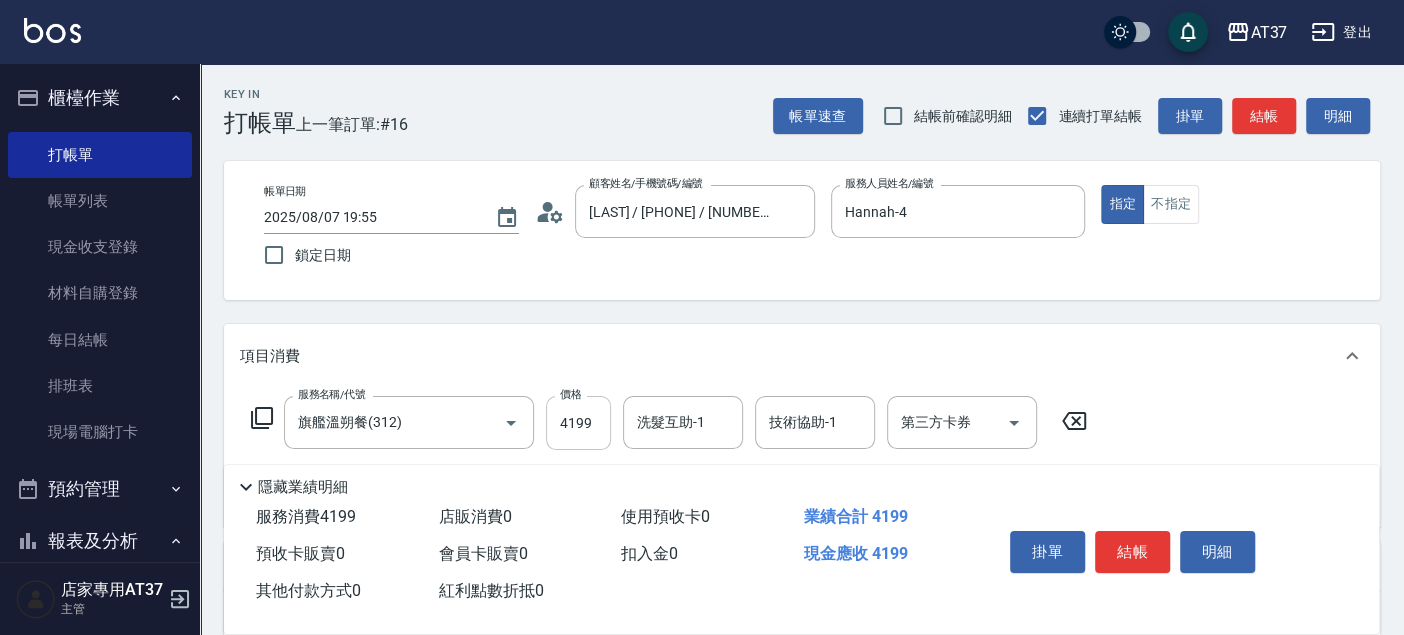 click on "4199" at bounding box center [578, 423] 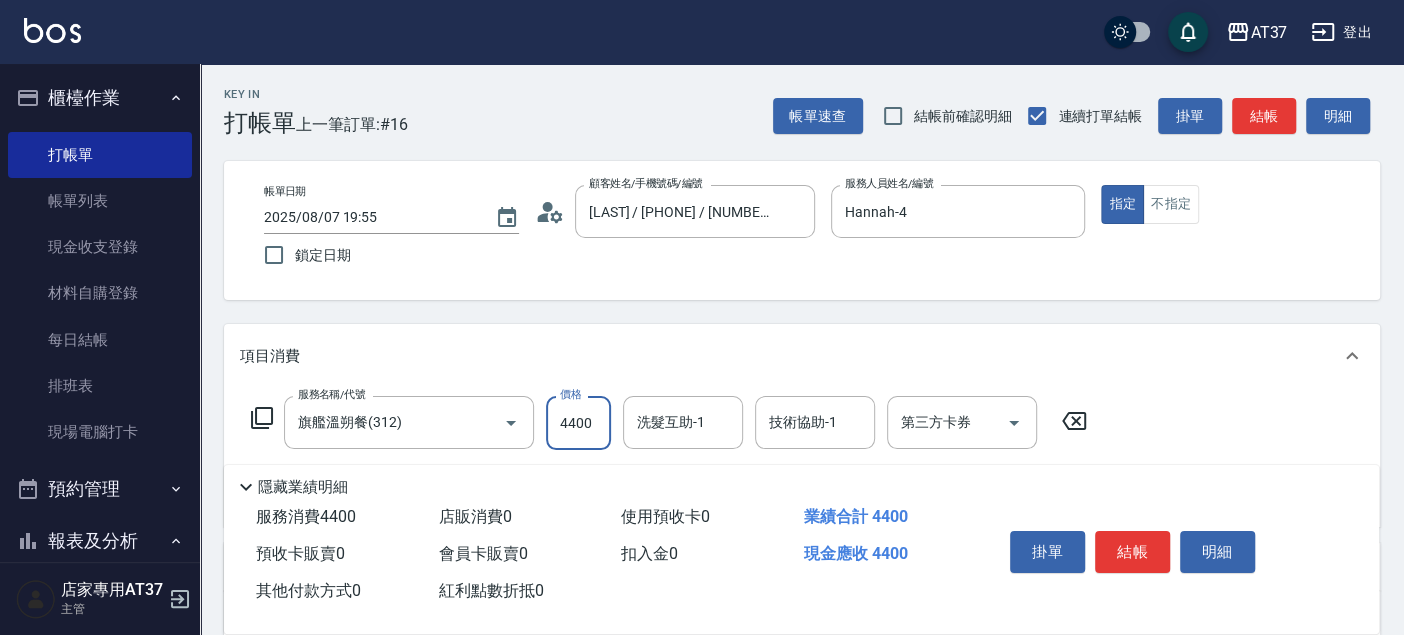 type on "4400" 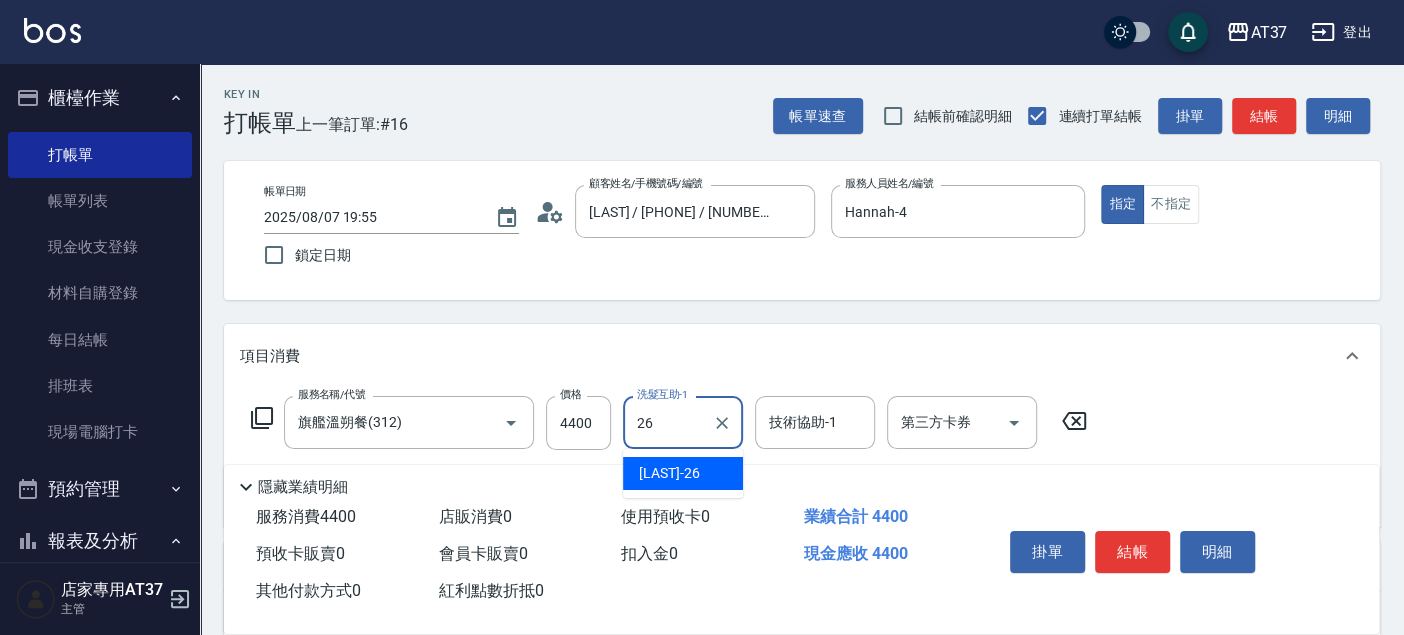 type on "[LAST] - [NUMBER]" 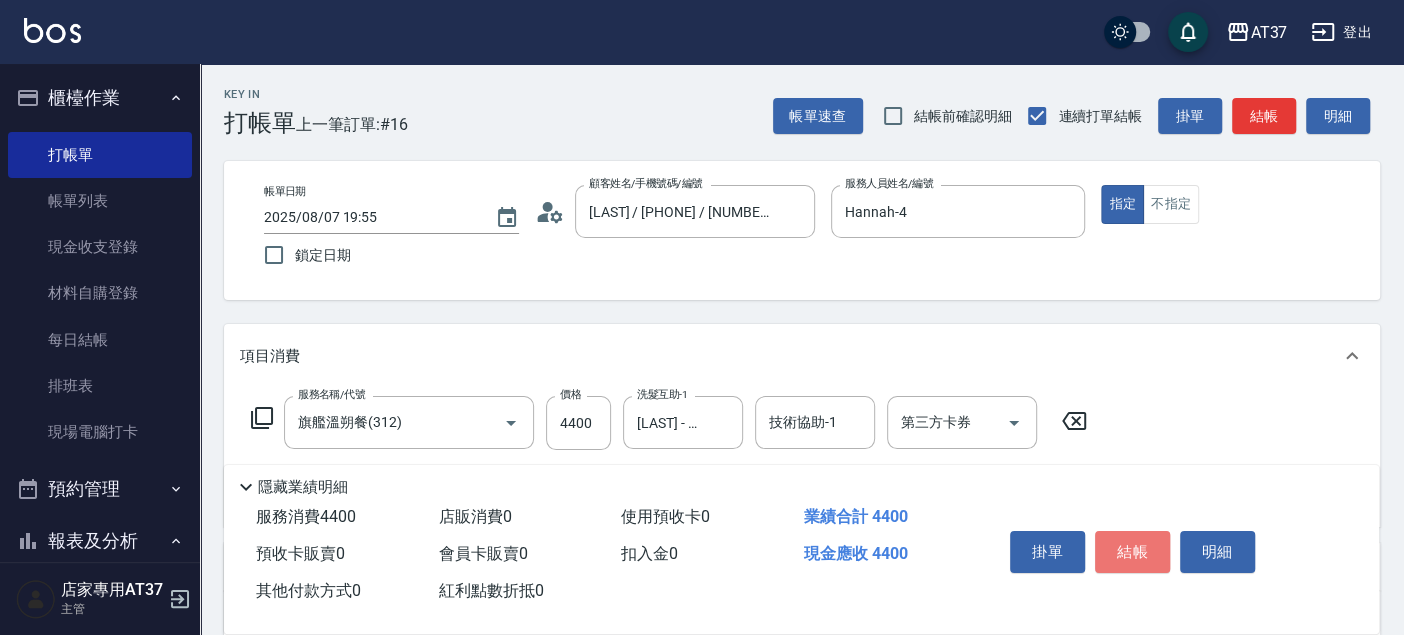 click on "結帳" at bounding box center (1132, 552) 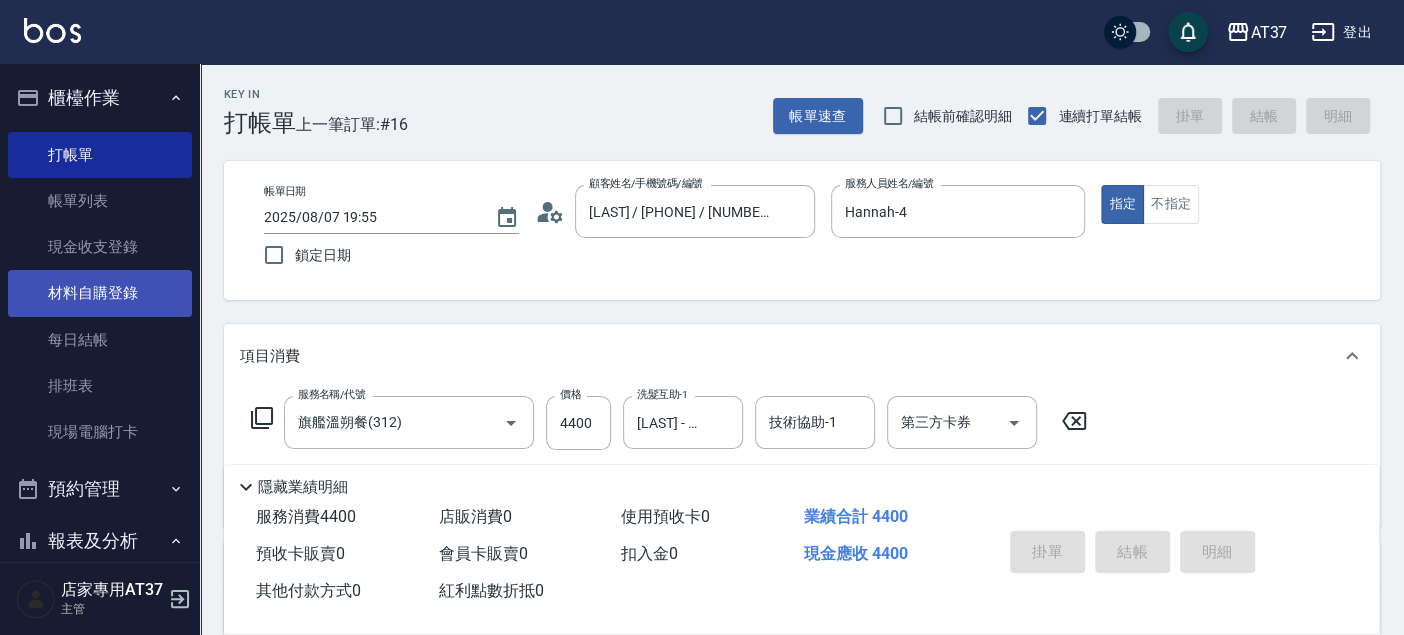 type on "2025/08/07 19:59" 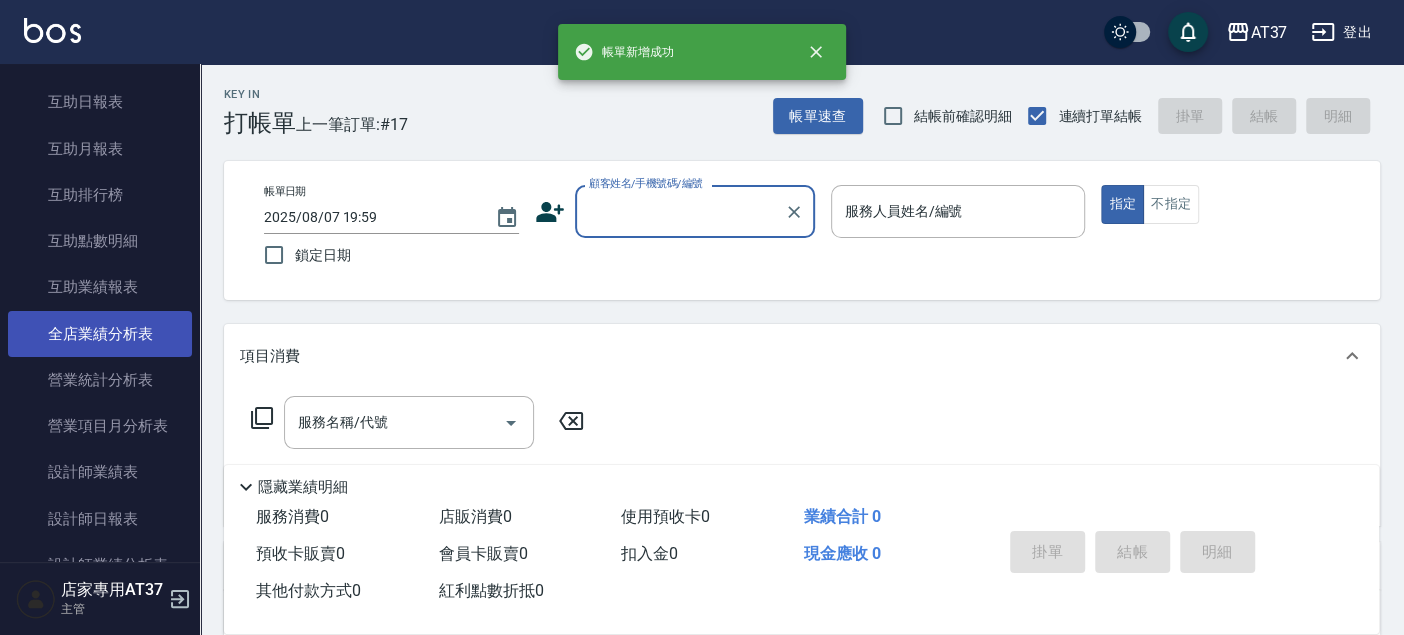 scroll, scrollTop: 777, scrollLeft: 0, axis: vertical 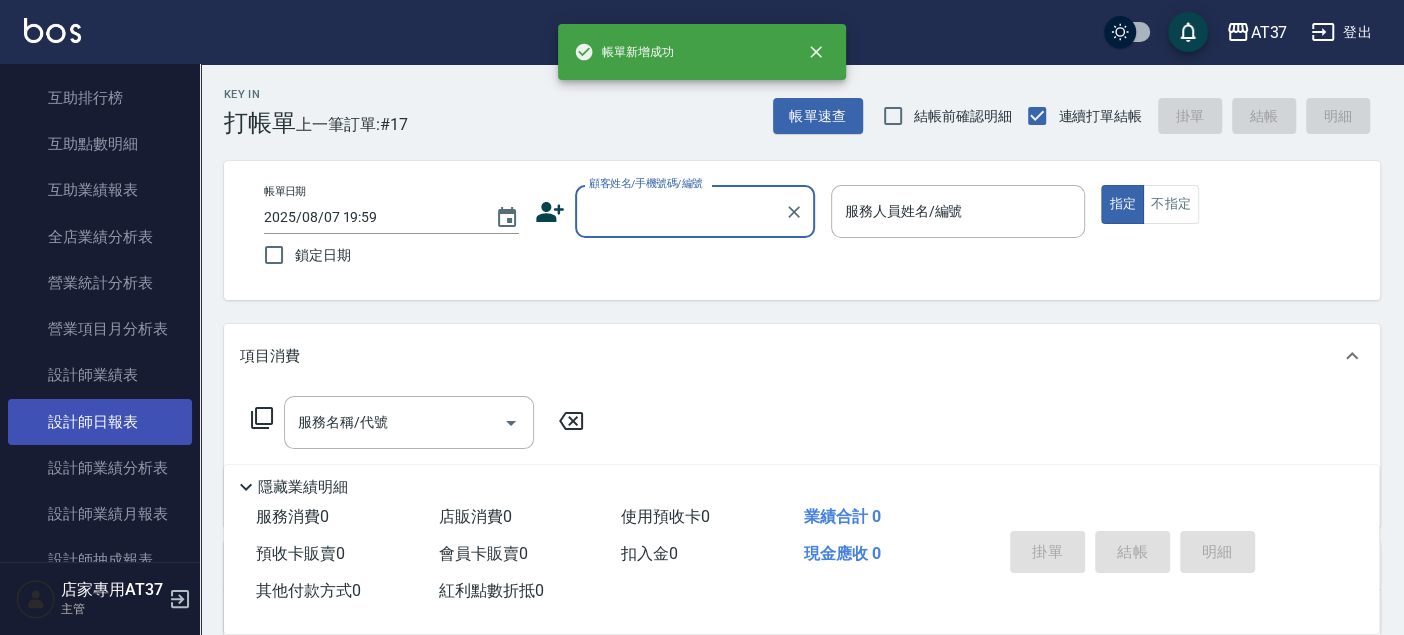 click on "設計師日報表" at bounding box center (100, 422) 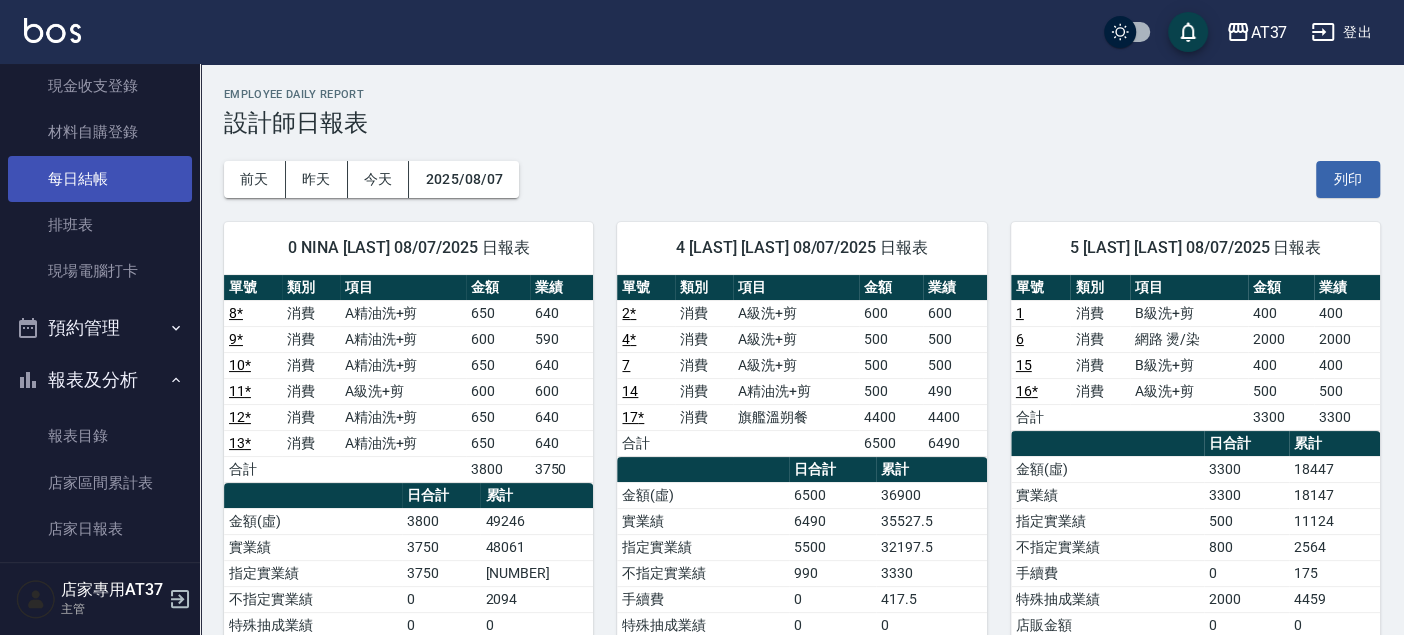 scroll, scrollTop: 0, scrollLeft: 0, axis: both 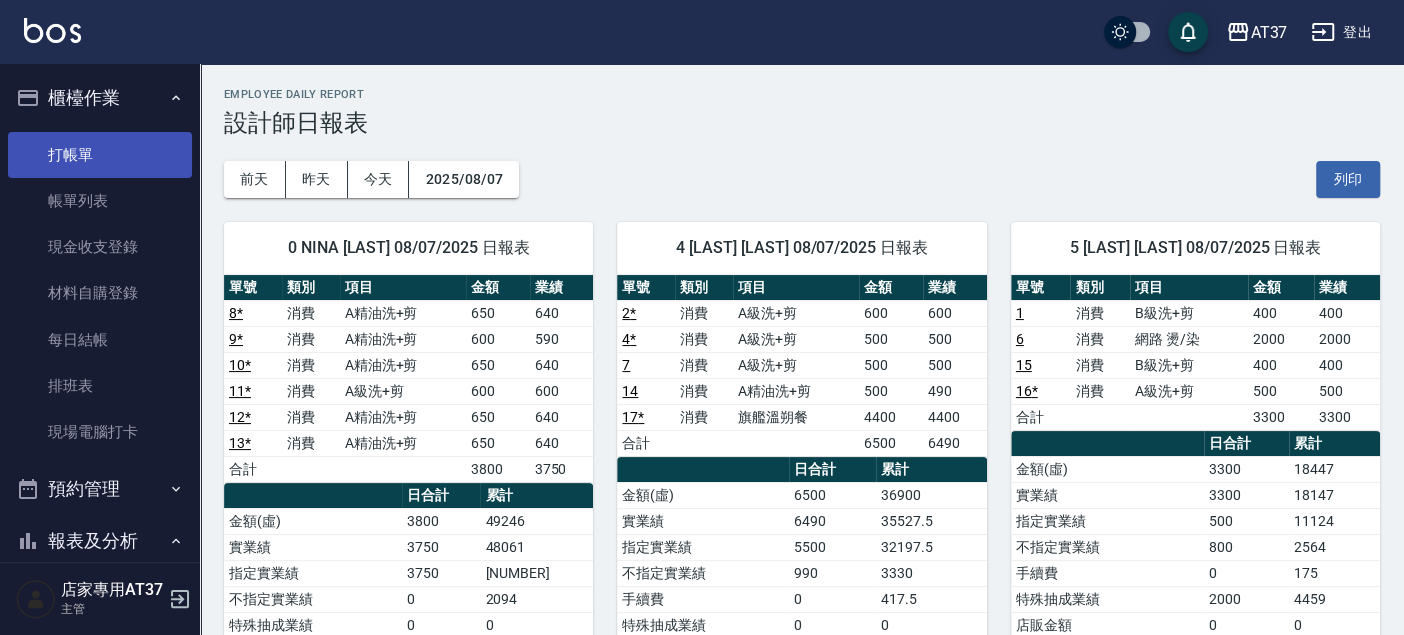 click on "打帳單" at bounding box center [100, 155] 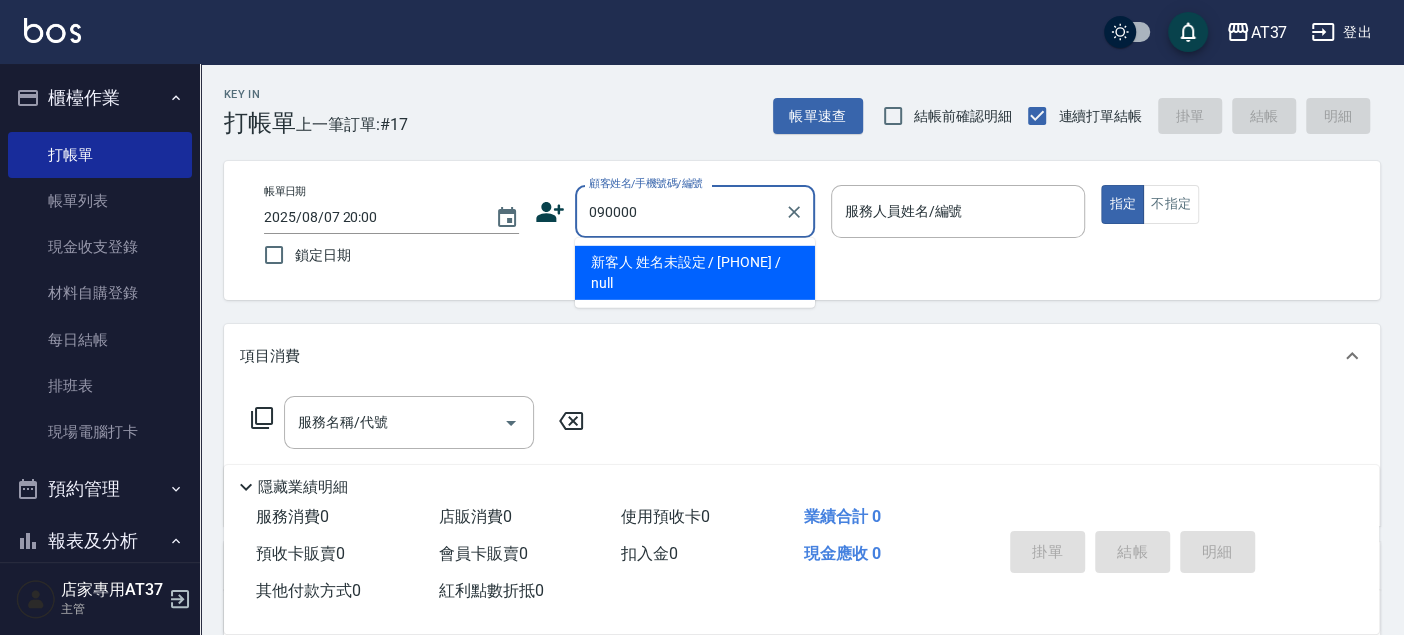 type on "新客人 姓名未設定 / [PHONE] / null" 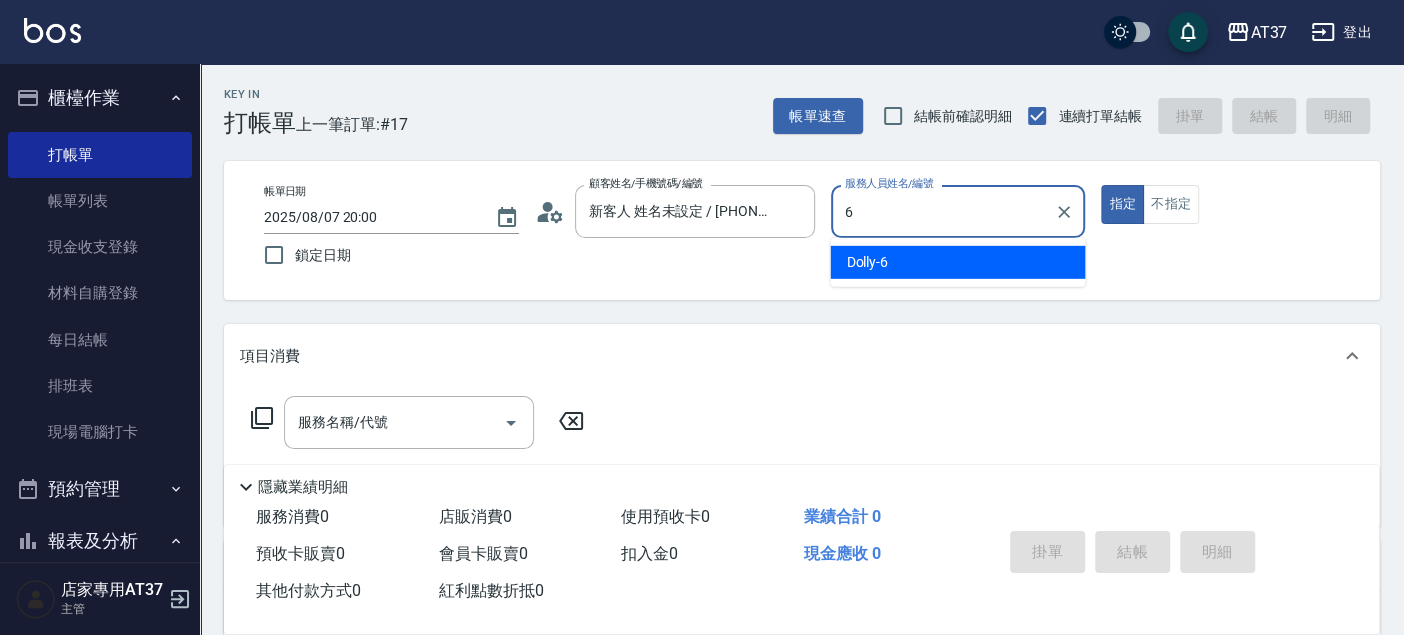 type on "6" 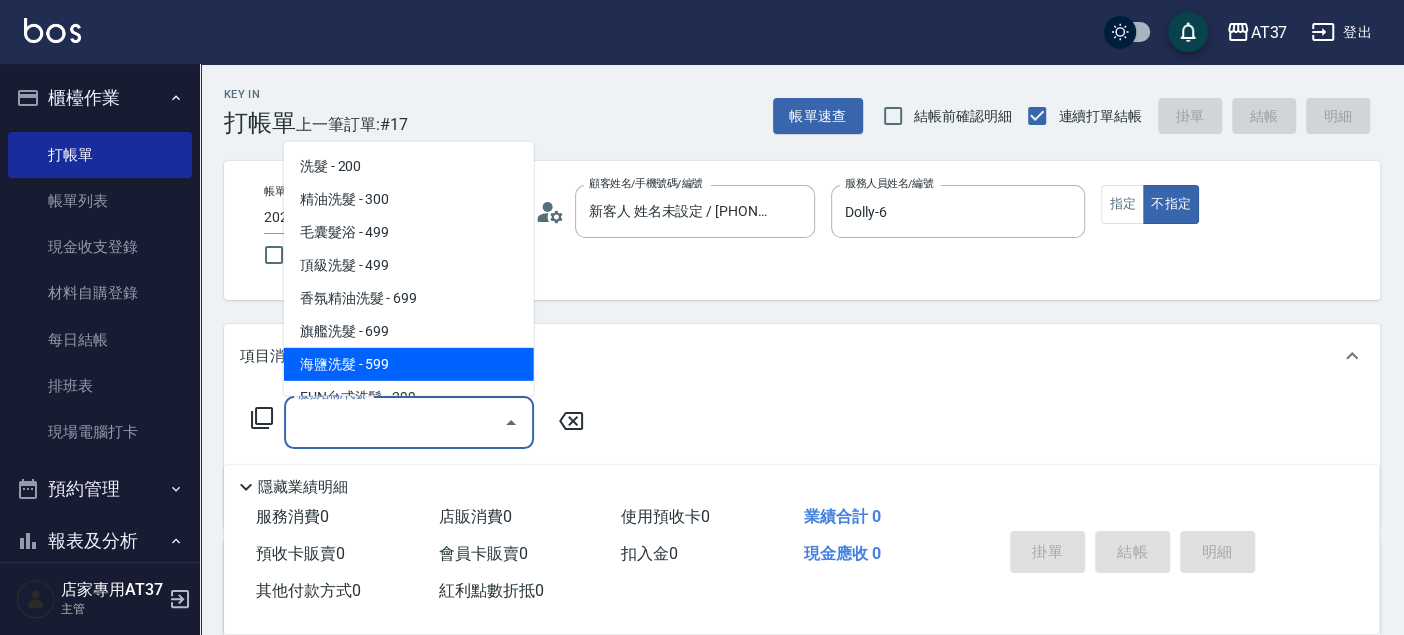 scroll, scrollTop: 51, scrollLeft: 0, axis: vertical 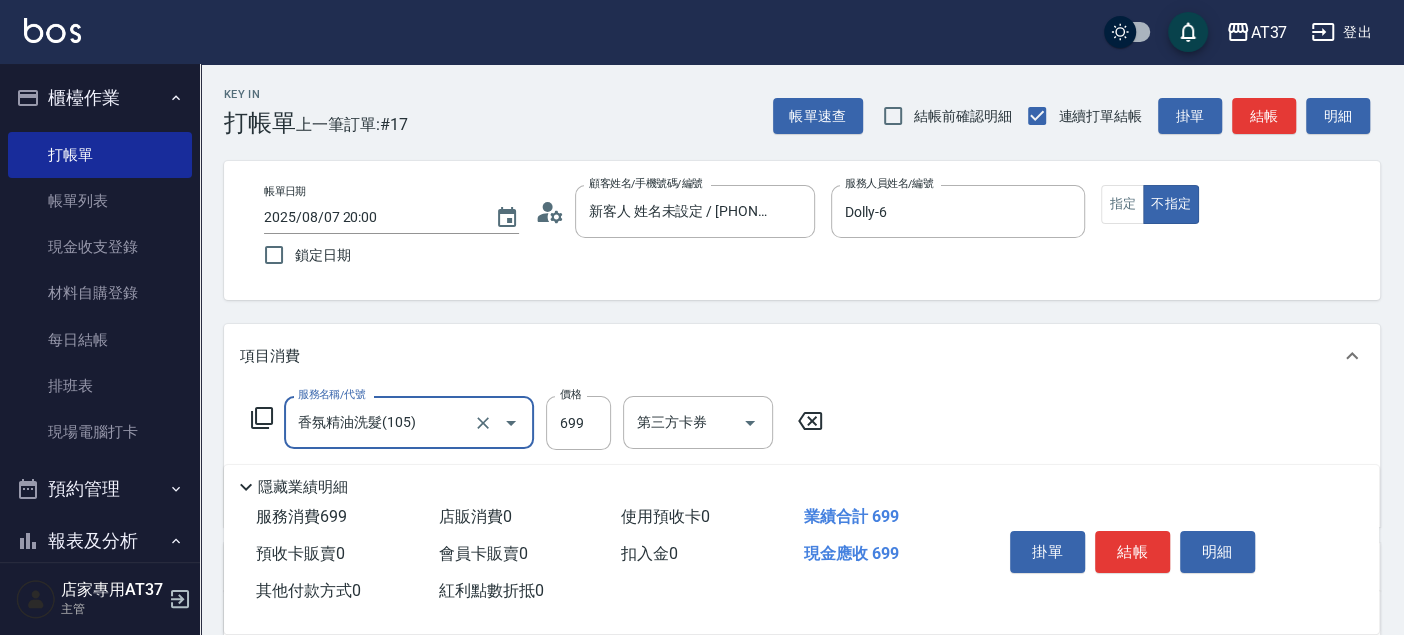 type on "香氛精油洗髮(105)" 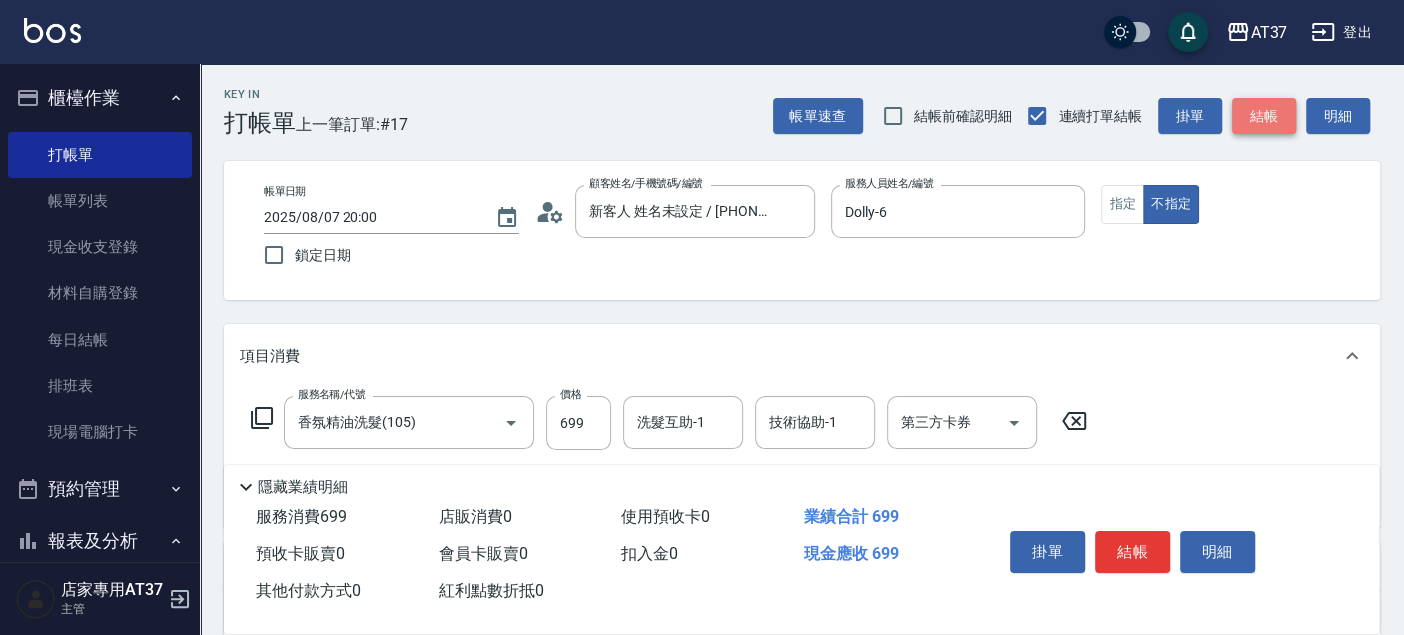 click on "結帳" at bounding box center (1264, 116) 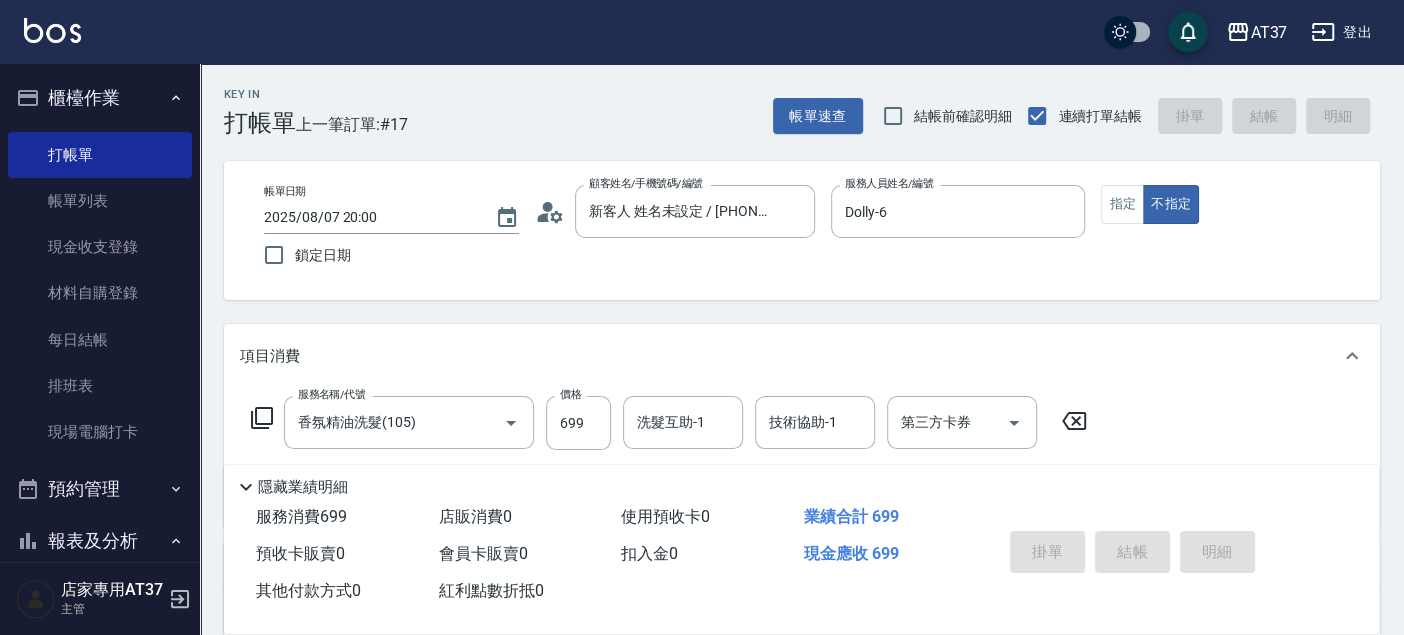 type on "2025/08/07 20:01" 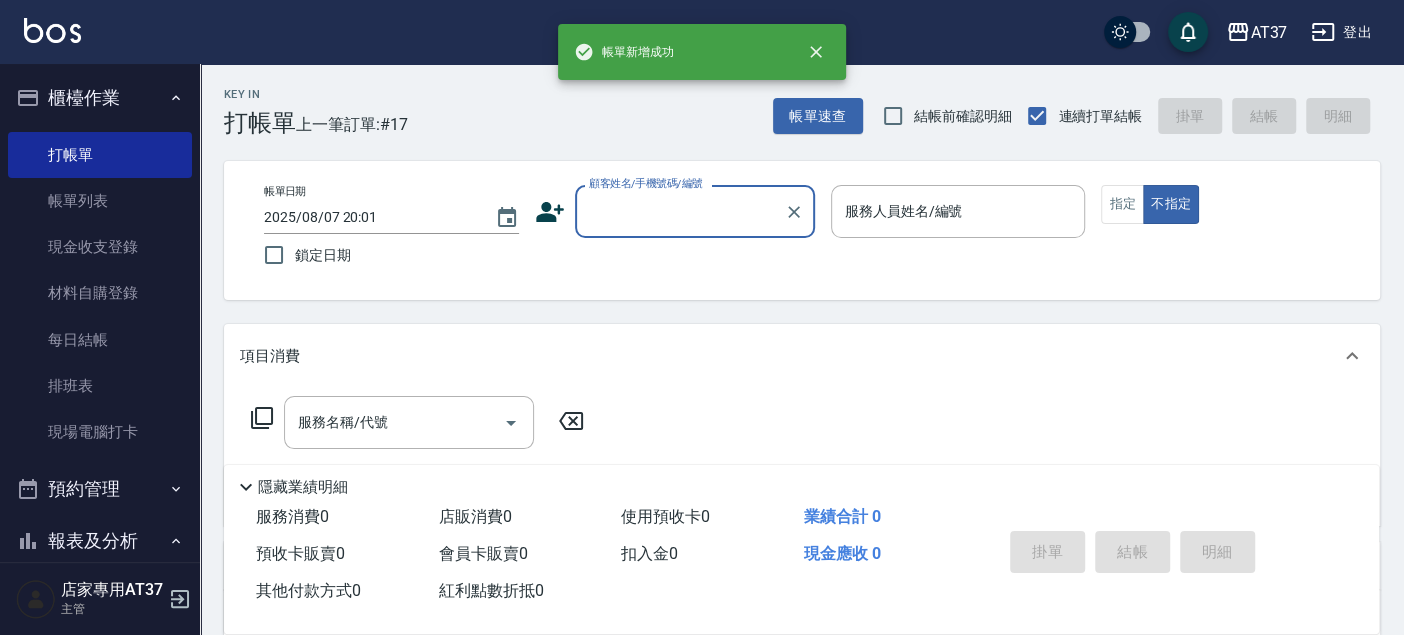 scroll, scrollTop: 0, scrollLeft: 0, axis: both 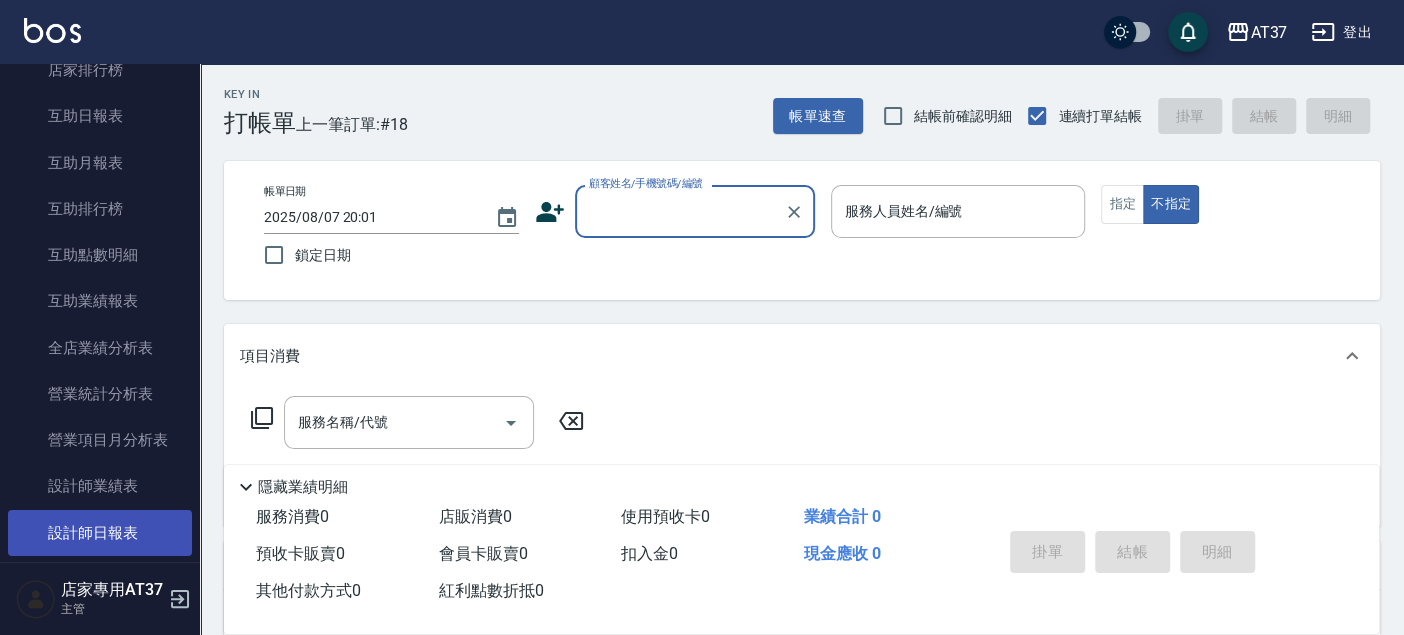 click on "設計師日報表" at bounding box center (100, 533) 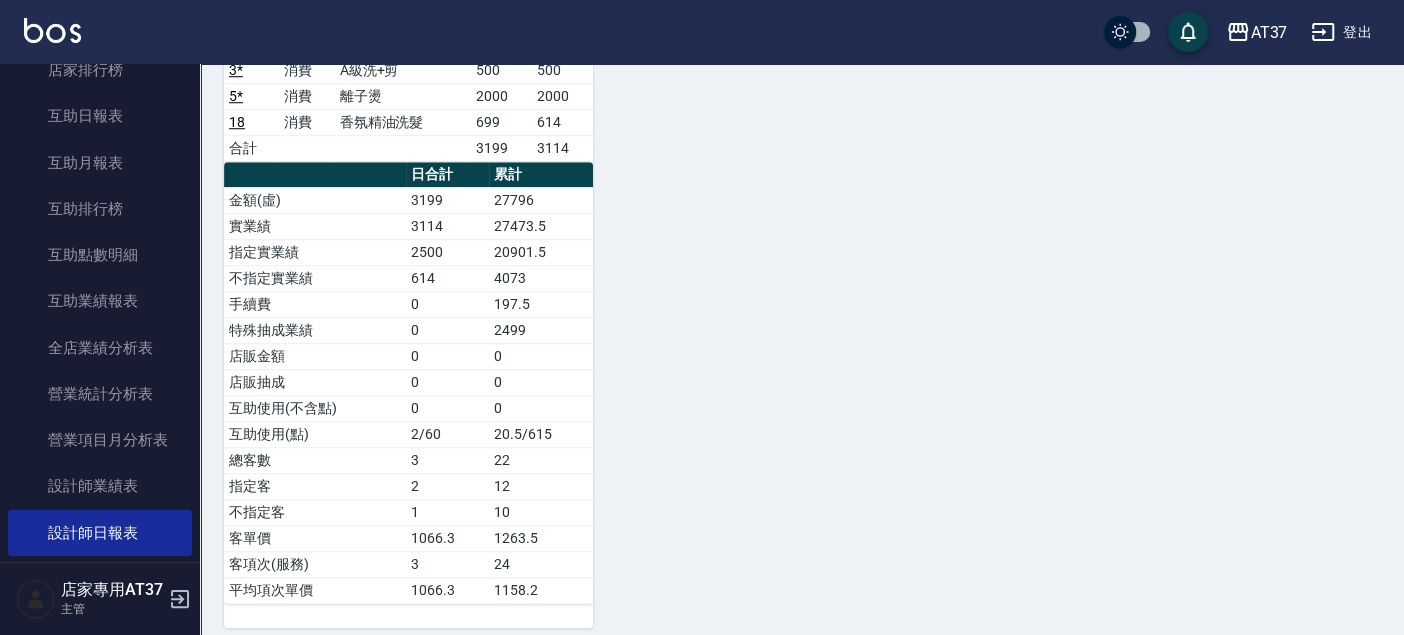 scroll, scrollTop: 970, scrollLeft: 0, axis: vertical 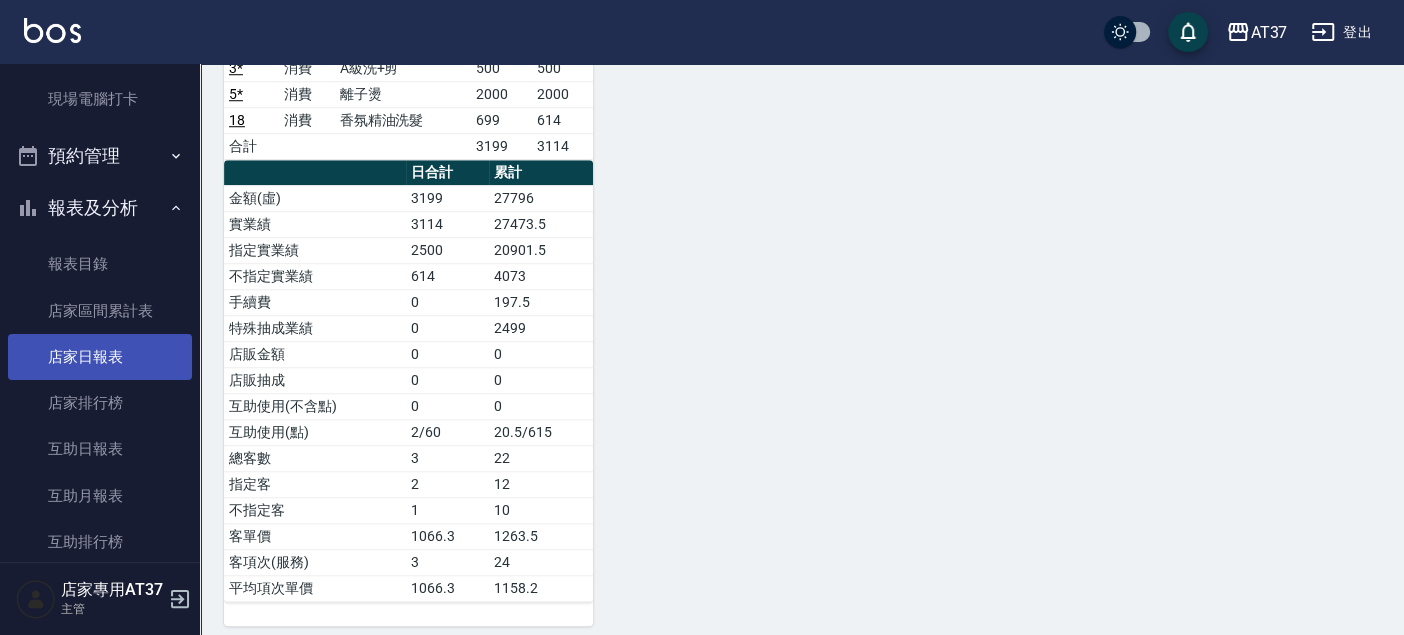 click on "店家日報表" at bounding box center (100, 357) 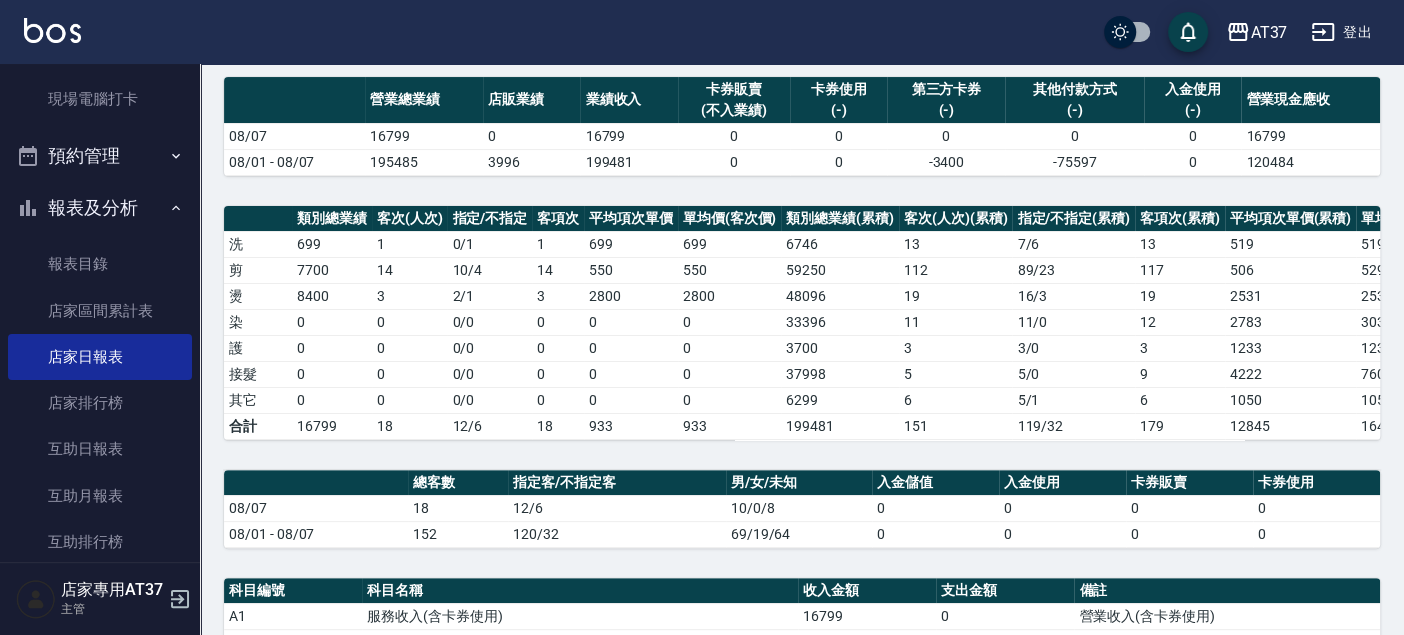scroll, scrollTop: 0, scrollLeft: 0, axis: both 